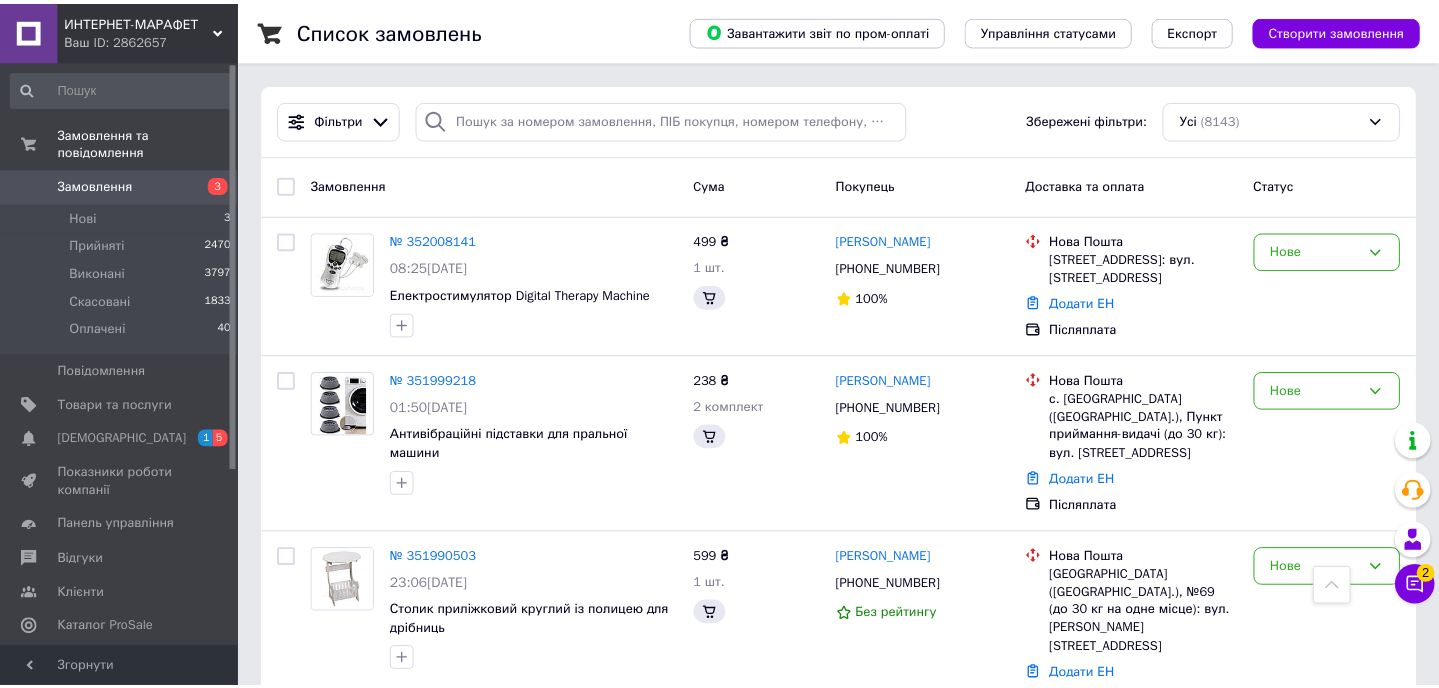 scroll, scrollTop: 1818, scrollLeft: 0, axis: vertical 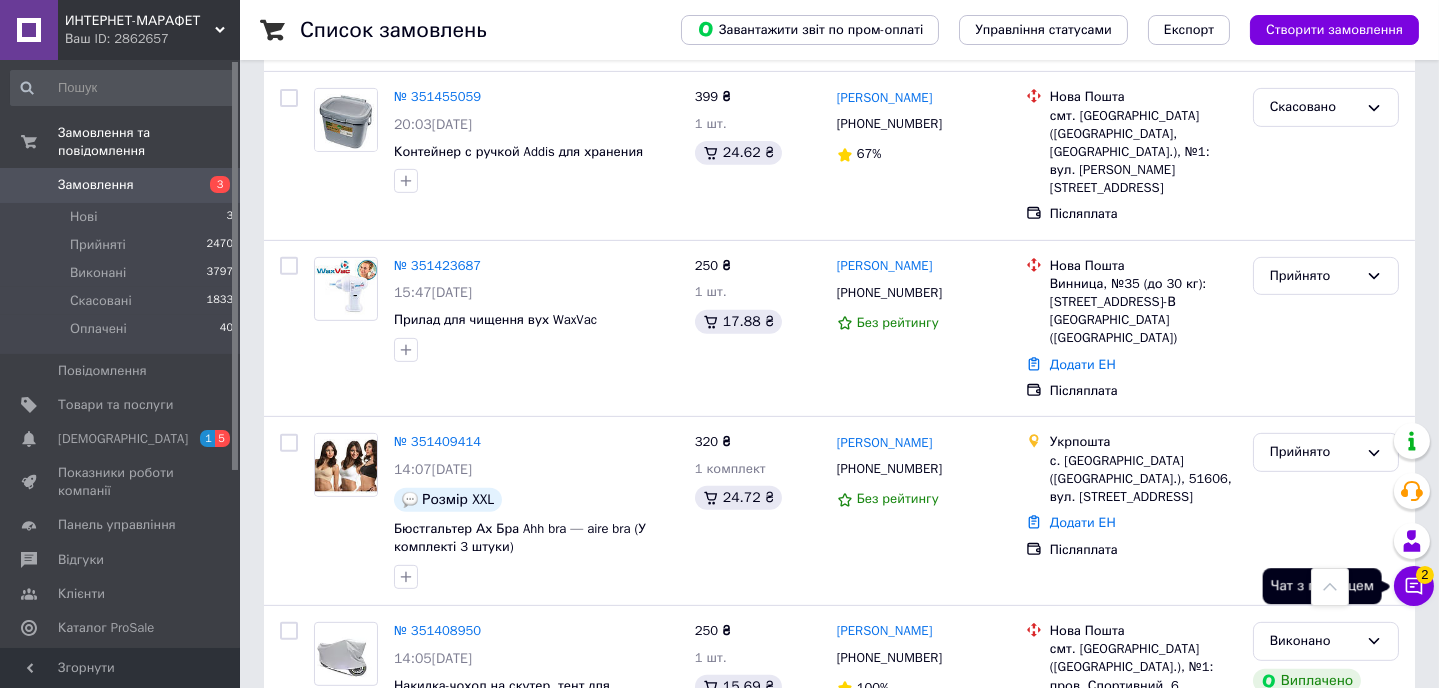 click on "Чат з покупцем 2" at bounding box center [1414, 586] 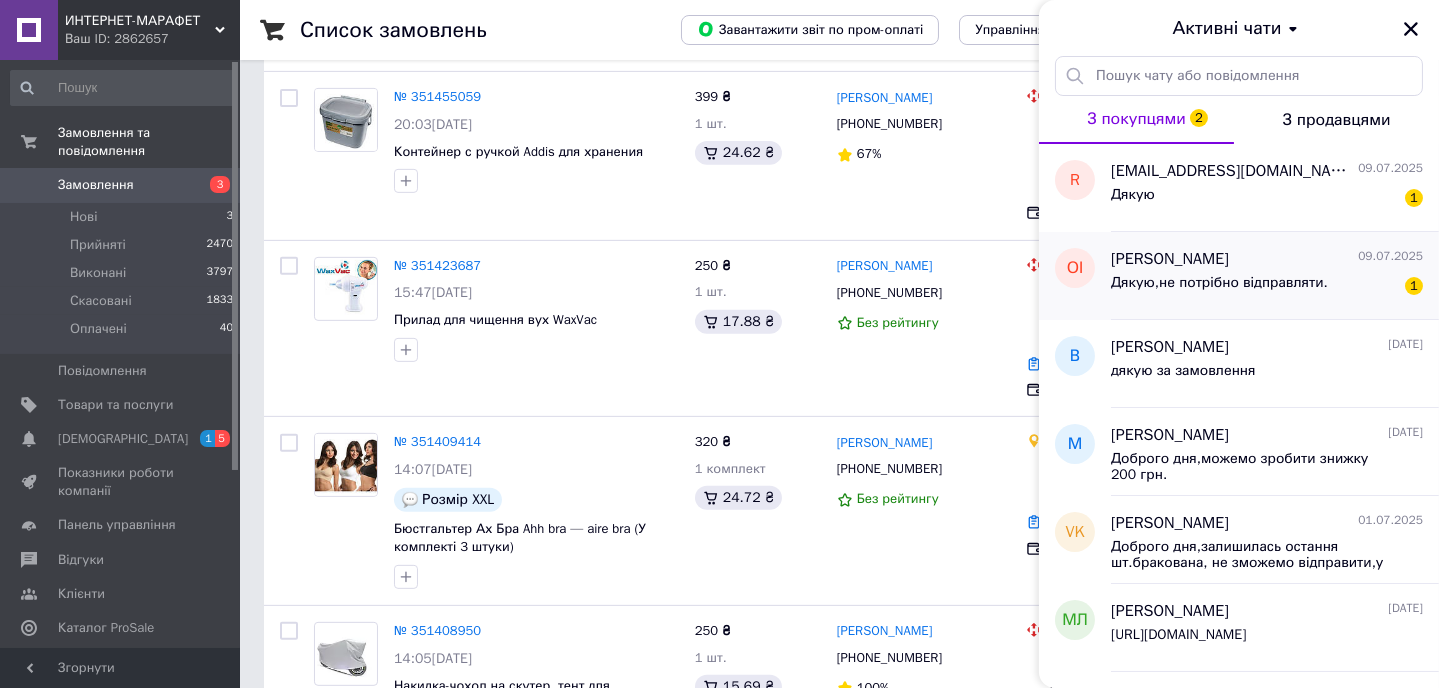 click on "Дякую,не потрібно відправляти." at bounding box center (1219, 283) 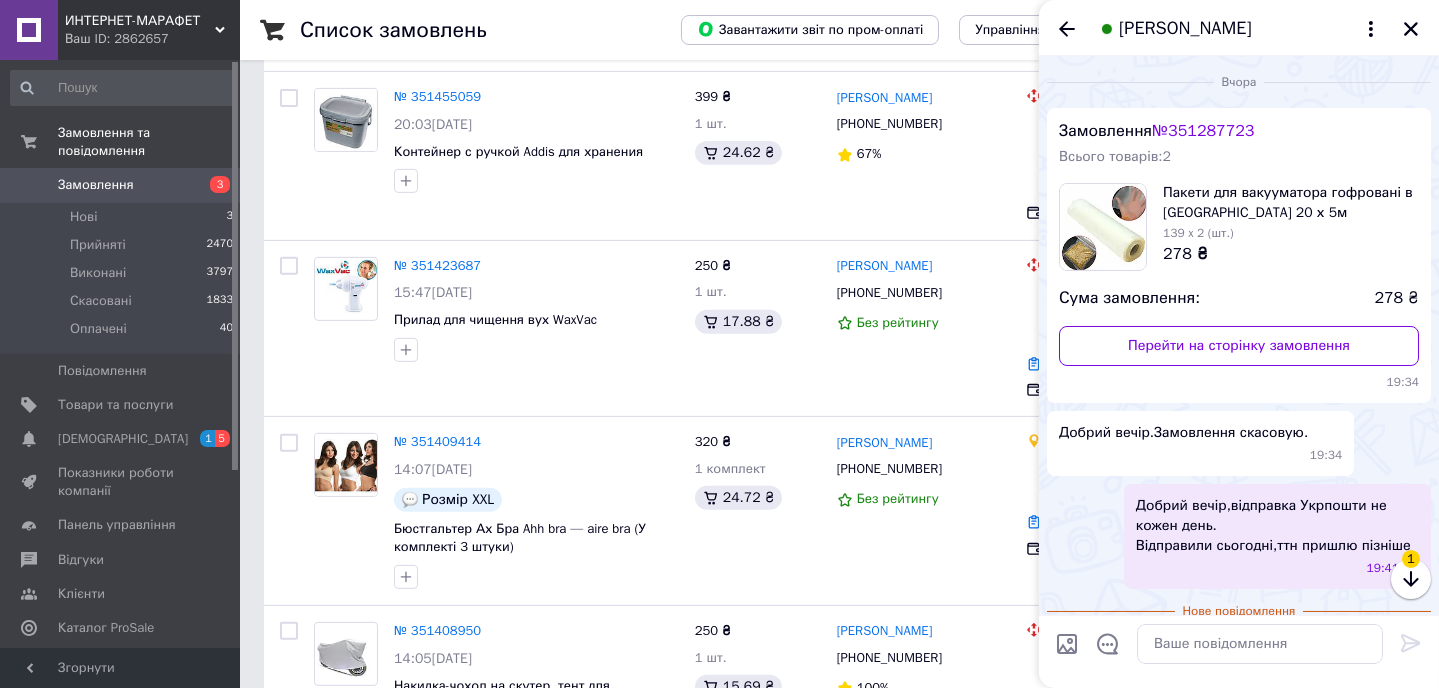 scroll, scrollTop: 50, scrollLeft: 0, axis: vertical 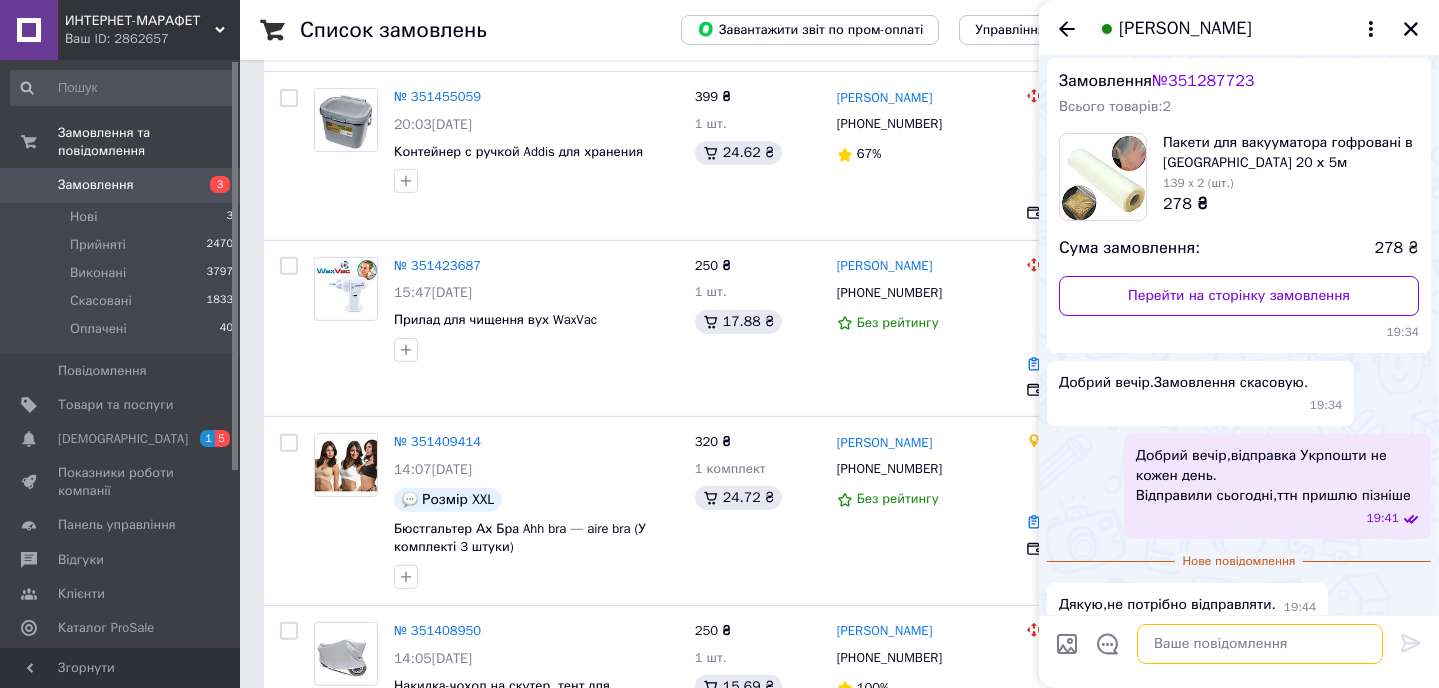 click at bounding box center [1260, 644] 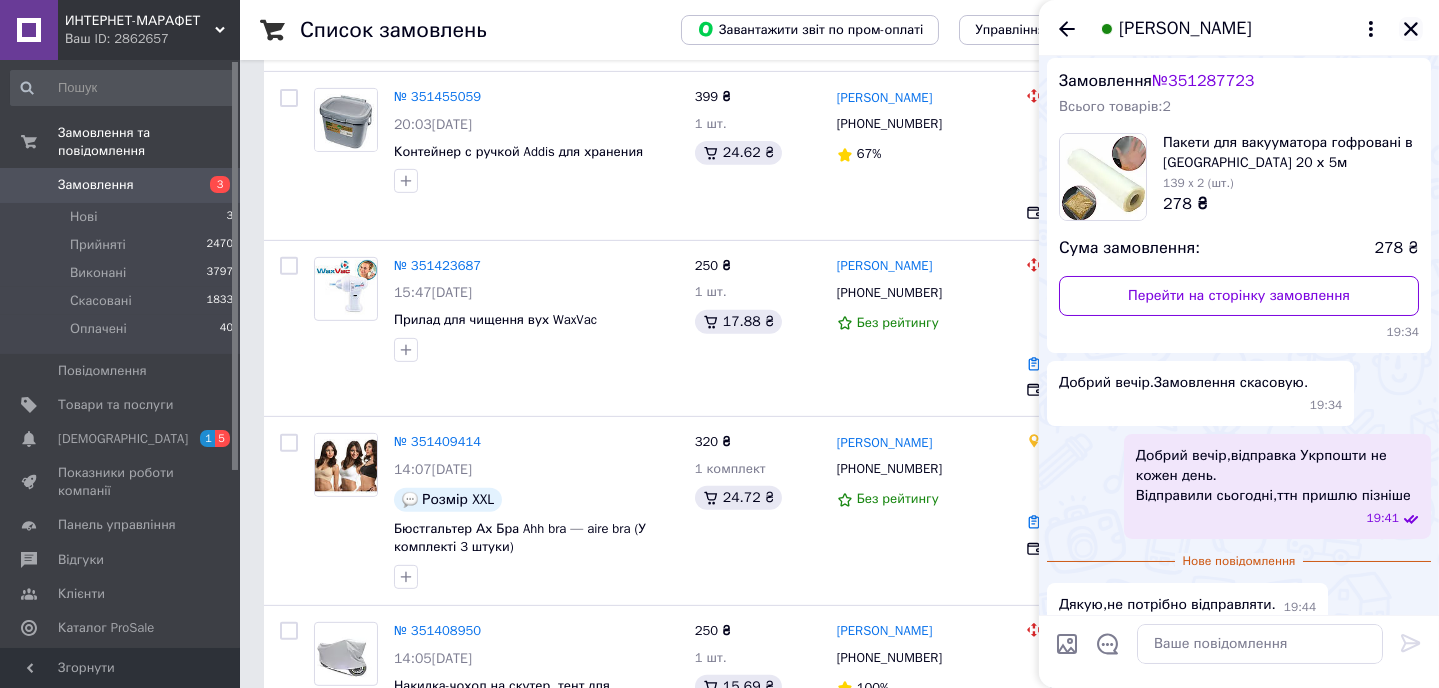 click 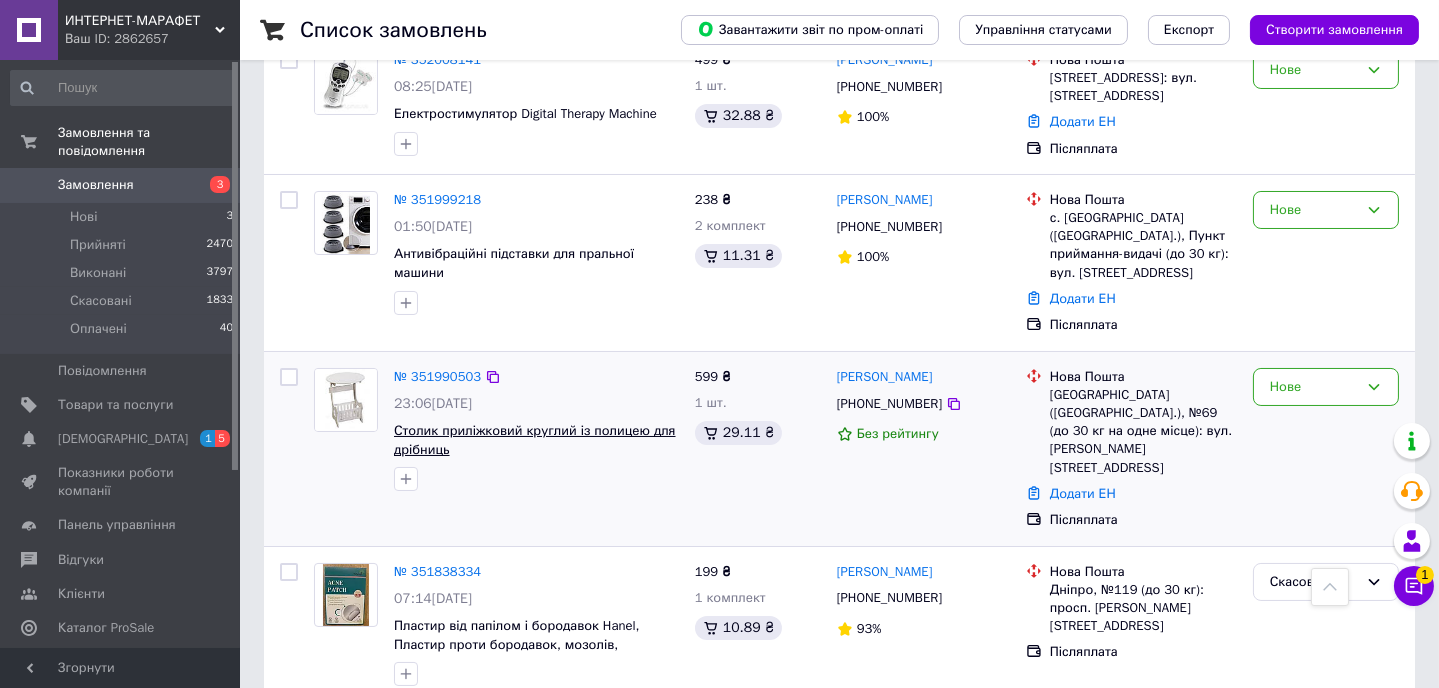 scroll, scrollTop: 0, scrollLeft: 0, axis: both 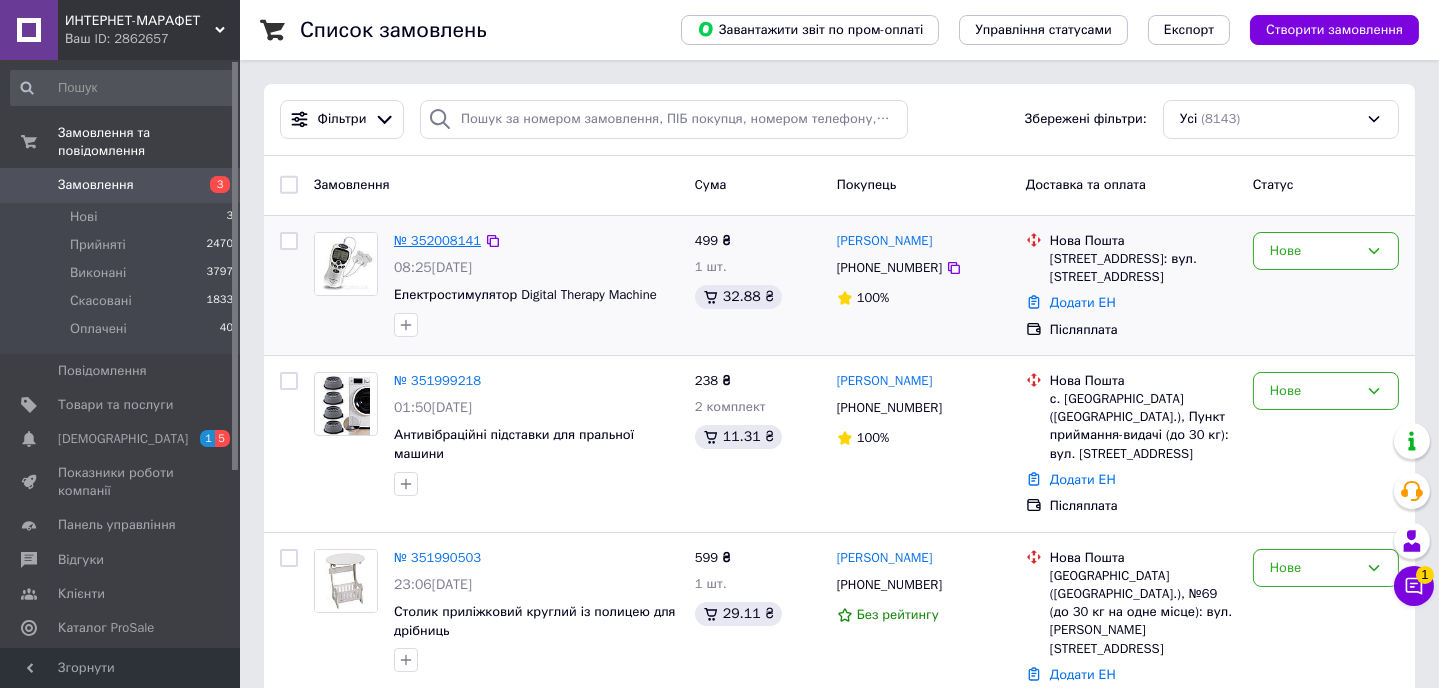 click on "№ 352008141" at bounding box center (437, 240) 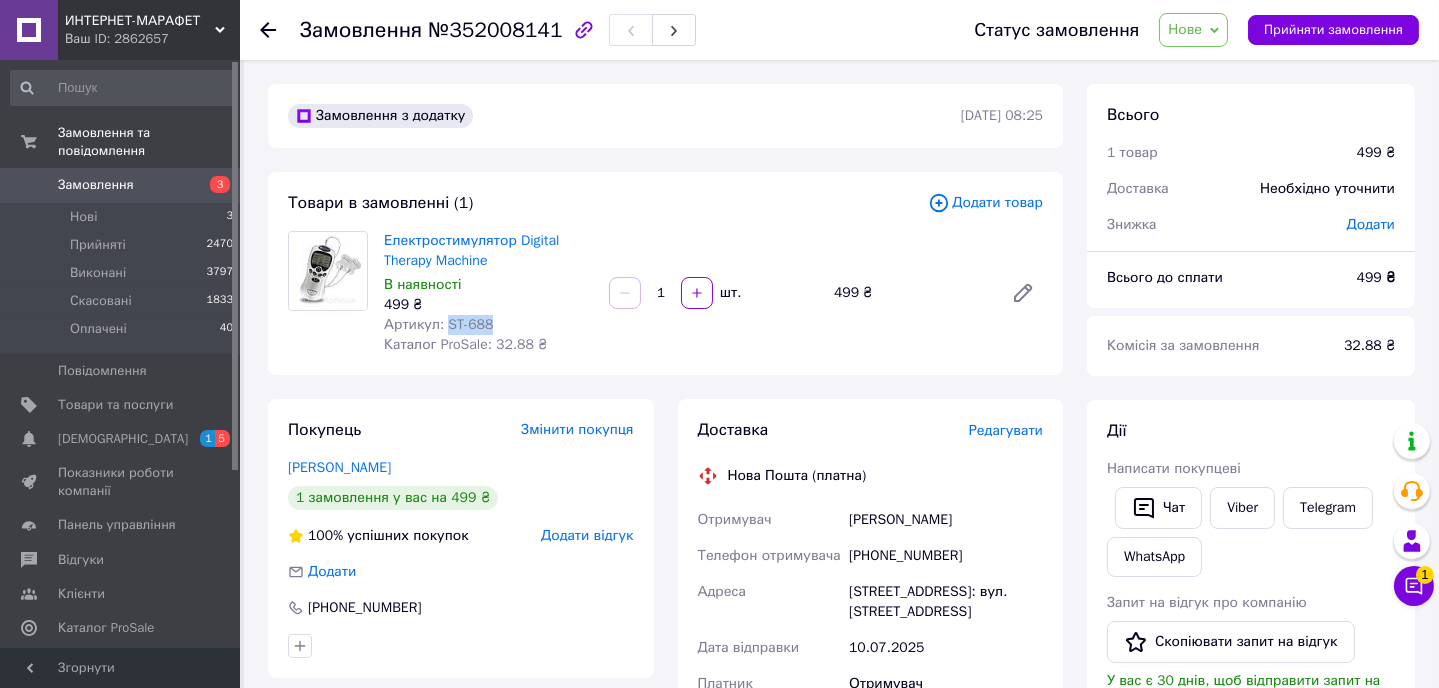 drag, startPoint x: 441, startPoint y: 325, endPoint x: 489, endPoint y: 320, distance: 48.259712 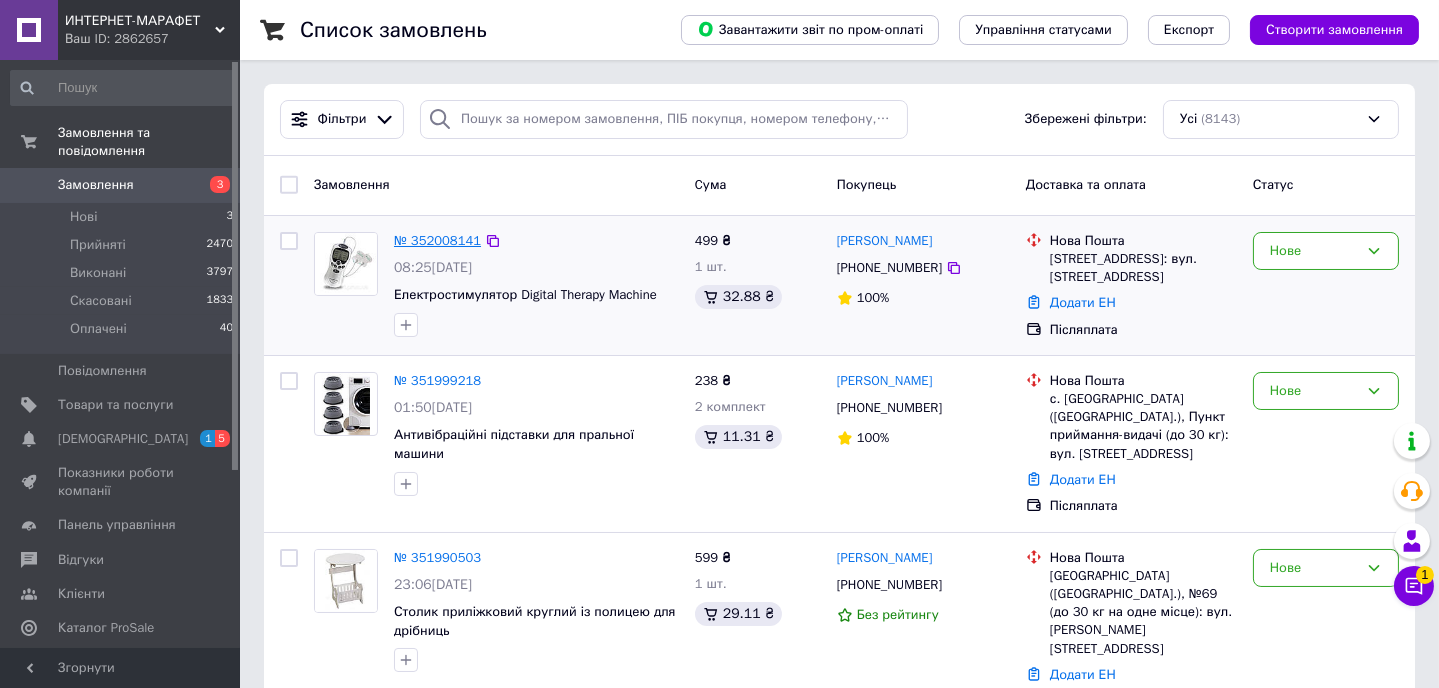 click on "№ 352008141" at bounding box center (437, 240) 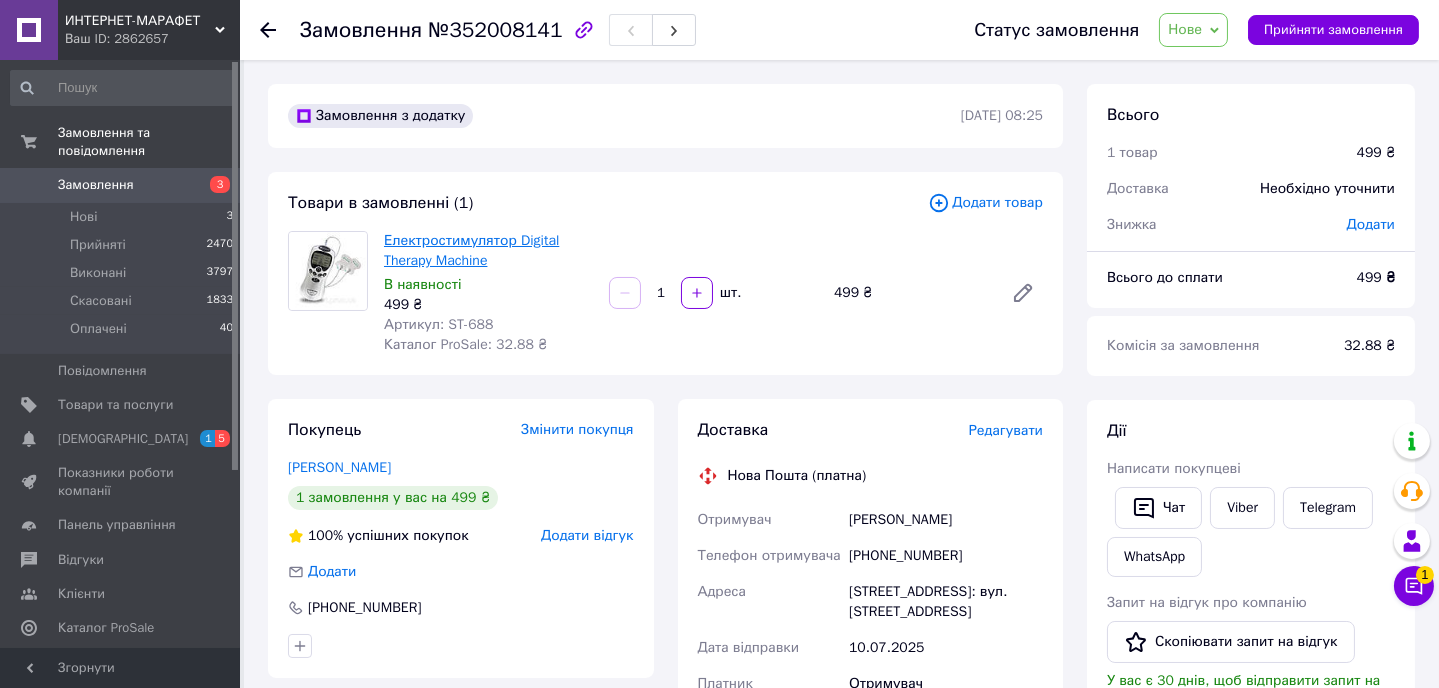 click on "Електростимулятор Digital Therapy Machine" at bounding box center [471, 250] 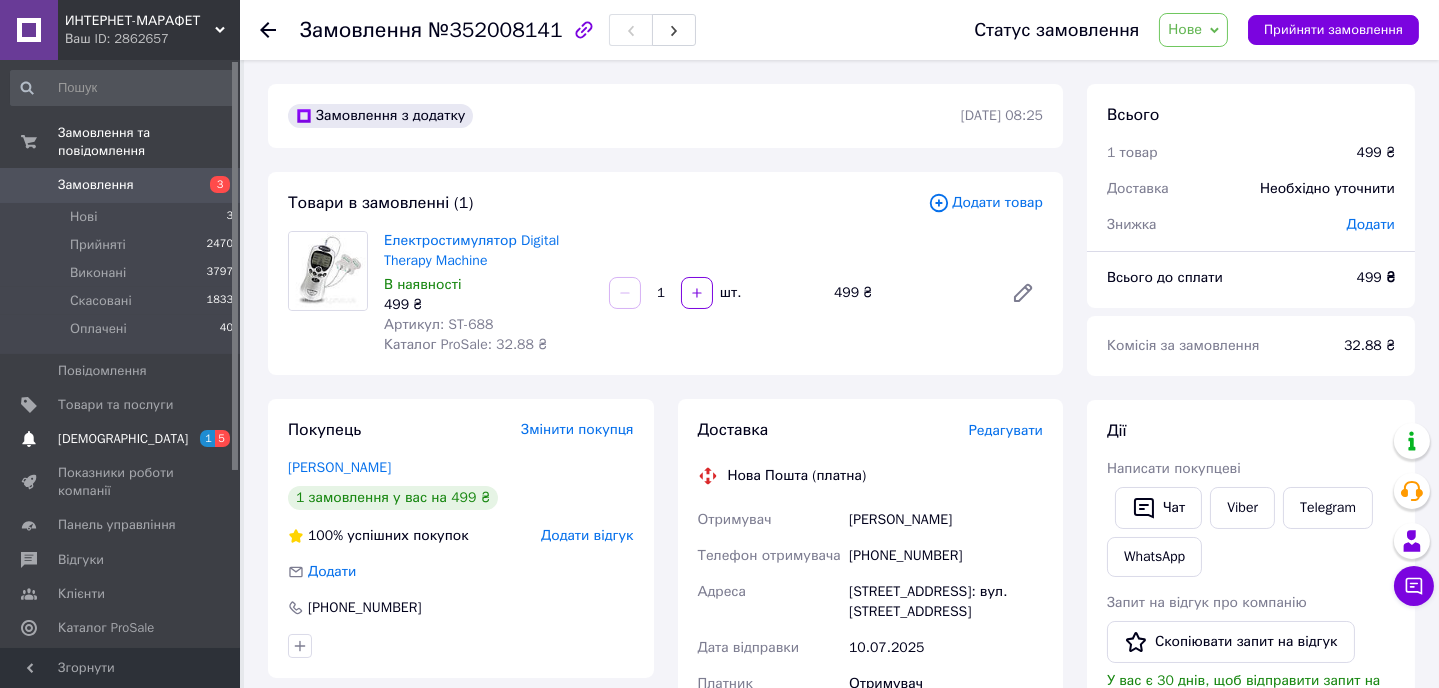 click on "[DEMOGRAPHIC_DATA]" at bounding box center (123, 439) 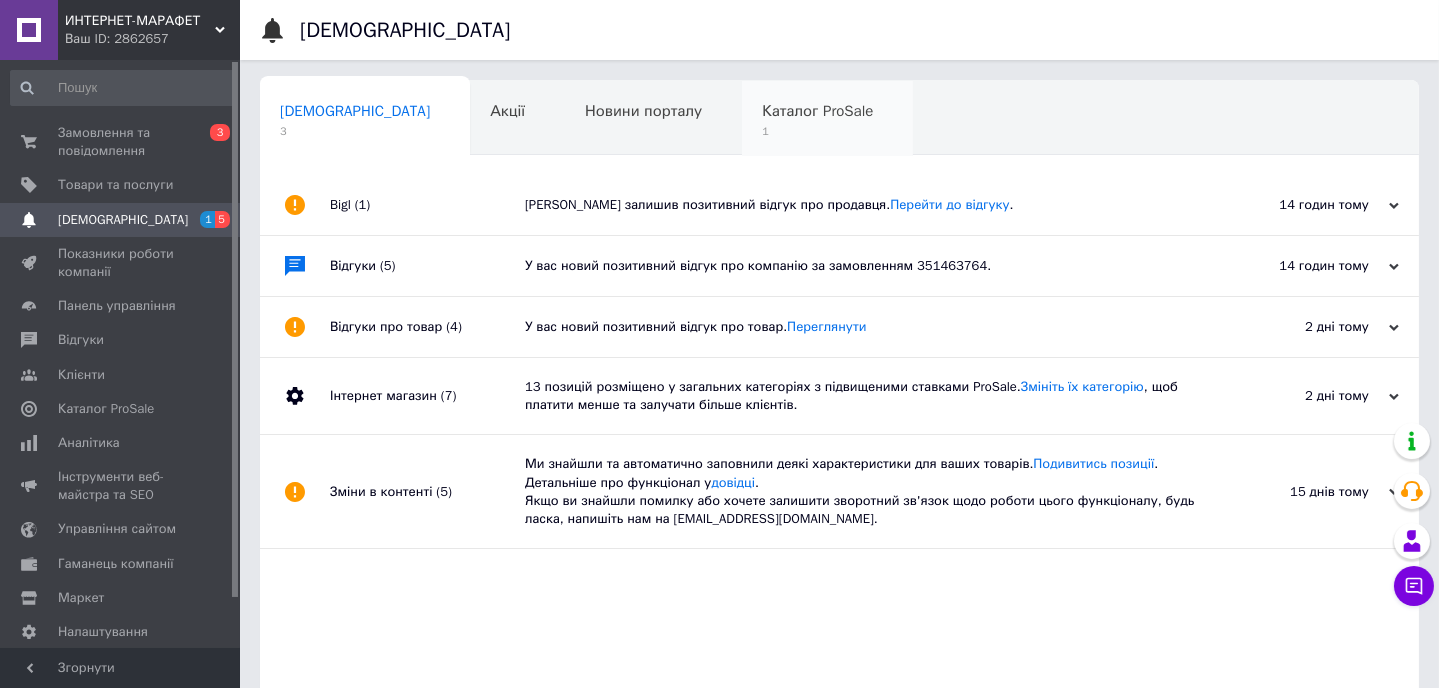click on "Каталог ProSale" at bounding box center (817, 111) 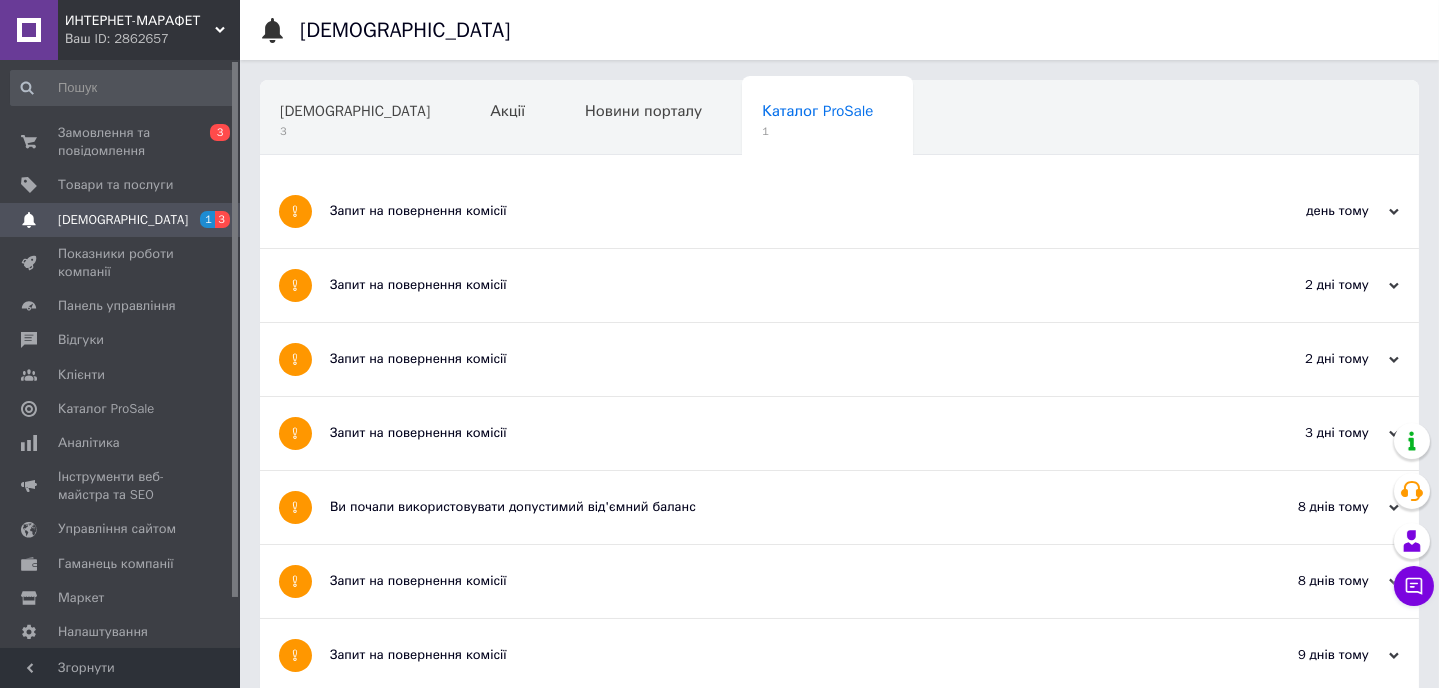 click on "Запит на повернення комісії" at bounding box center (764, 211) 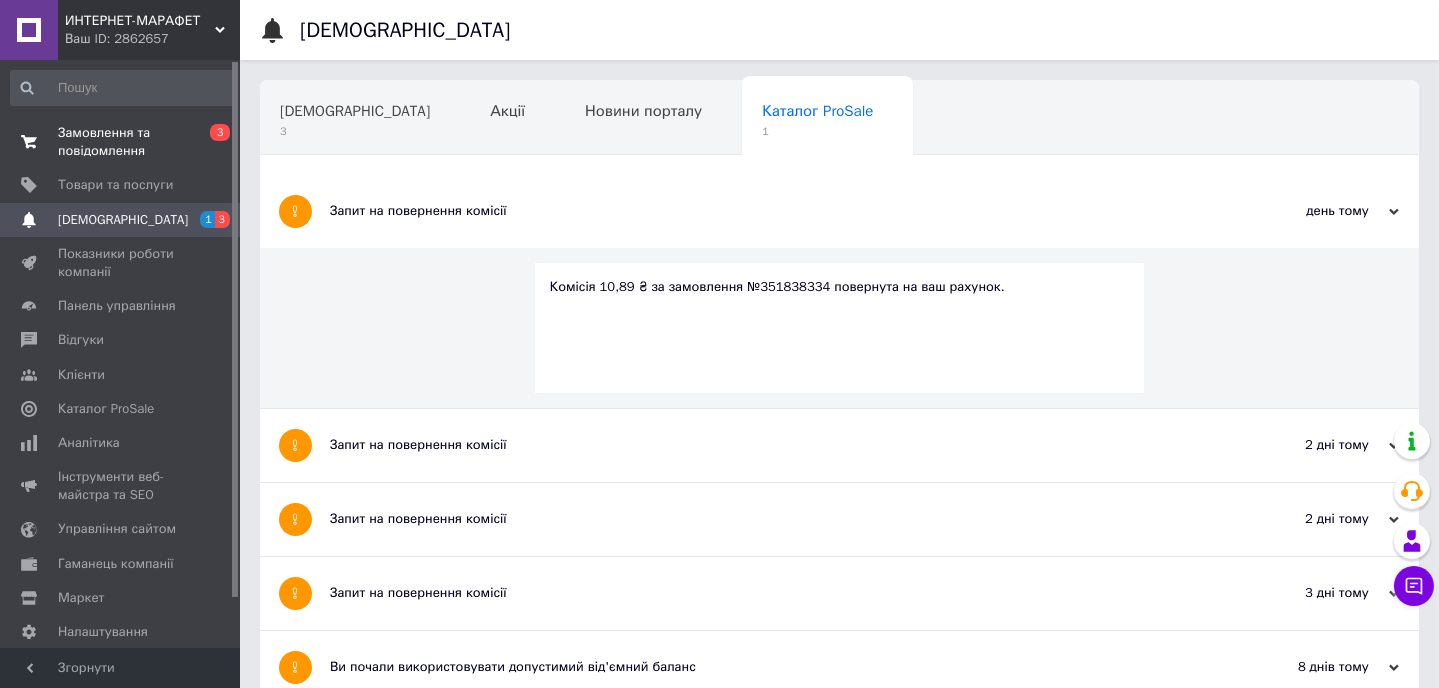click on "Замовлення та повідомлення" at bounding box center [121, 142] 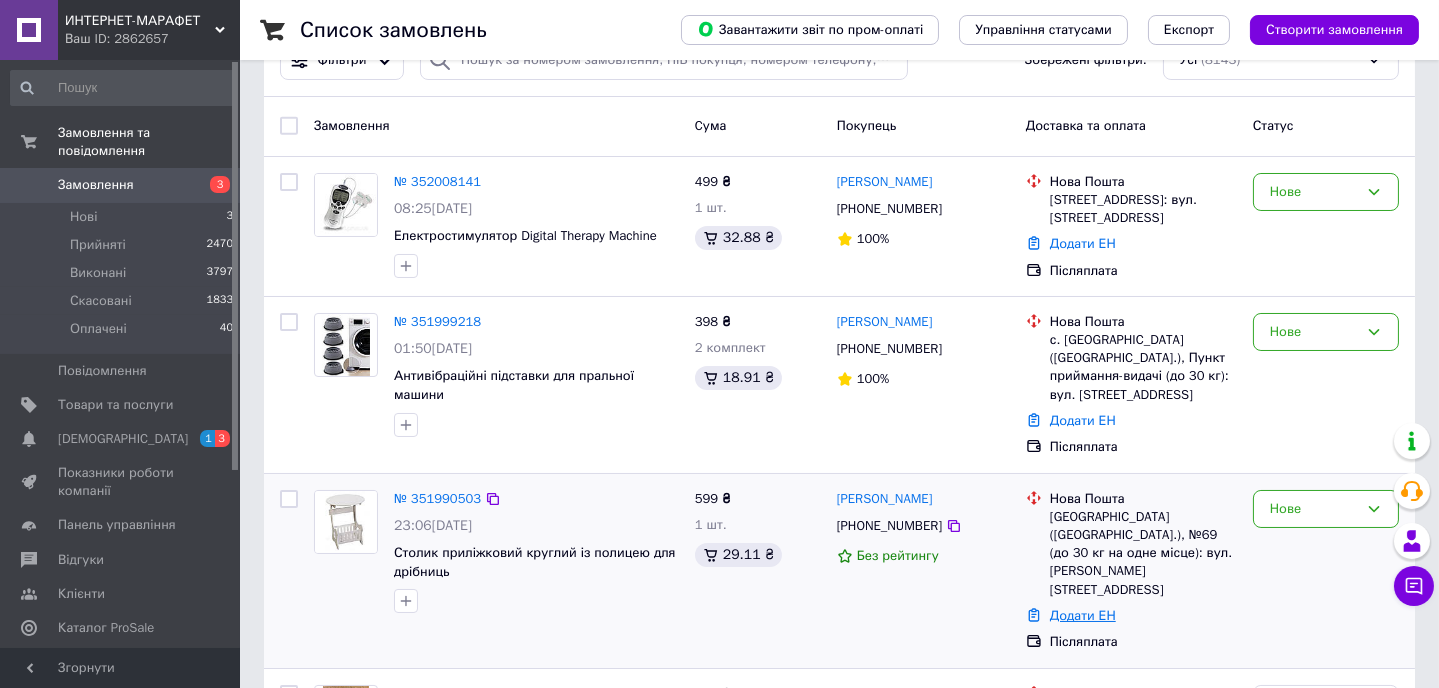 scroll, scrollTop: 90, scrollLeft: 0, axis: vertical 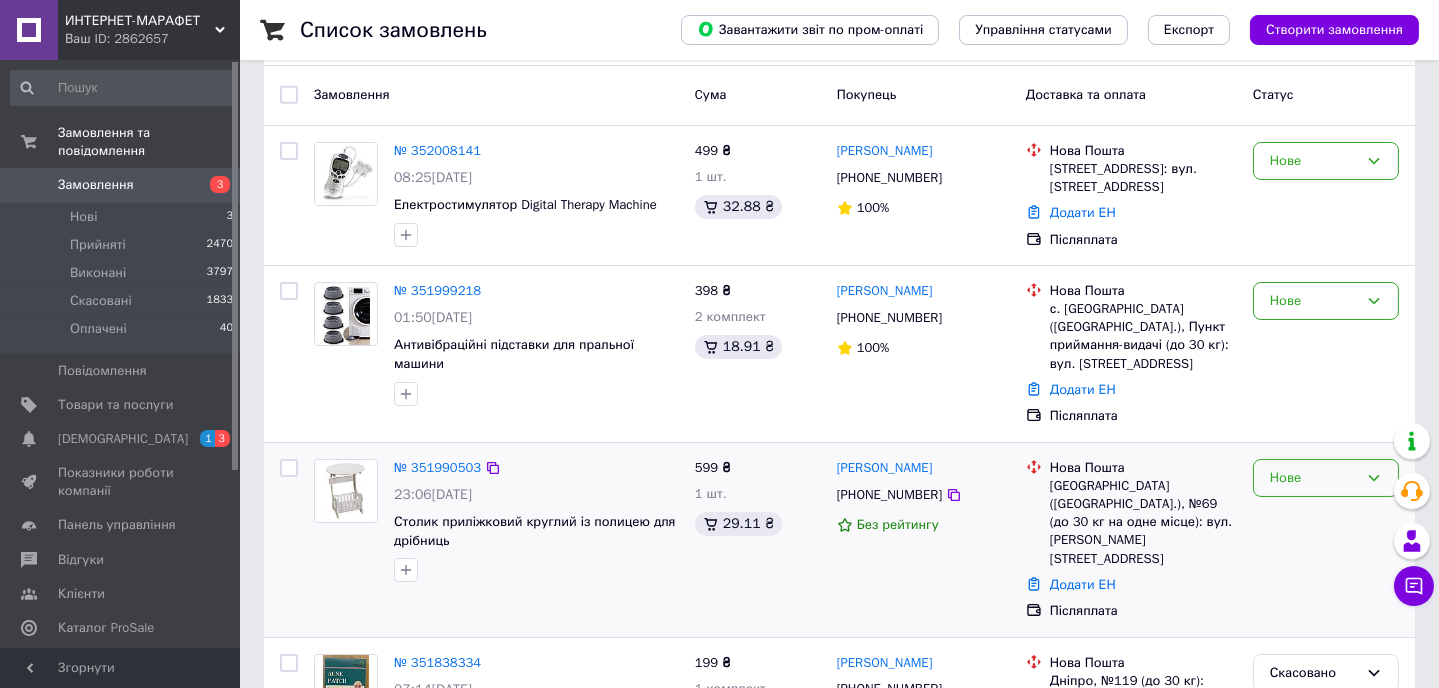 click on "Нове" at bounding box center (1314, 478) 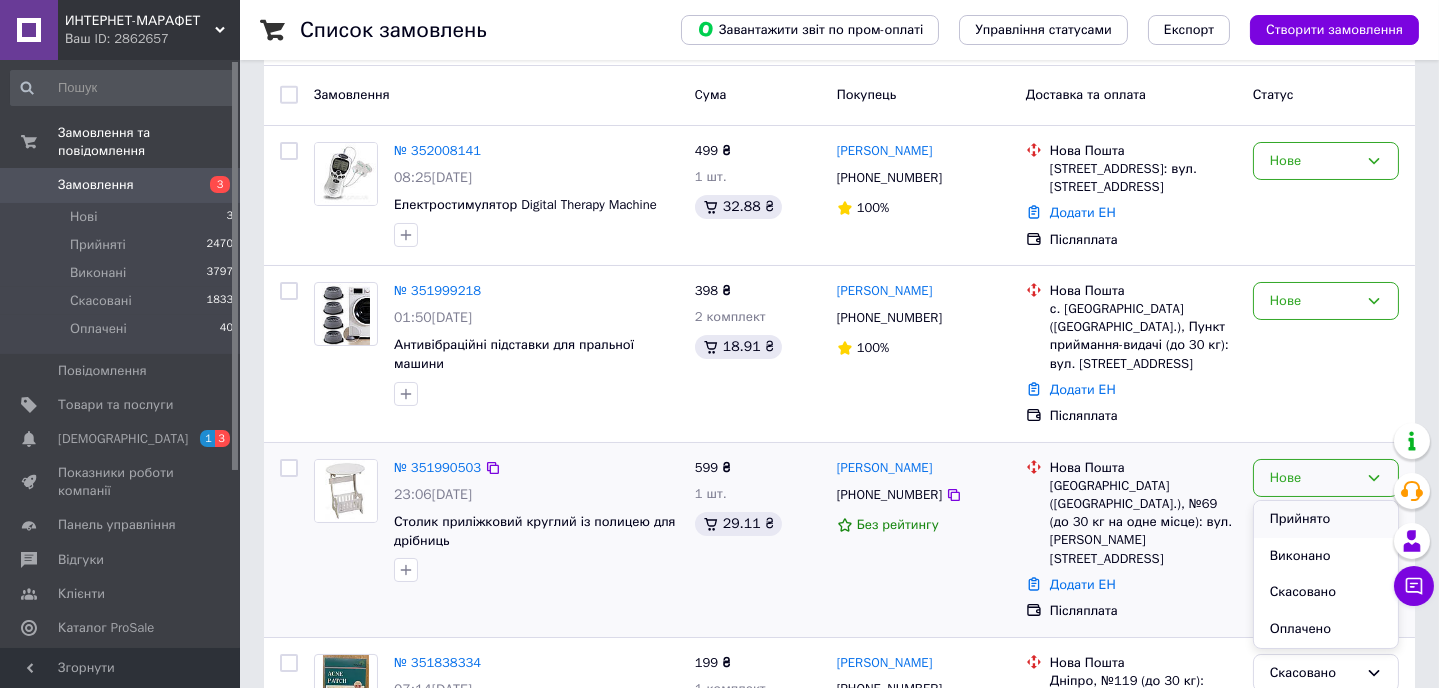 click on "Прийнято" at bounding box center [1326, 519] 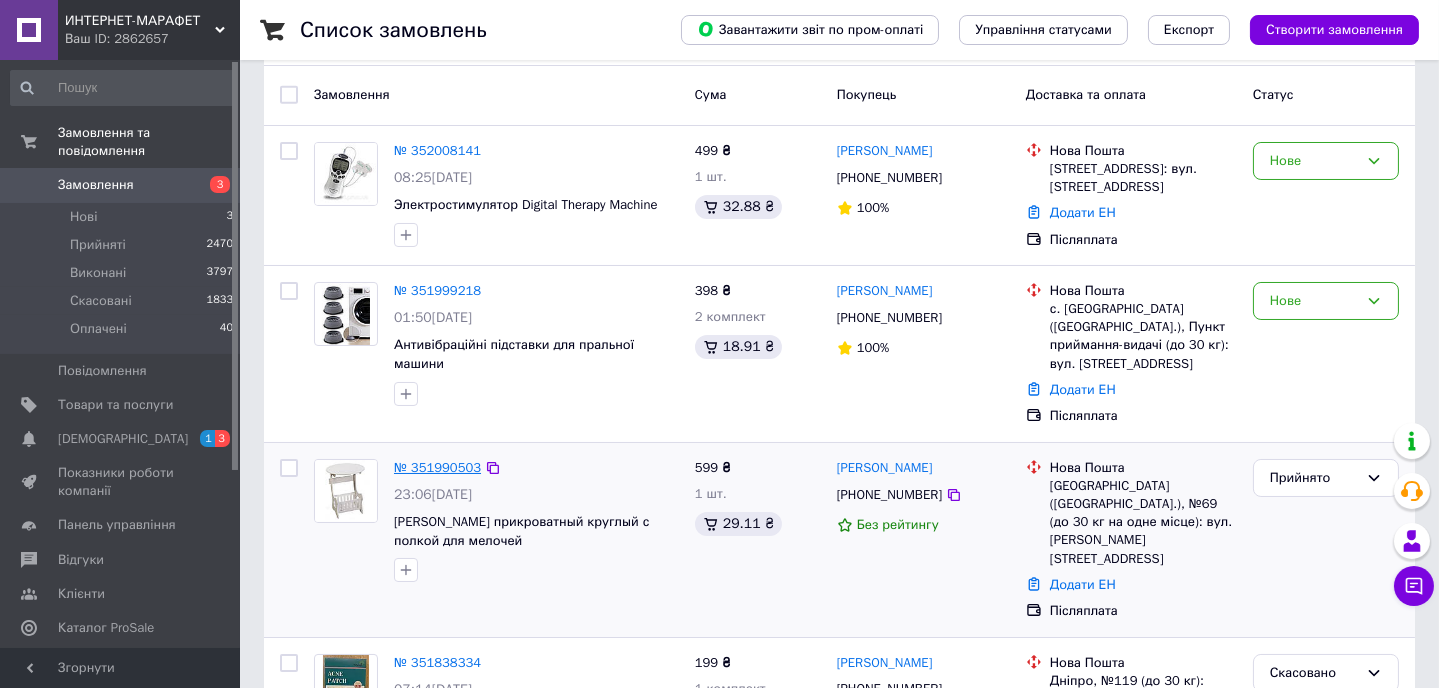 click on "№ 351990503" at bounding box center (437, 467) 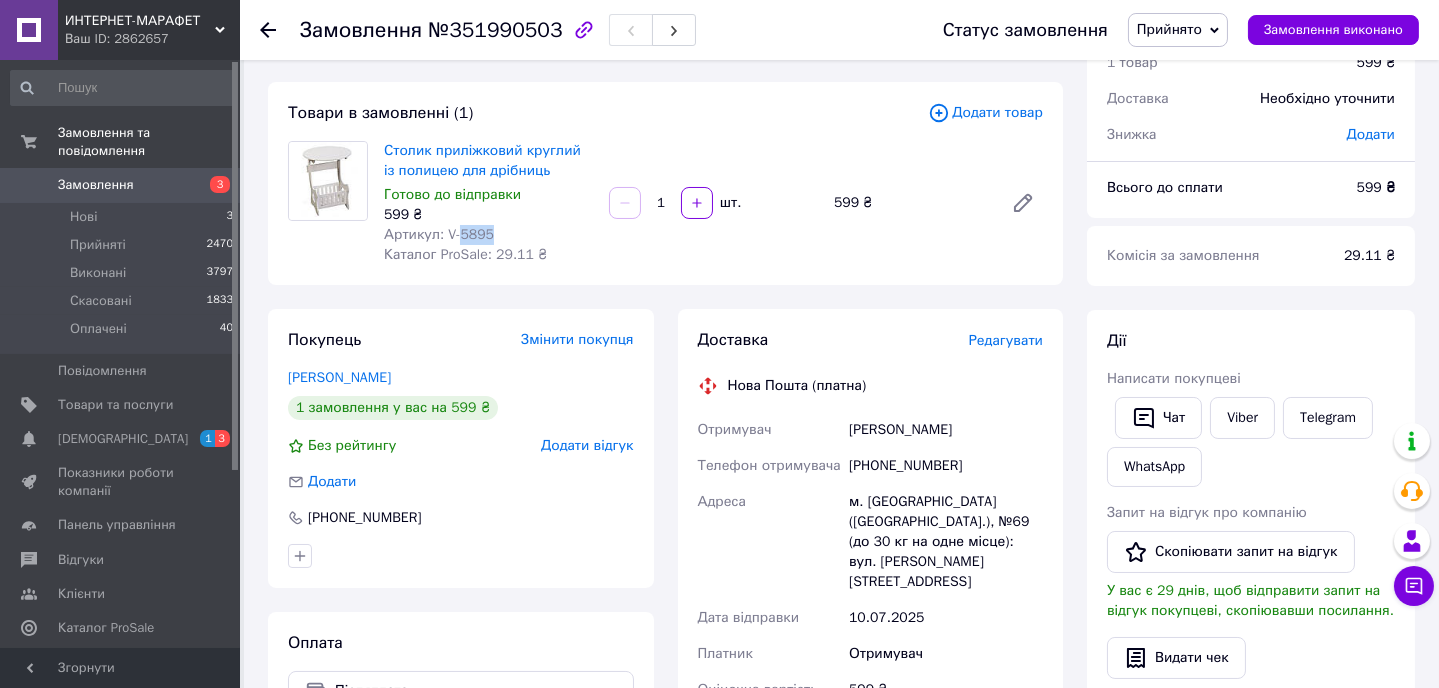 drag, startPoint x: 455, startPoint y: 230, endPoint x: 483, endPoint y: 230, distance: 28 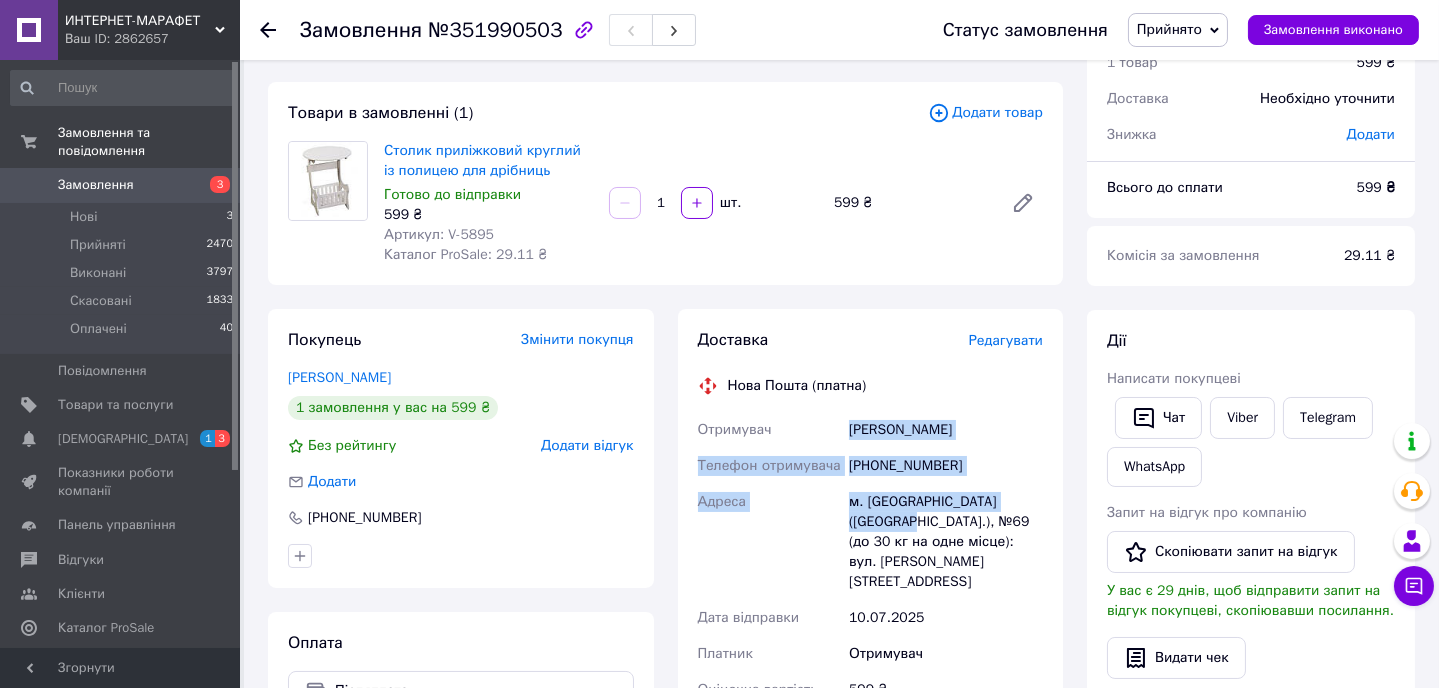 drag, startPoint x: 848, startPoint y: 425, endPoint x: 879, endPoint y: 521, distance: 100.88112 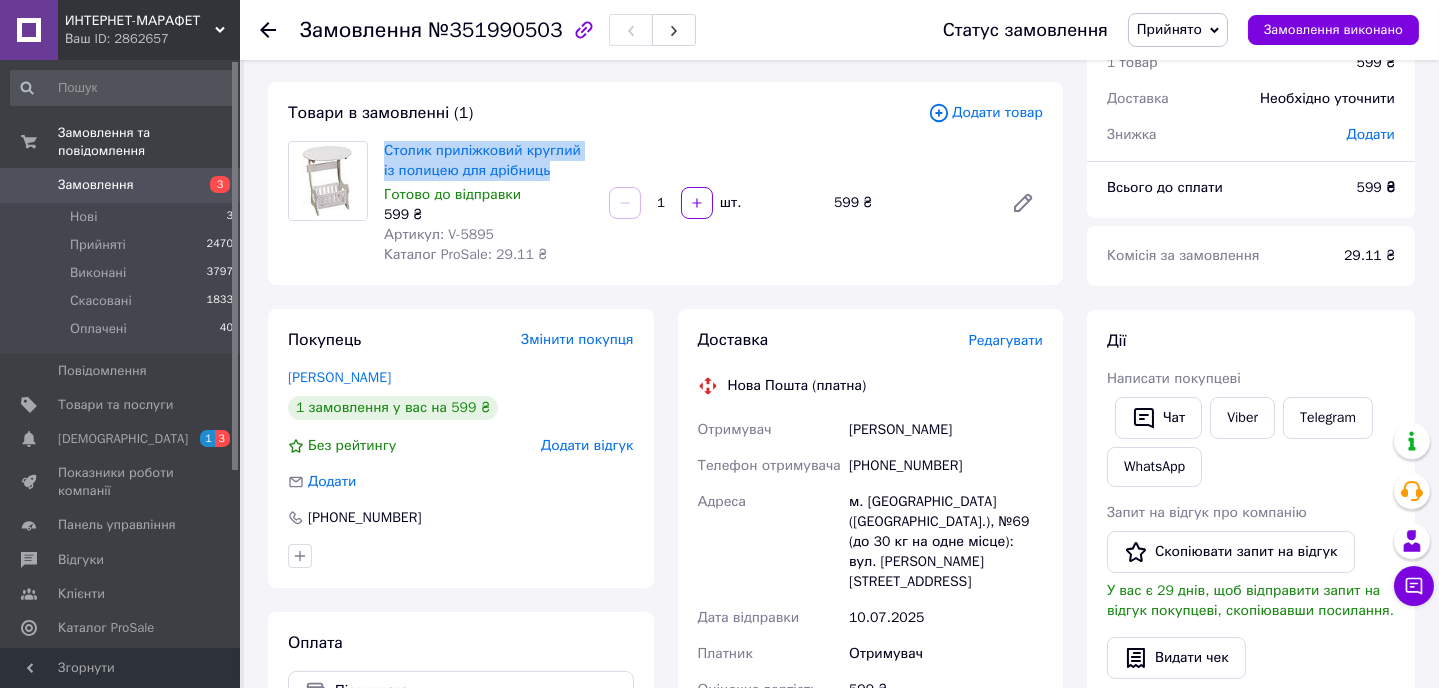 drag, startPoint x: 377, startPoint y: 145, endPoint x: 543, endPoint y: 174, distance: 168.5141 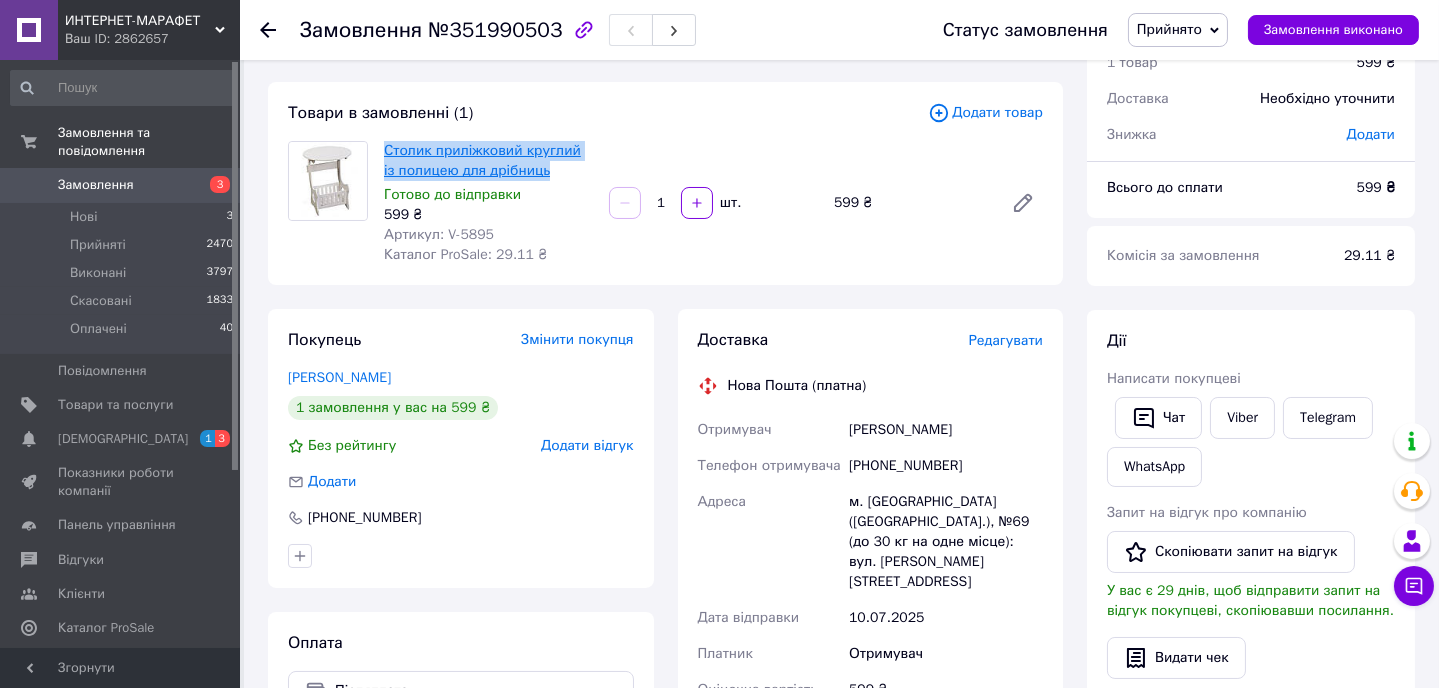 copy on "Столик приліжковий круглий із полицею для дрібниць" 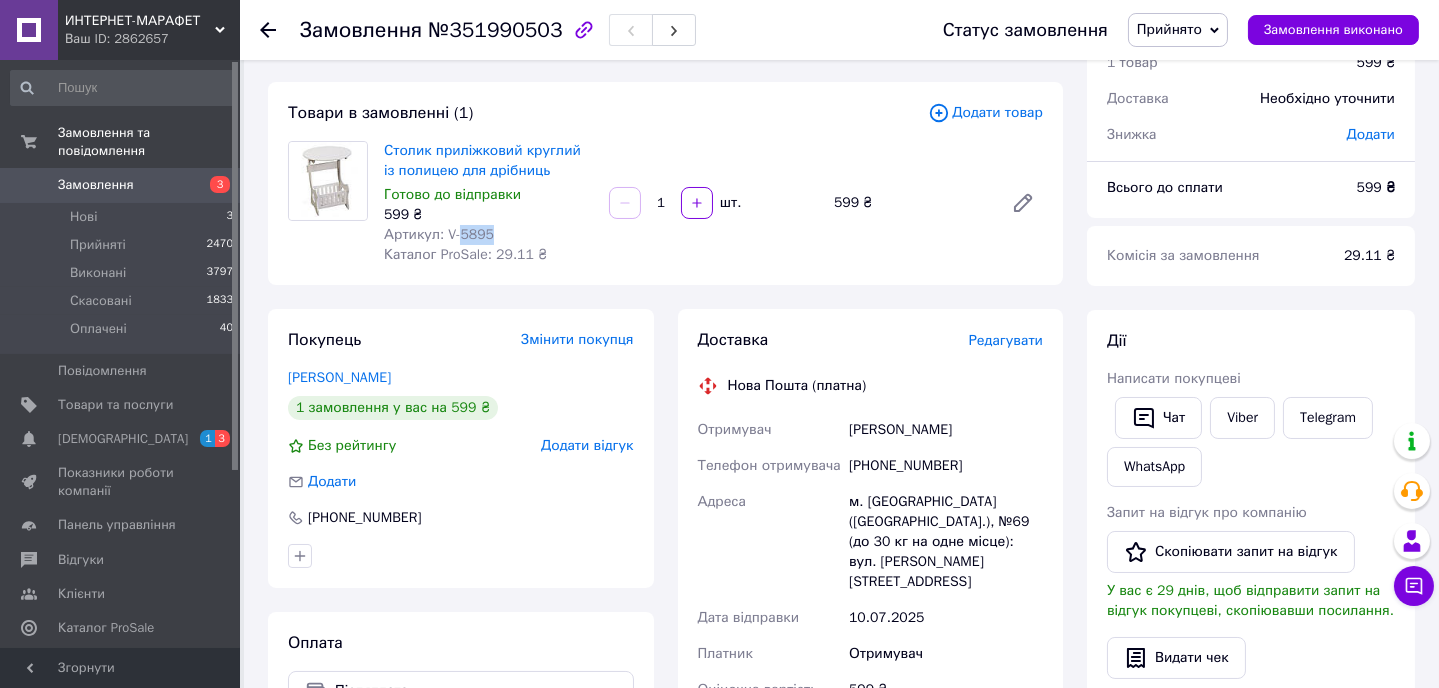 drag, startPoint x: 458, startPoint y: 231, endPoint x: 491, endPoint y: 231, distance: 33 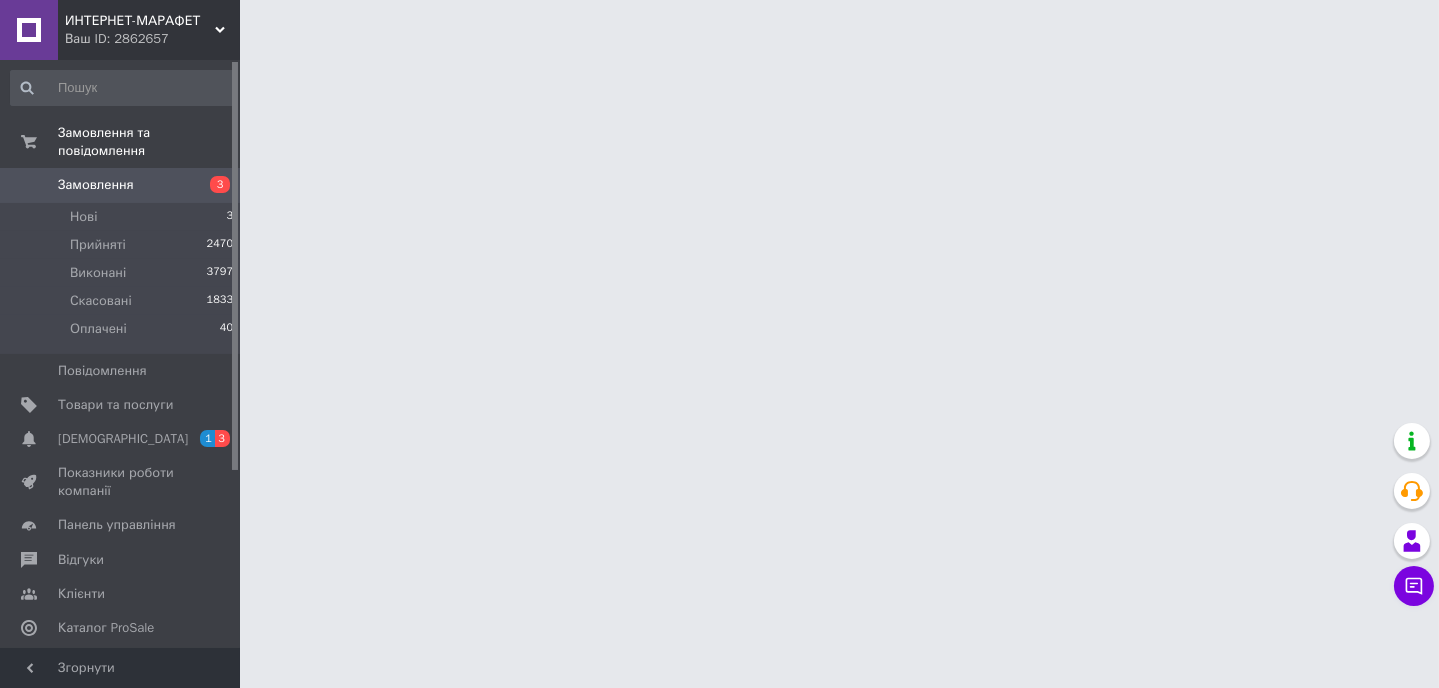 scroll, scrollTop: 0, scrollLeft: 0, axis: both 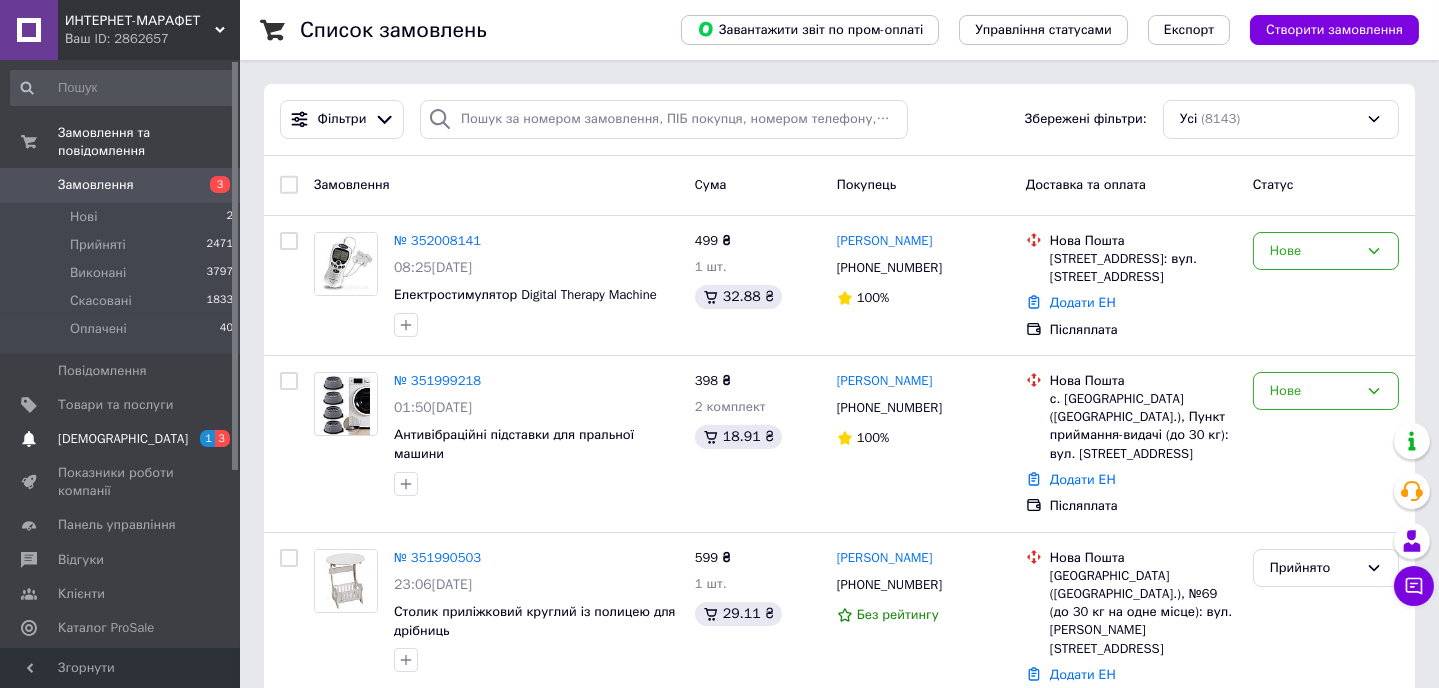 click on "[DEMOGRAPHIC_DATA]" at bounding box center (123, 439) 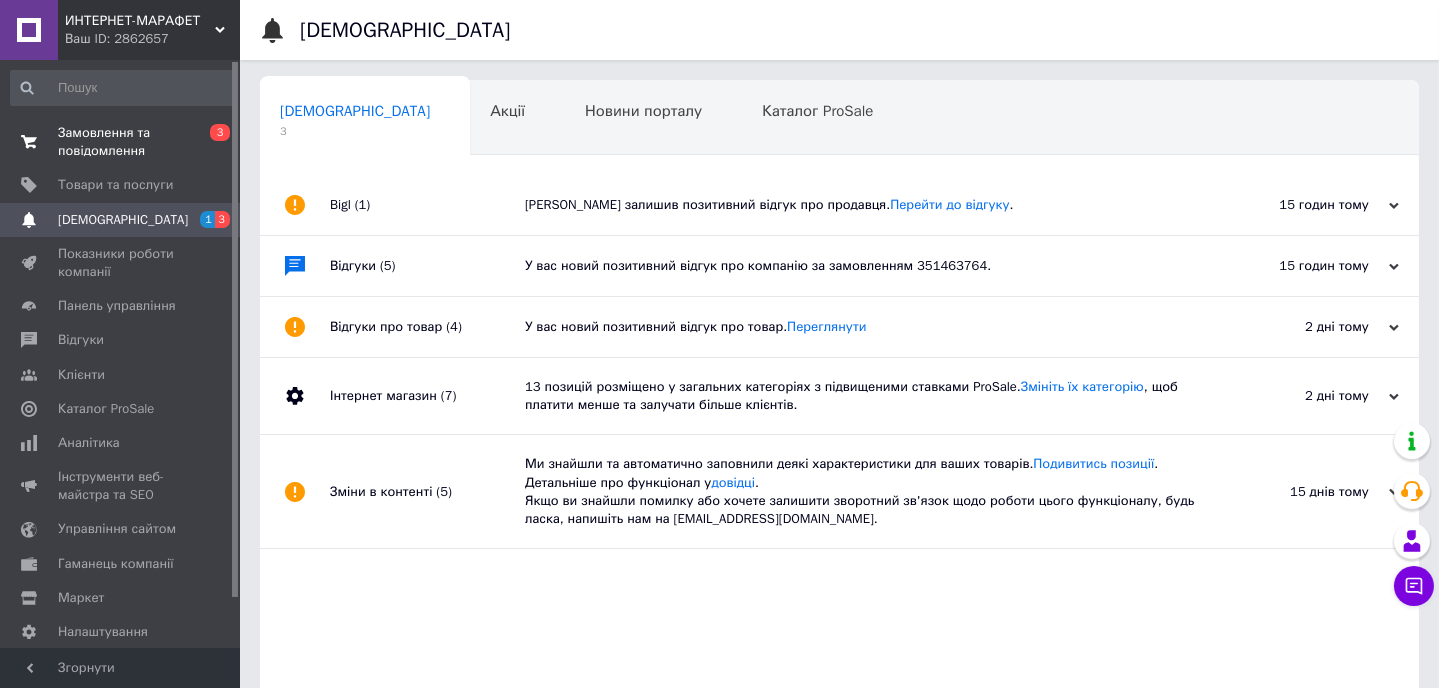 click on "Замовлення та повідомлення" at bounding box center (121, 142) 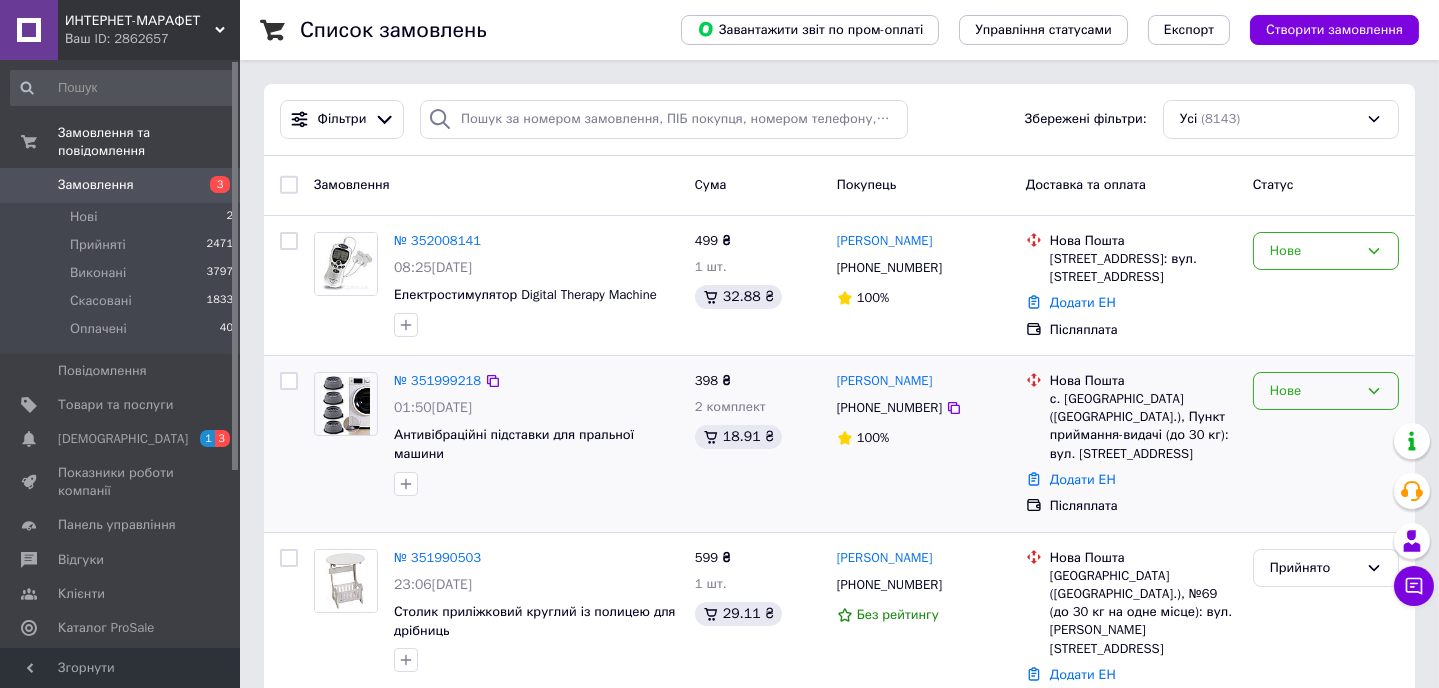 click 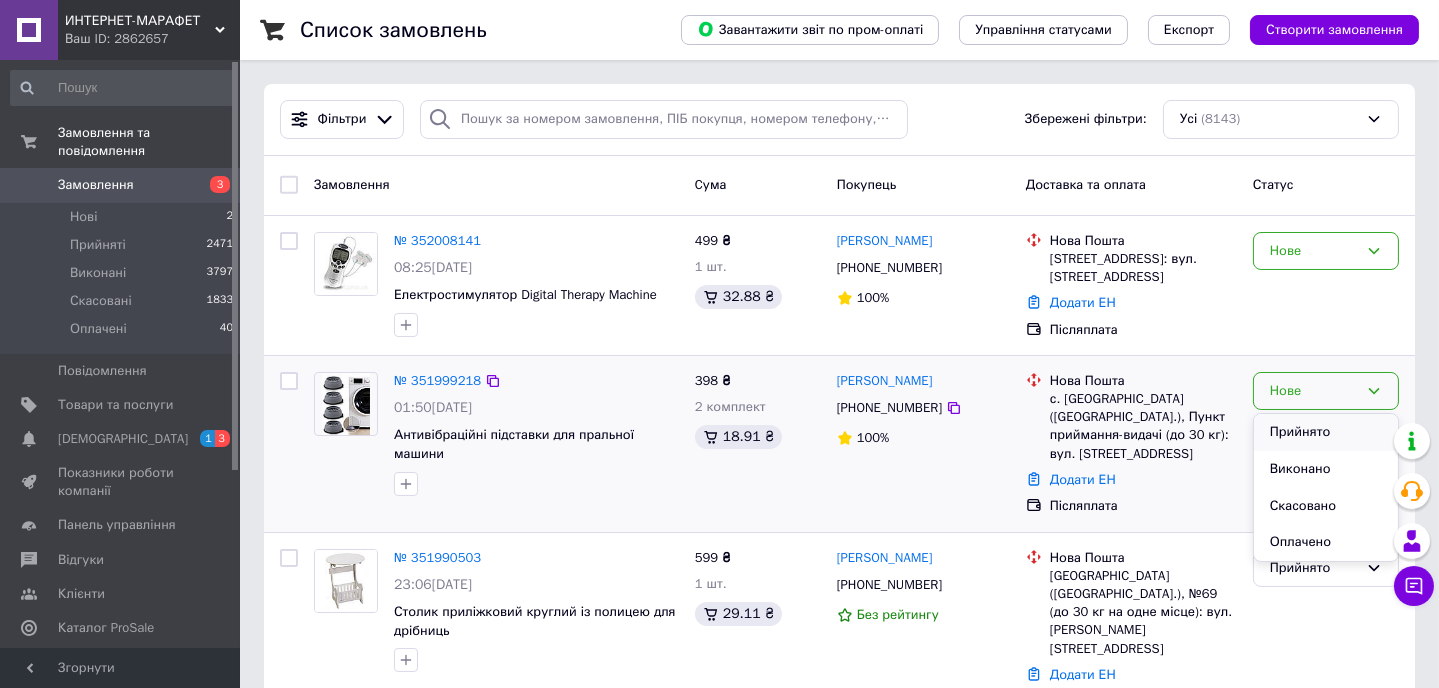 click on "Прийнято" at bounding box center (1326, 432) 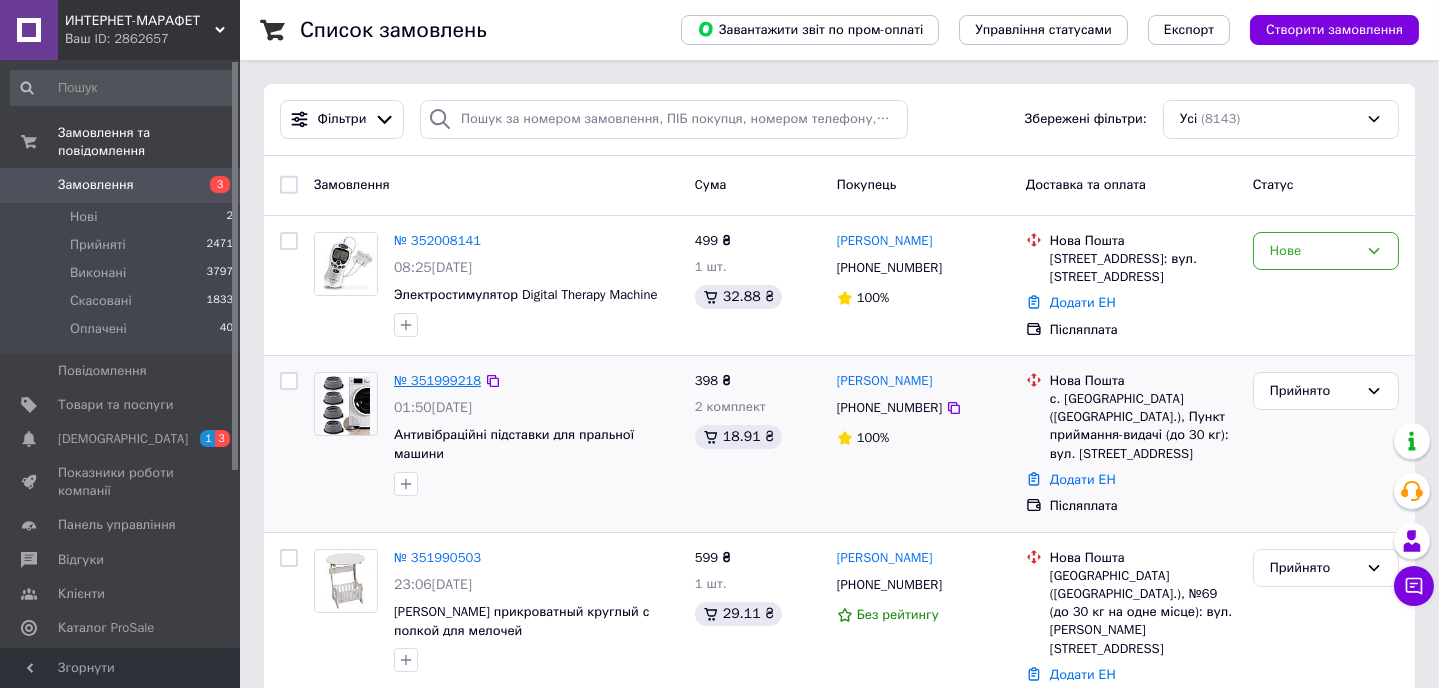 click on "№ 351999218" at bounding box center (437, 380) 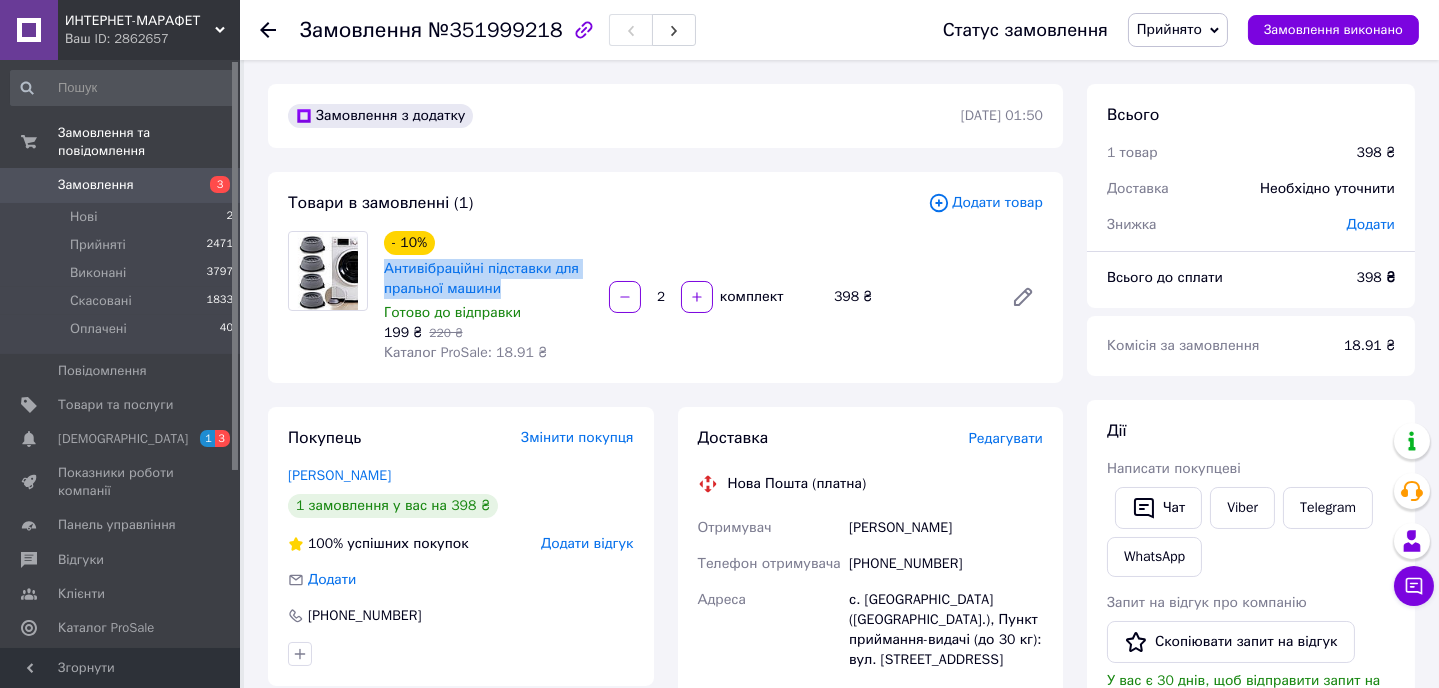 drag, startPoint x: 380, startPoint y: 263, endPoint x: 520, endPoint y: 290, distance: 142.5798 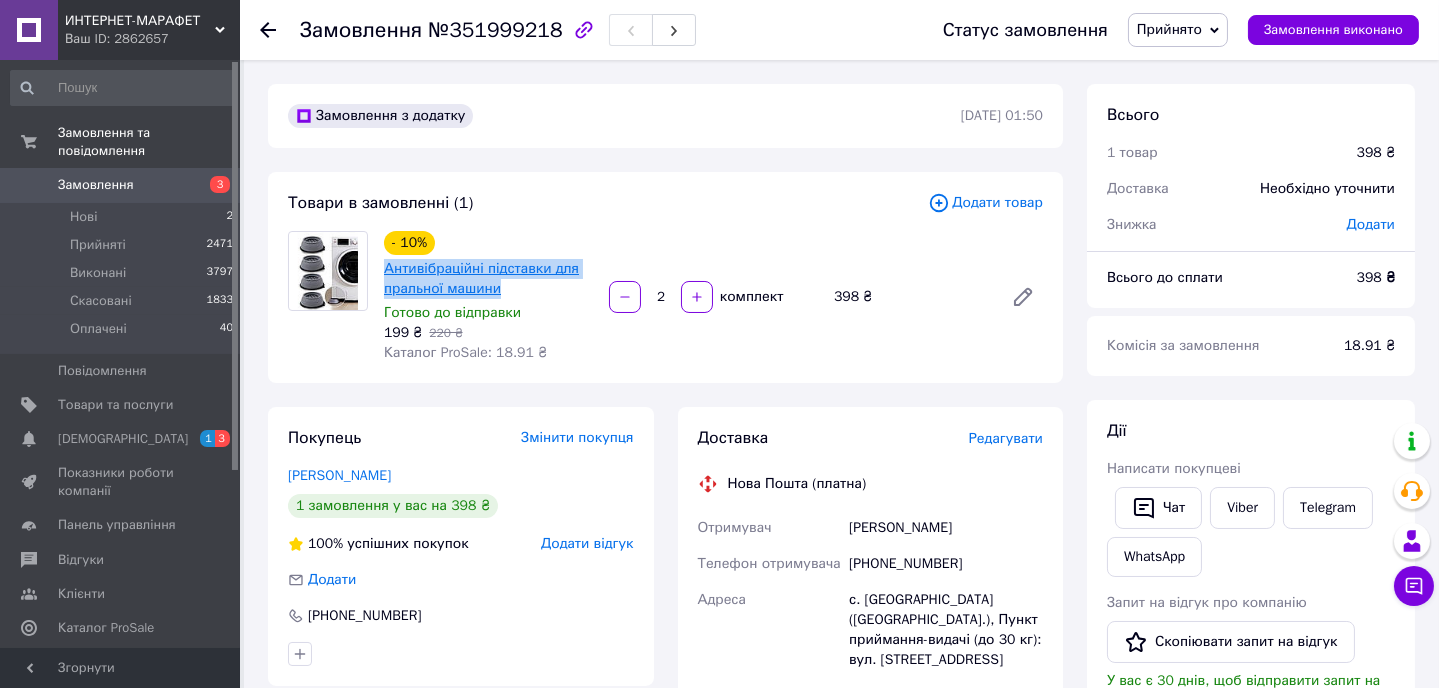 copy on "Антивібраційні підставки для пральної машини" 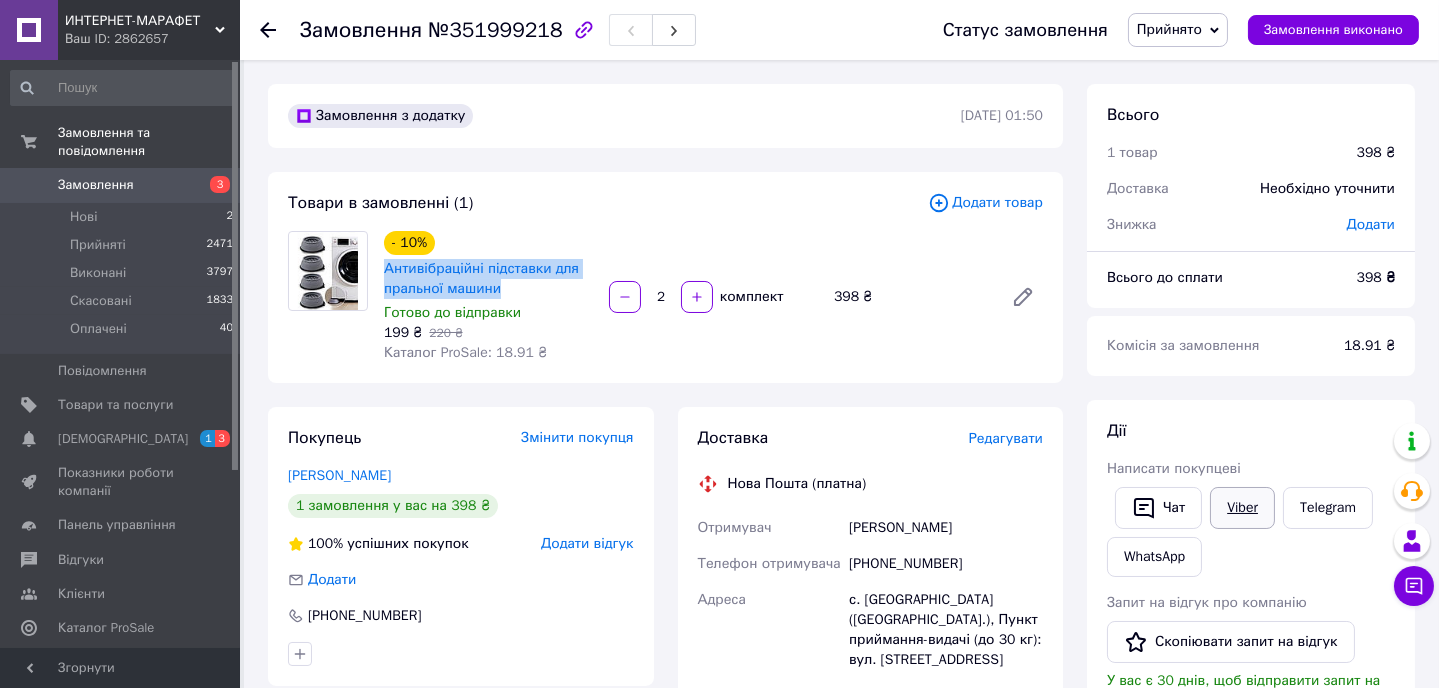 click on "Viber" at bounding box center (1242, 508) 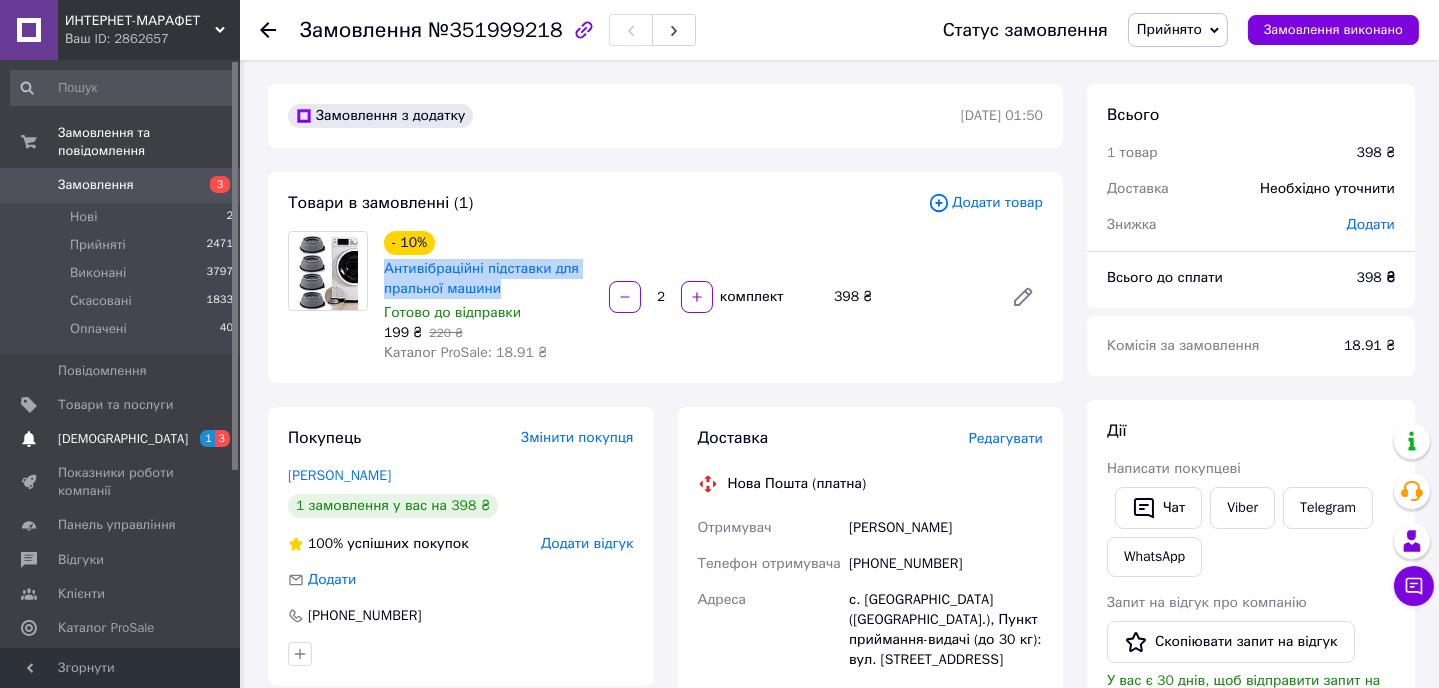 click on "[DEMOGRAPHIC_DATA]" at bounding box center (123, 439) 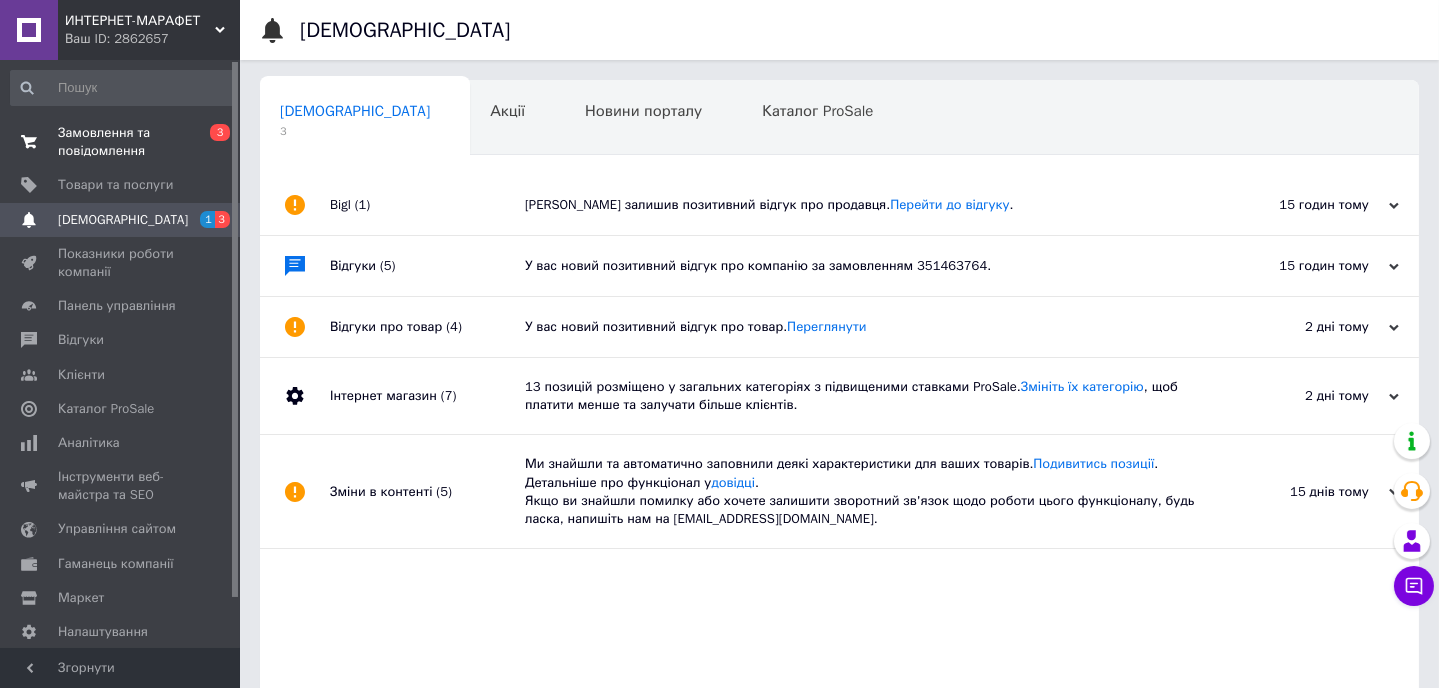 click on "Замовлення та повідомлення" at bounding box center [121, 142] 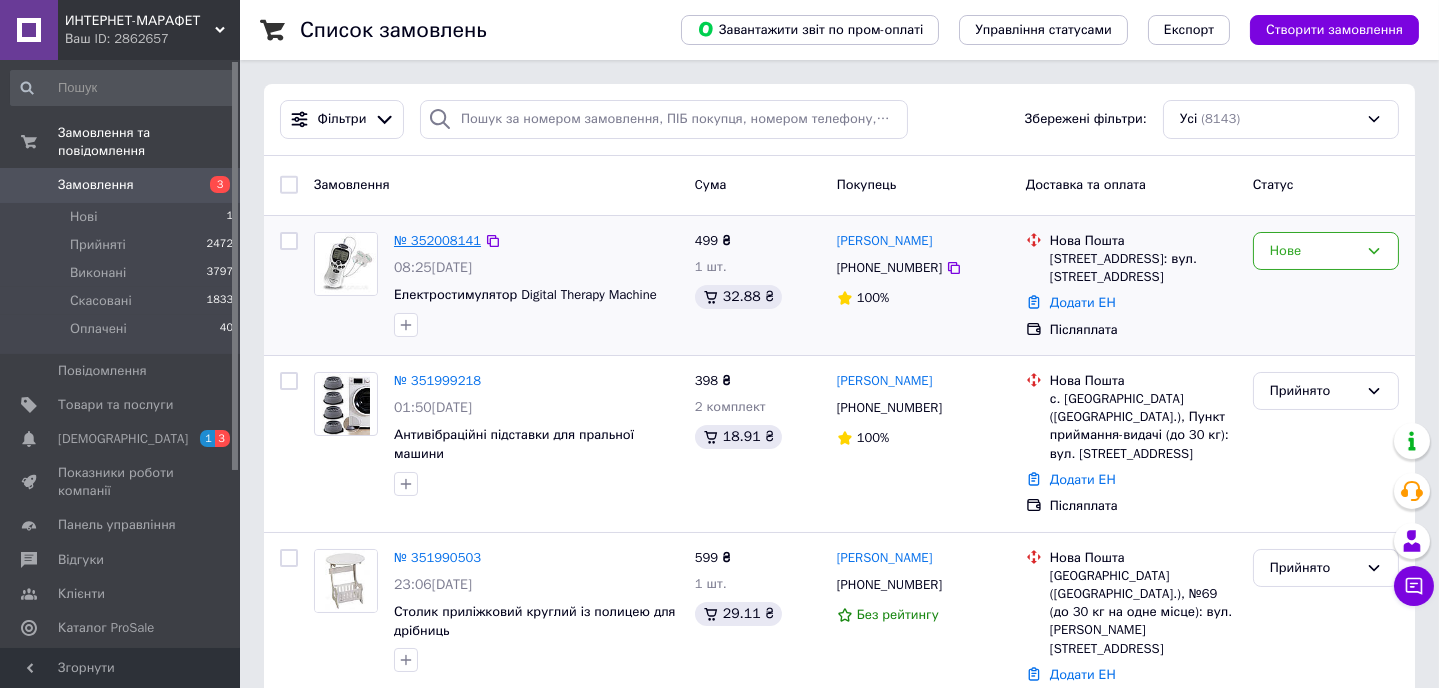 click on "№ 352008141" at bounding box center [437, 240] 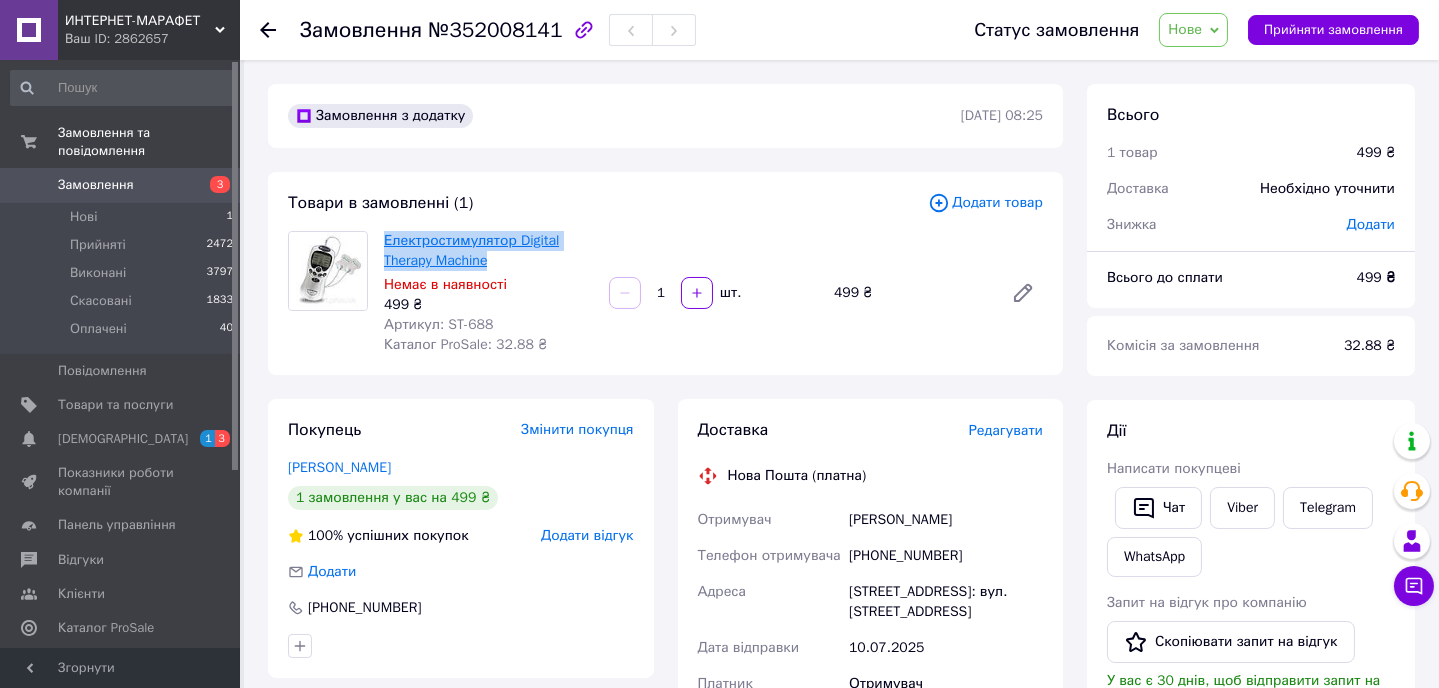 drag, startPoint x: 380, startPoint y: 235, endPoint x: 485, endPoint y: 264, distance: 108.93117 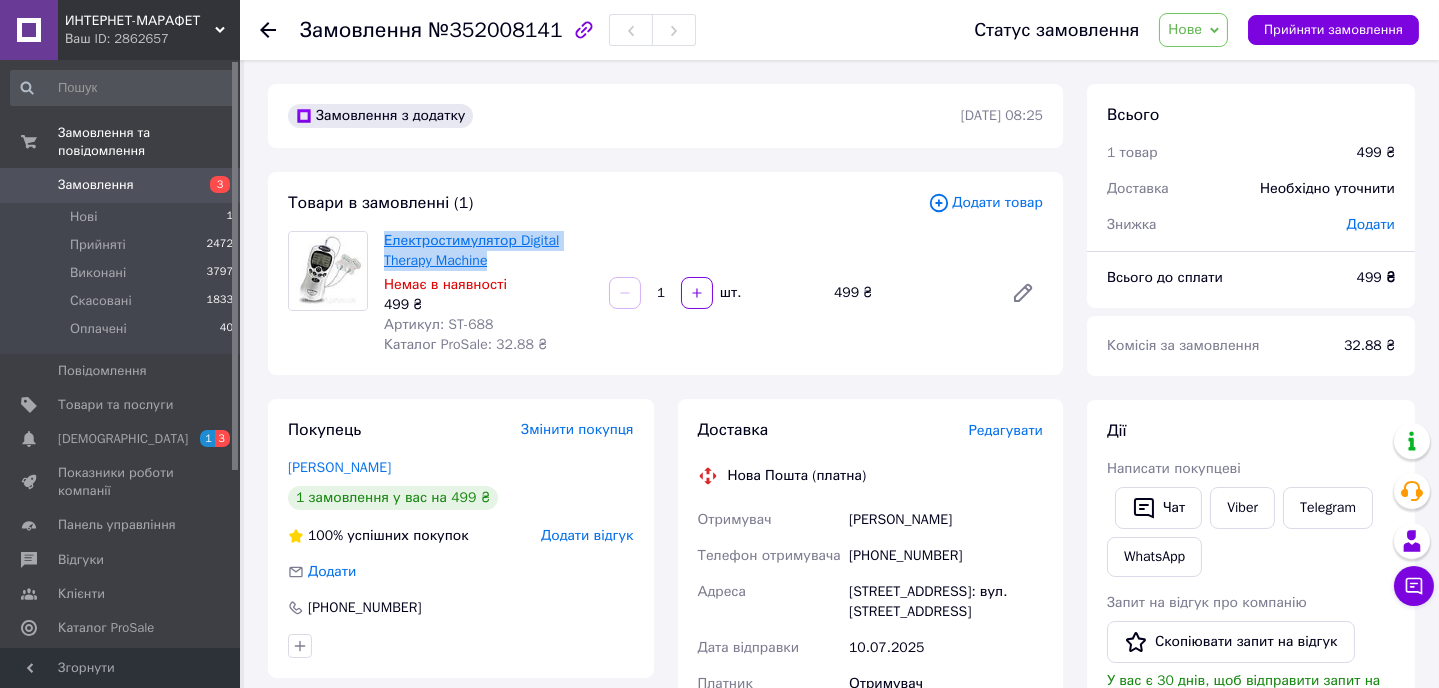 copy on "Електростимулятор Digital Therapy Machine" 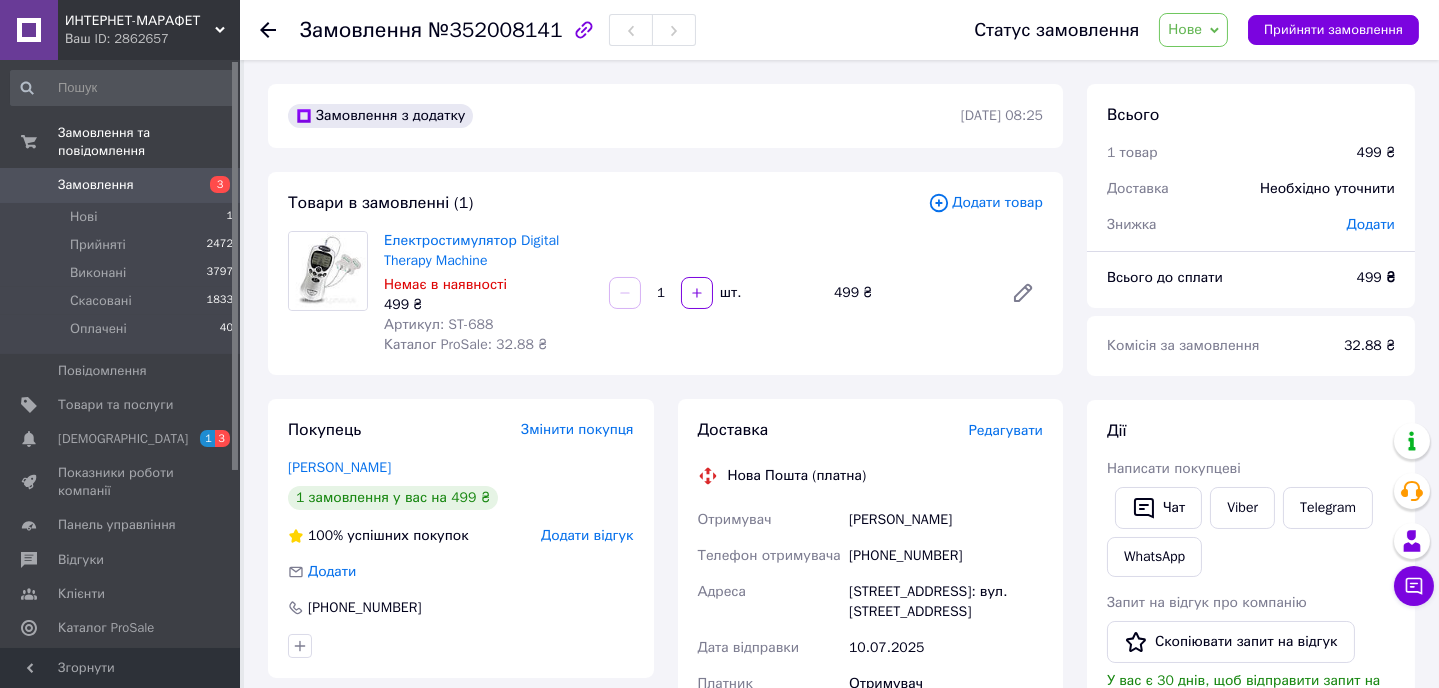 click 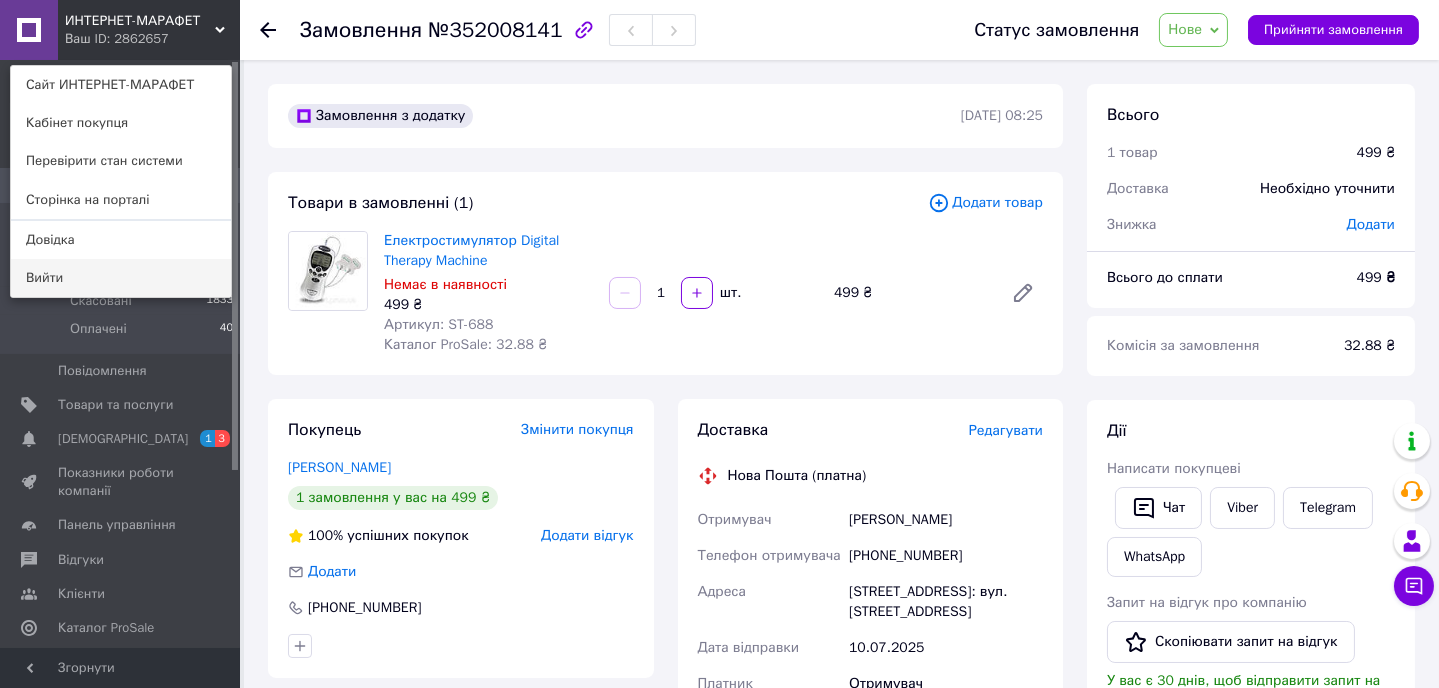 click on "Вийти" at bounding box center [121, 278] 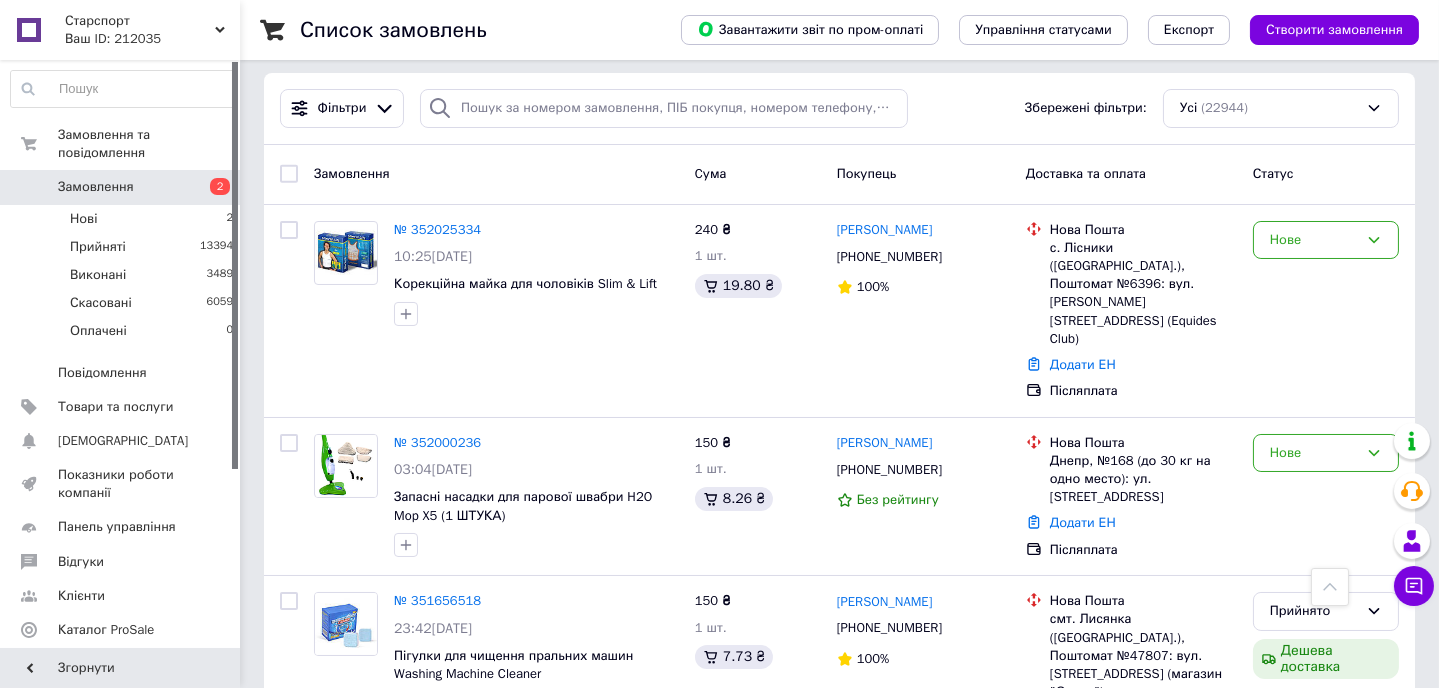 scroll, scrollTop: 0, scrollLeft: 0, axis: both 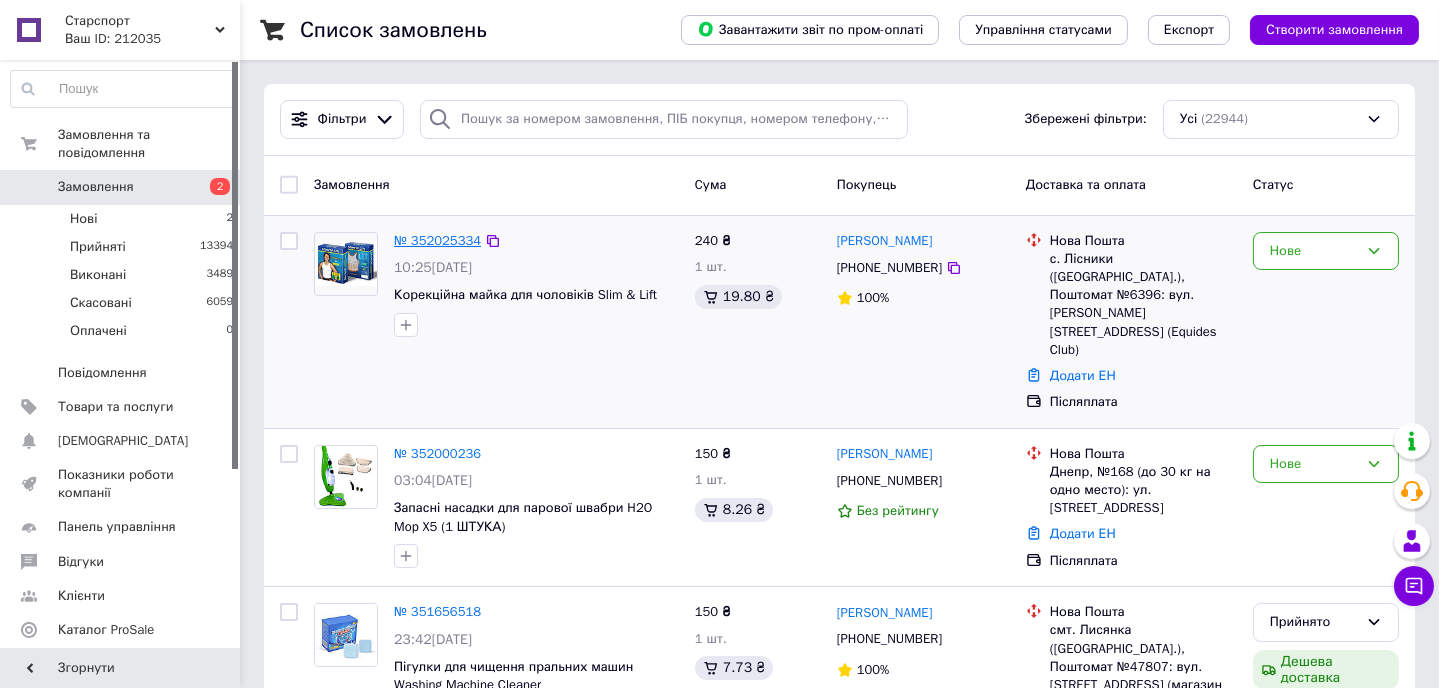 click on "№ 352025334" at bounding box center (437, 240) 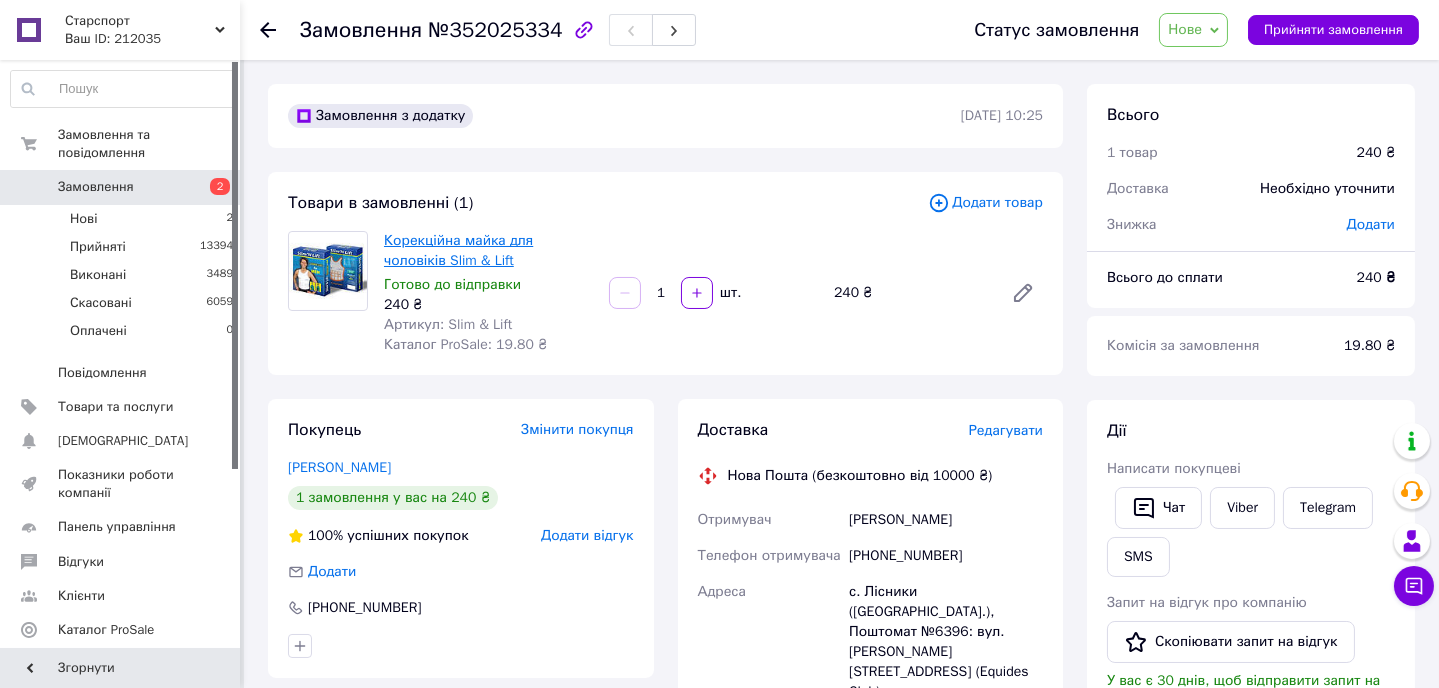 click on "Корекційна майка для чоловіків Slim & Lift" at bounding box center [458, 250] 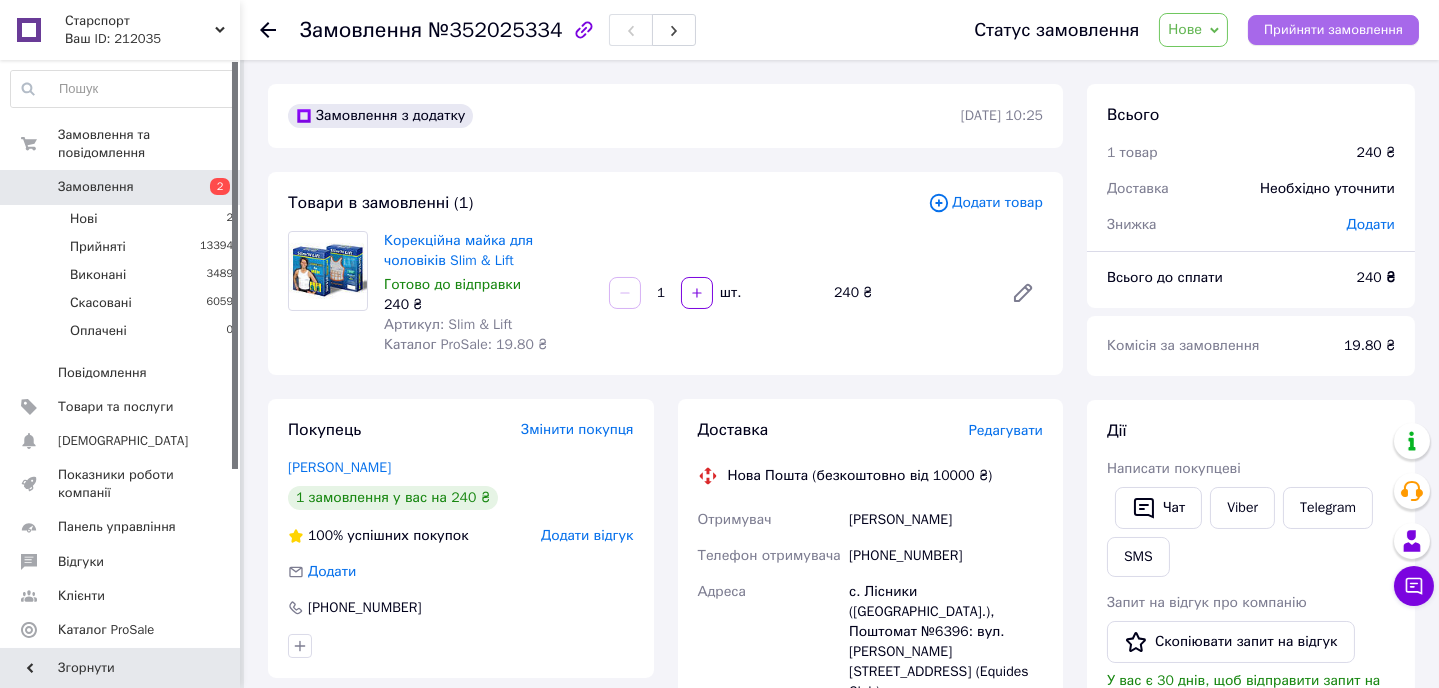 click on "Прийняти замовлення" at bounding box center [1333, 30] 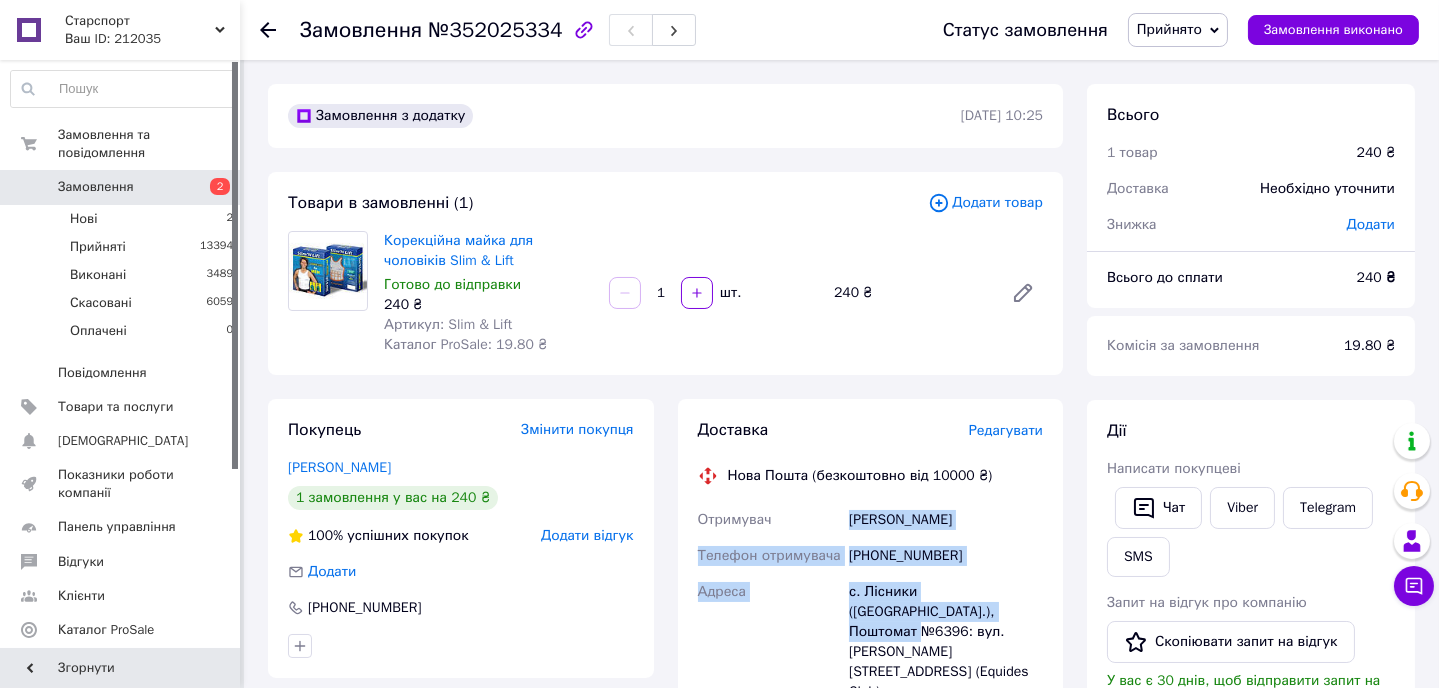 drag, startPoint x: 850, startPoint y: 520, endPoint x: 963, endPoint y: 610, distance: 144.46107 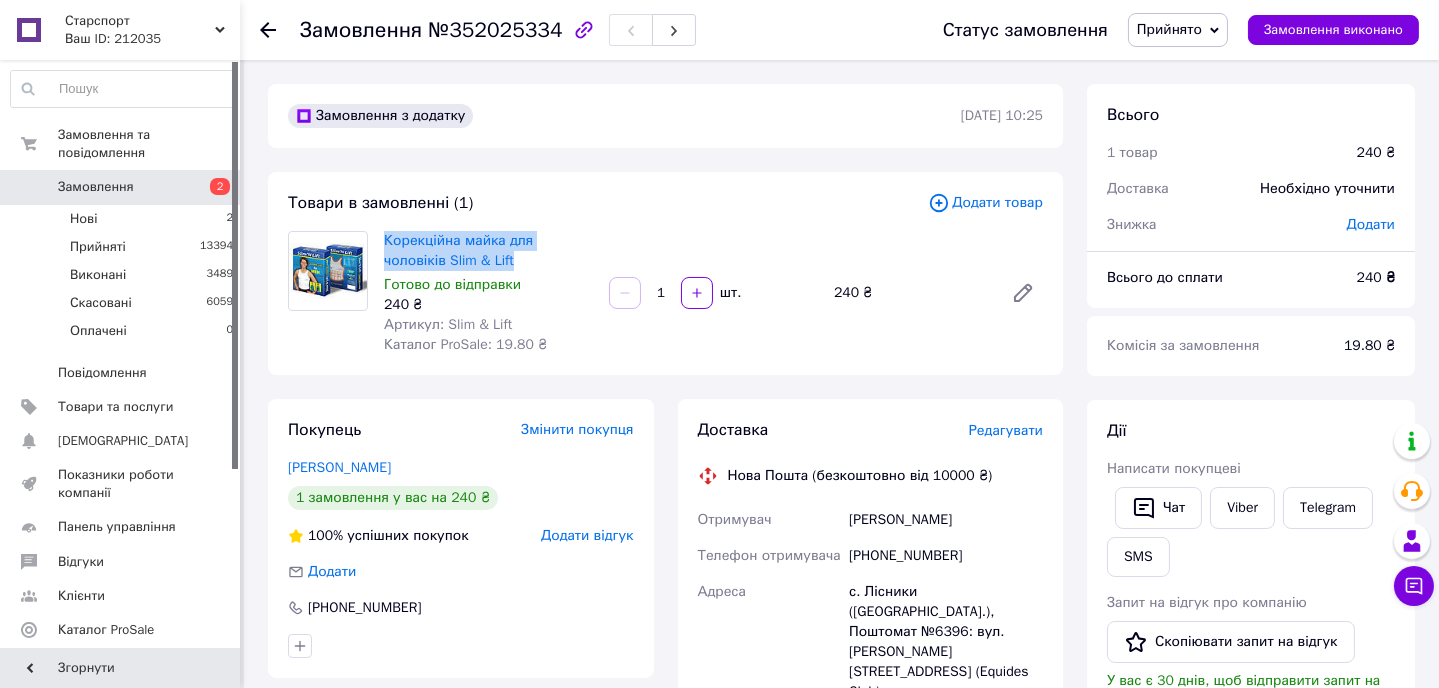 drag, startPoint x: 425, startPoint y: 235, endPoint x: 491, endPoint y: 258, distance: 69.89278 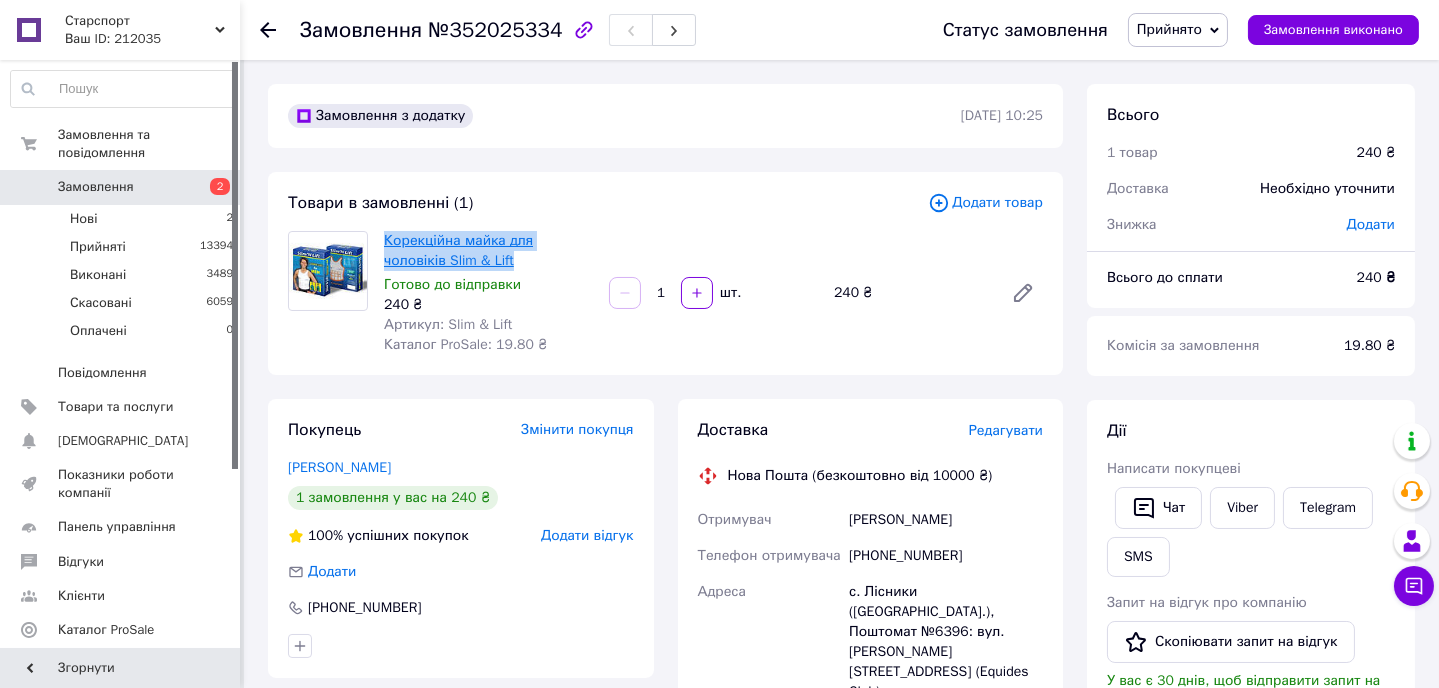 copy on "Корекційна майка для чоловіків Slim & Lift" 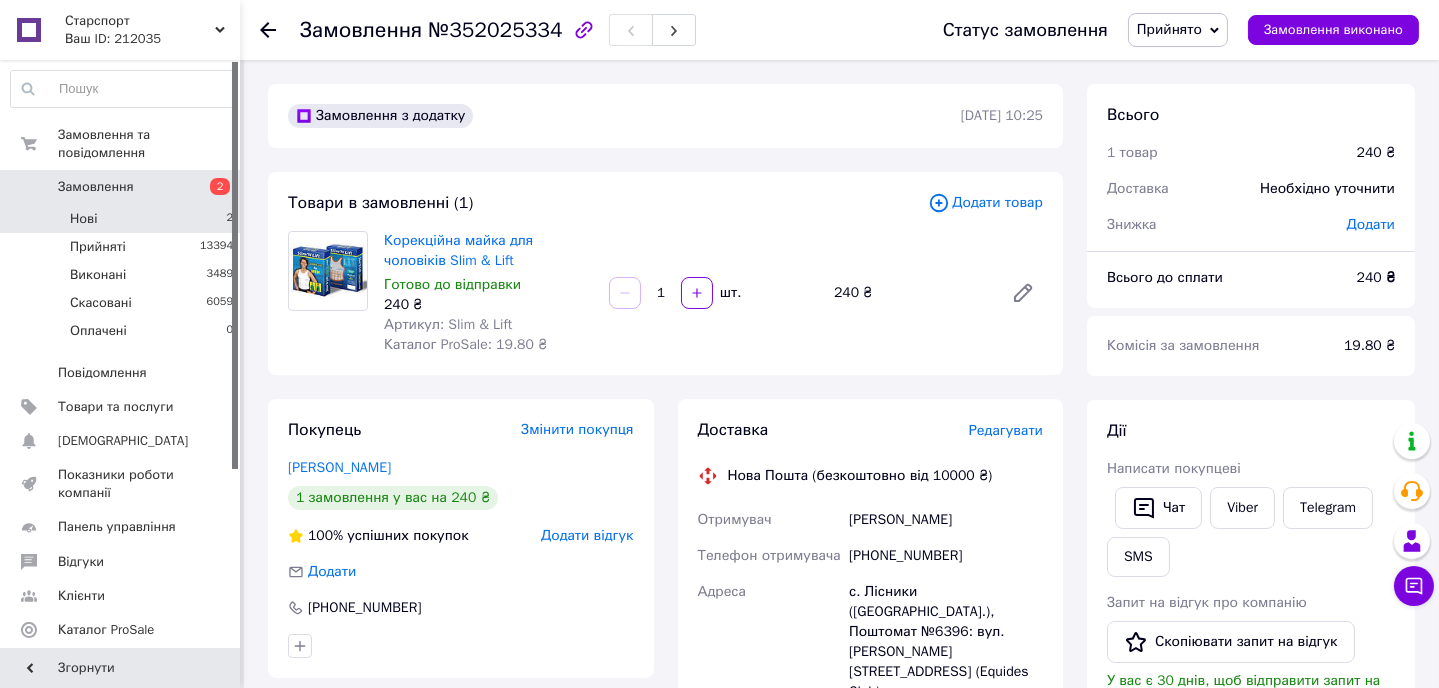 click on "Нові 2" at bounding box center (122, 219) 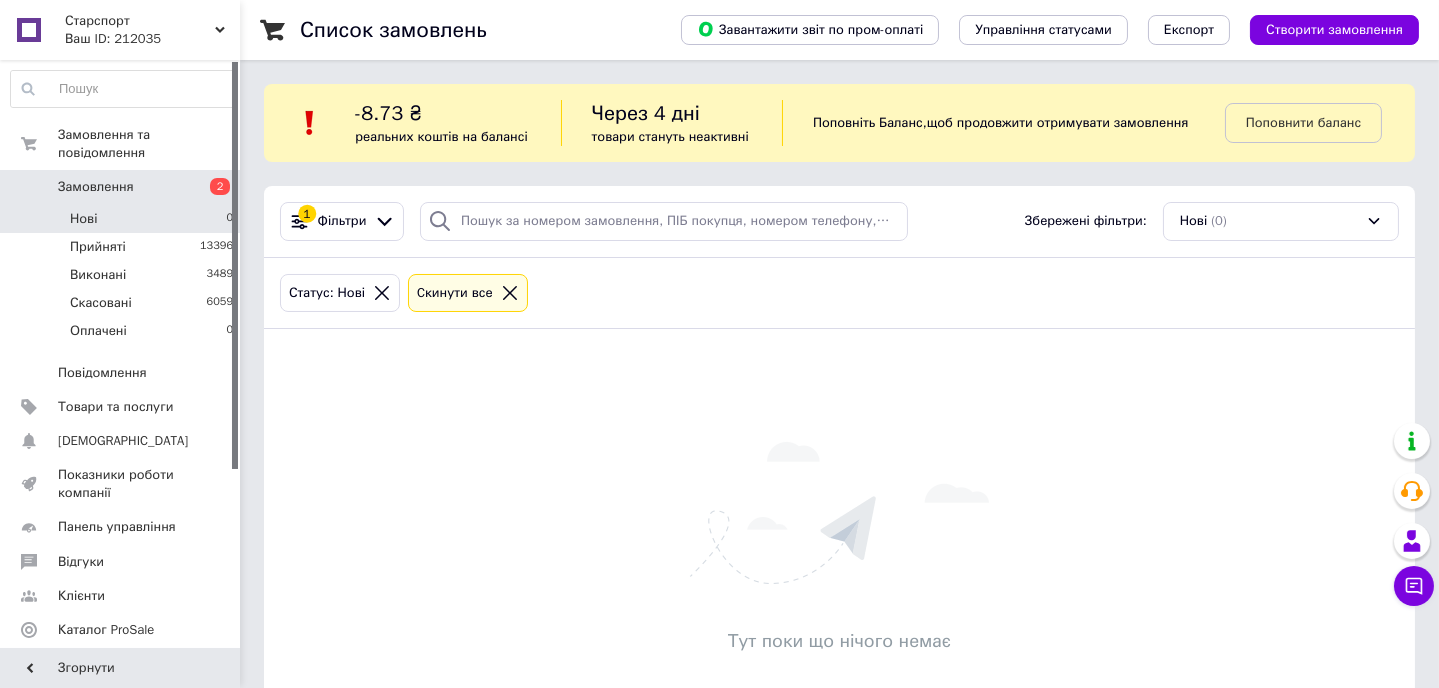 click on "Нові 0" at bounding box center [122, 219] 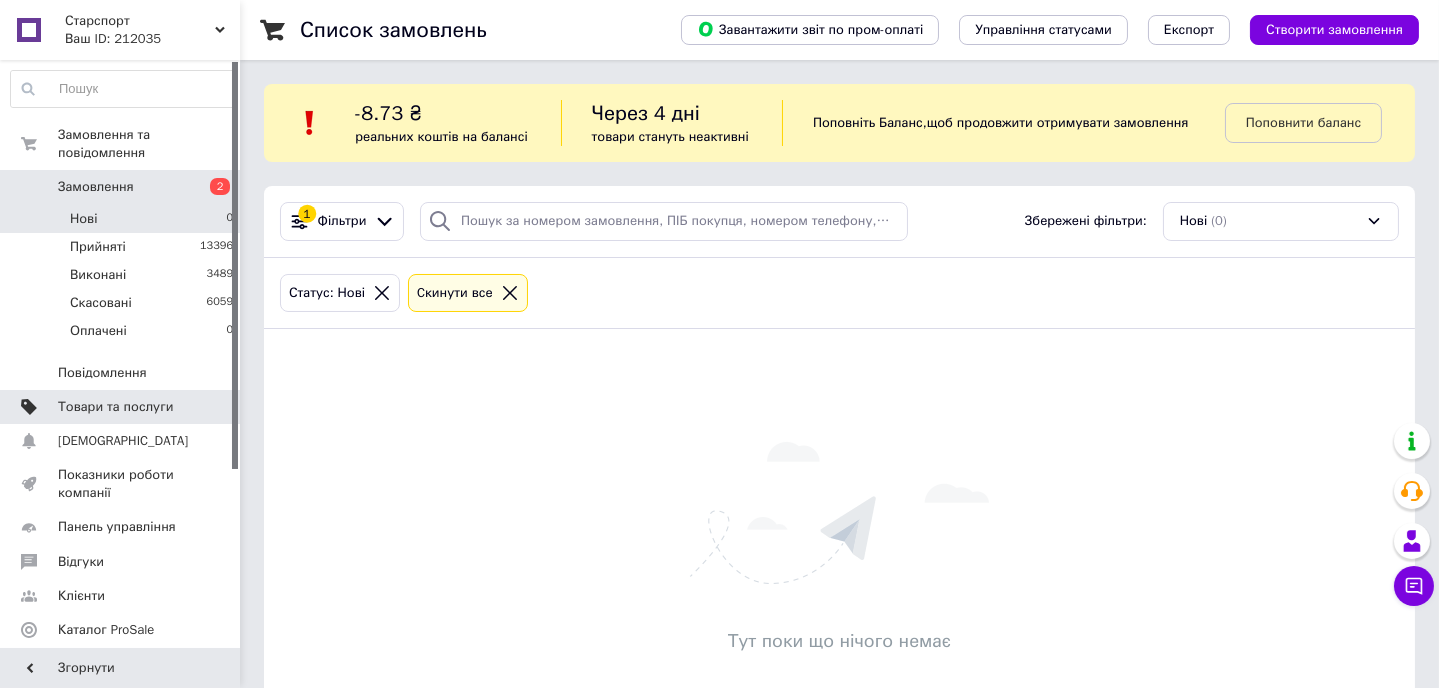 click on "Товари та послуги" at bounding box center (115, 407) 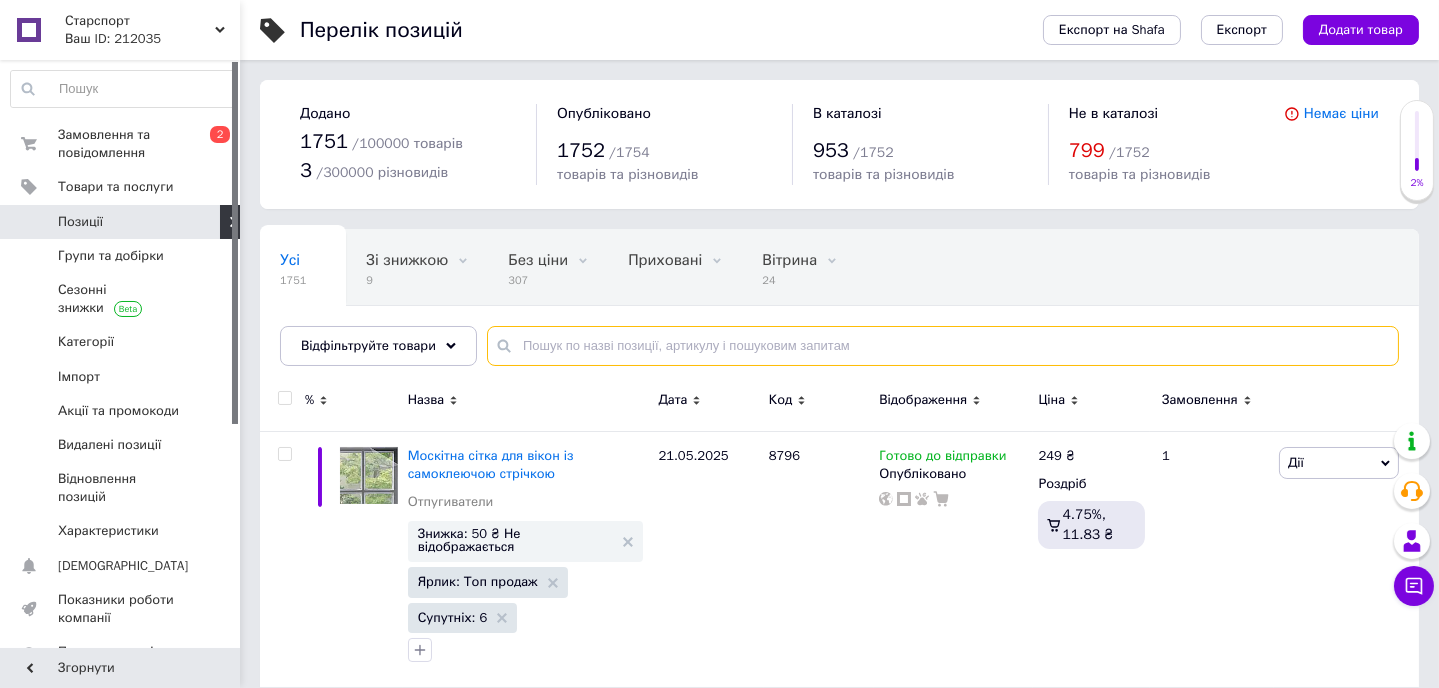 click at bounding box center [943, 346] 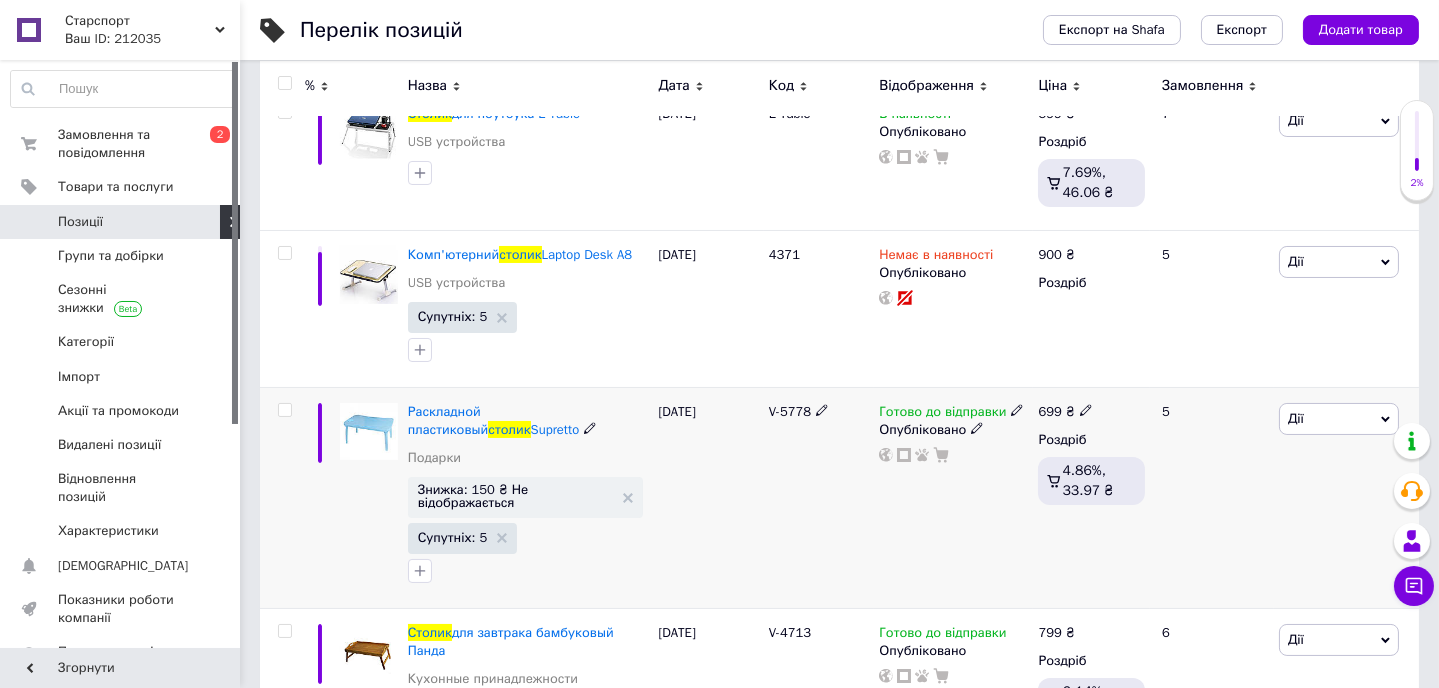 scroll, scrollTop: 454, scrollLeft: 0, axis: vertical 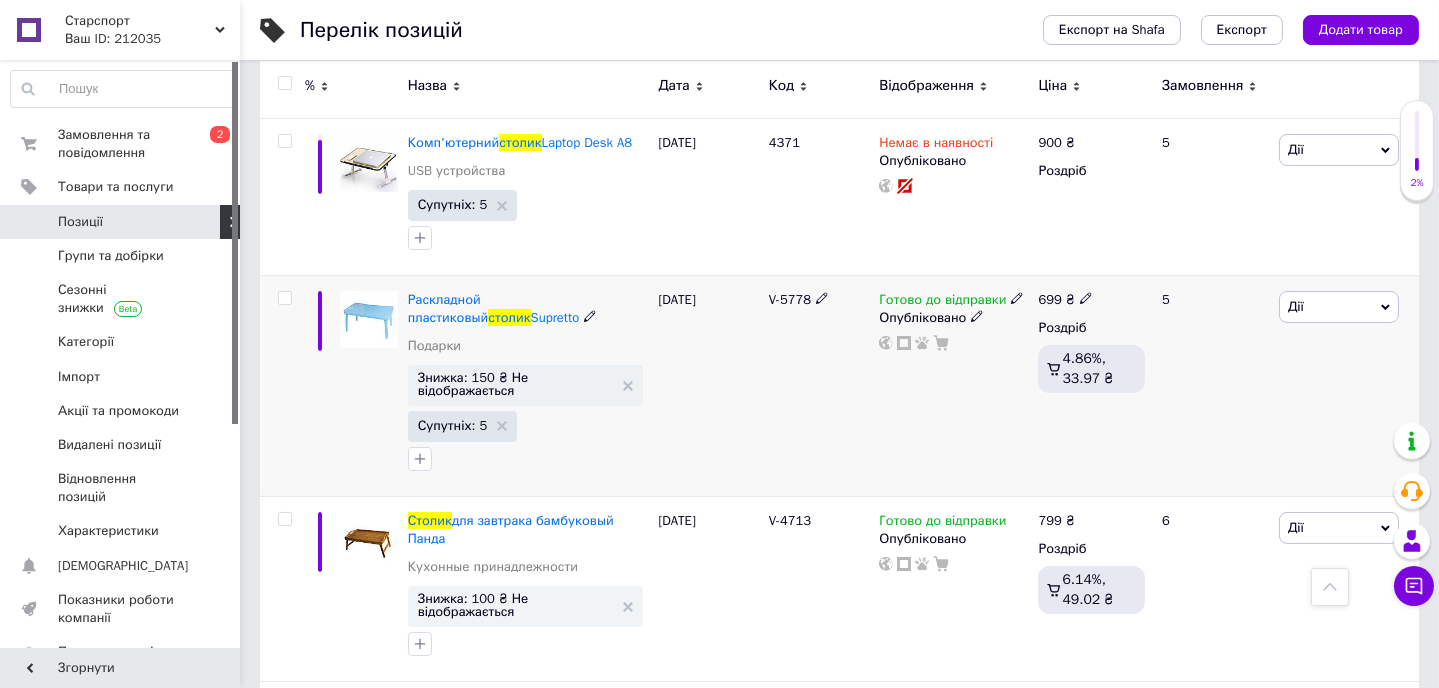 type on "столик" 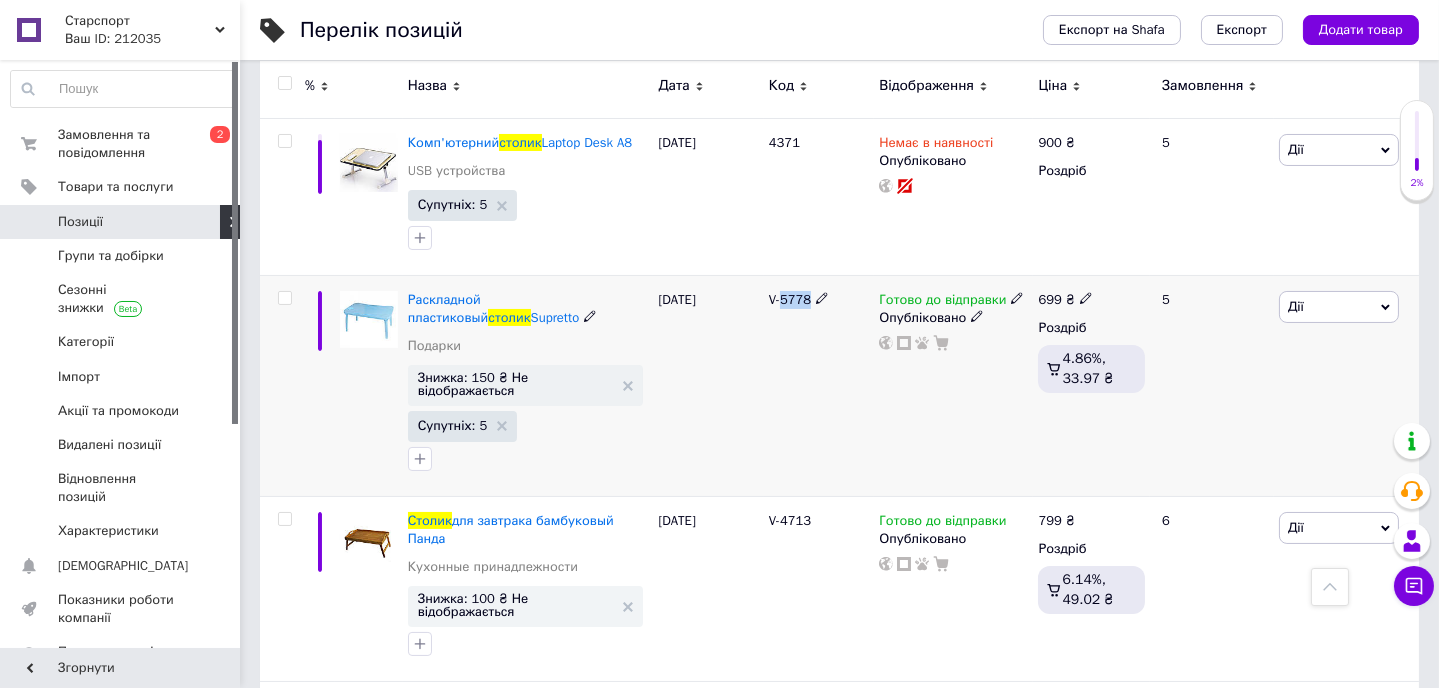 drag, startPoint x: 783, startPoint y: 298, endPoint x: 811, endPoint y: 298, distance: 28 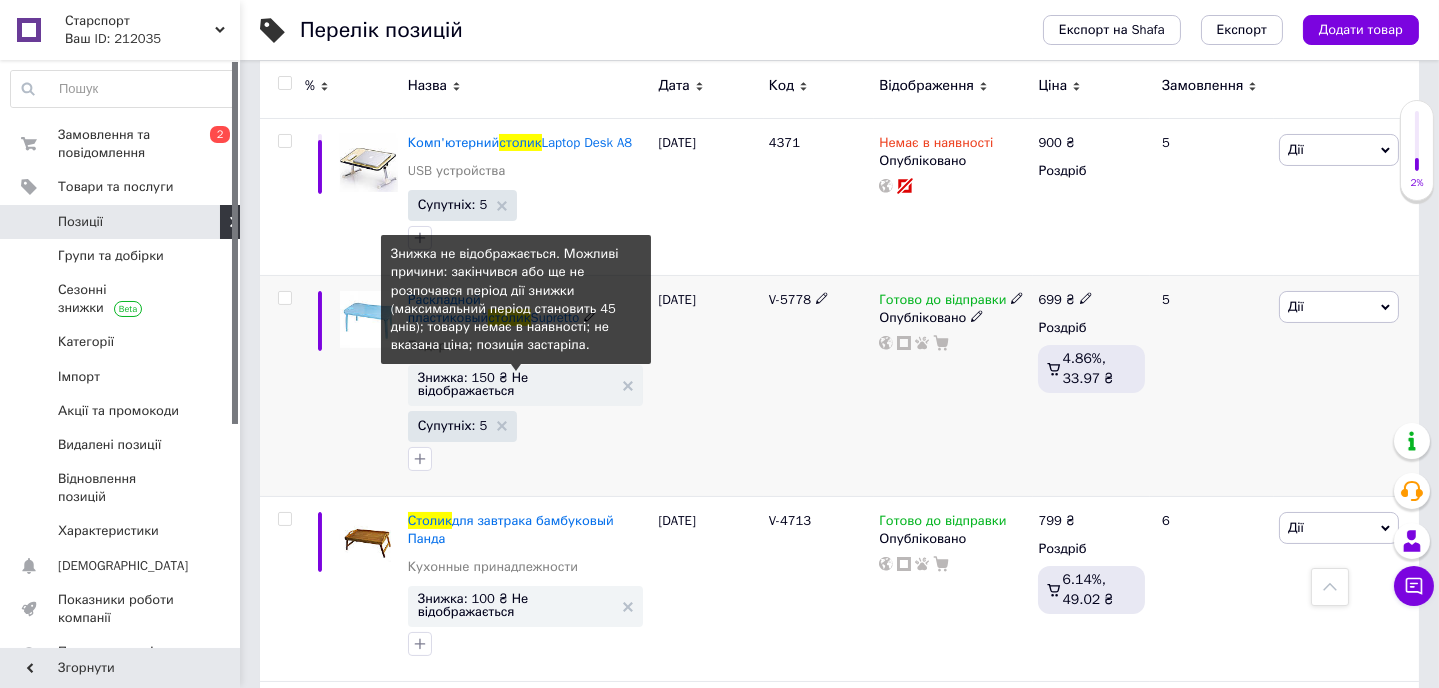 click on "Знижка: 150 ₴ Не відображається" at bounding box center [516, 384] 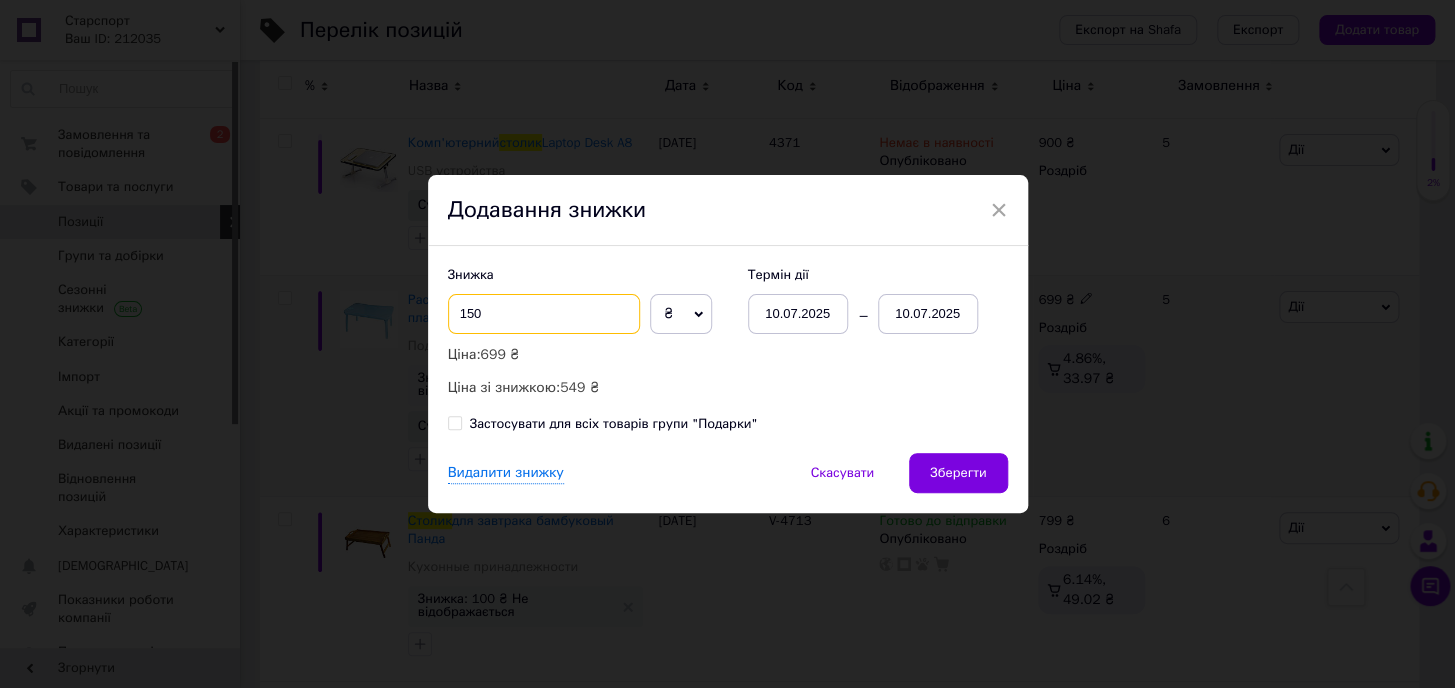 click on "150" at bounding box center (544, 314) 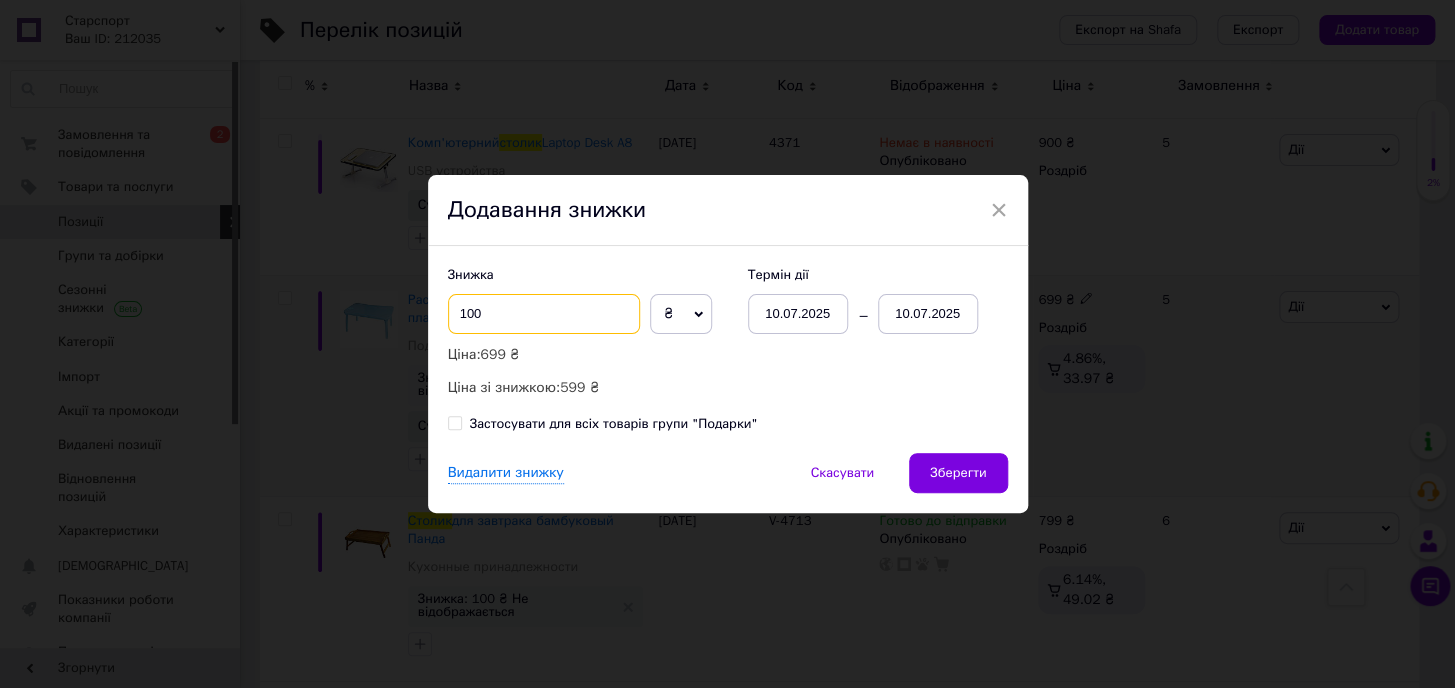 type on "100" 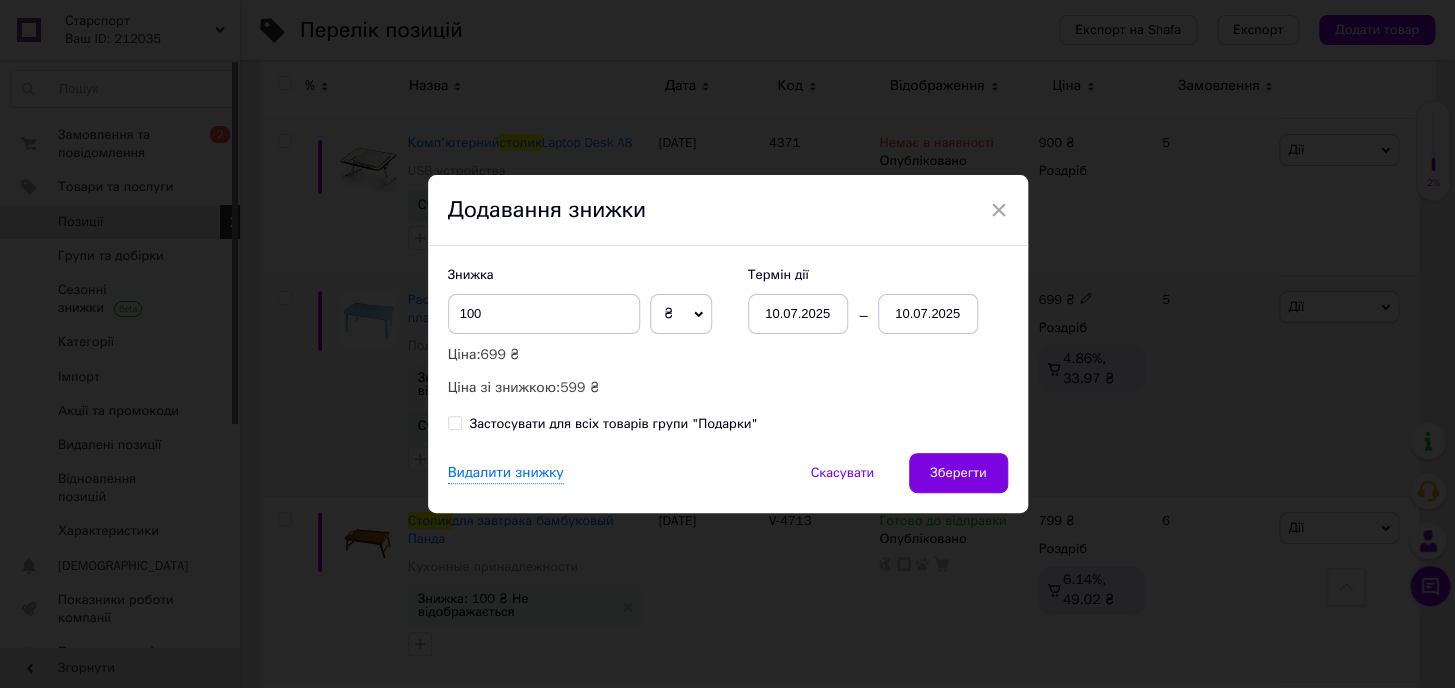 click on "10.07.2025" at bounding box center (928, 314) 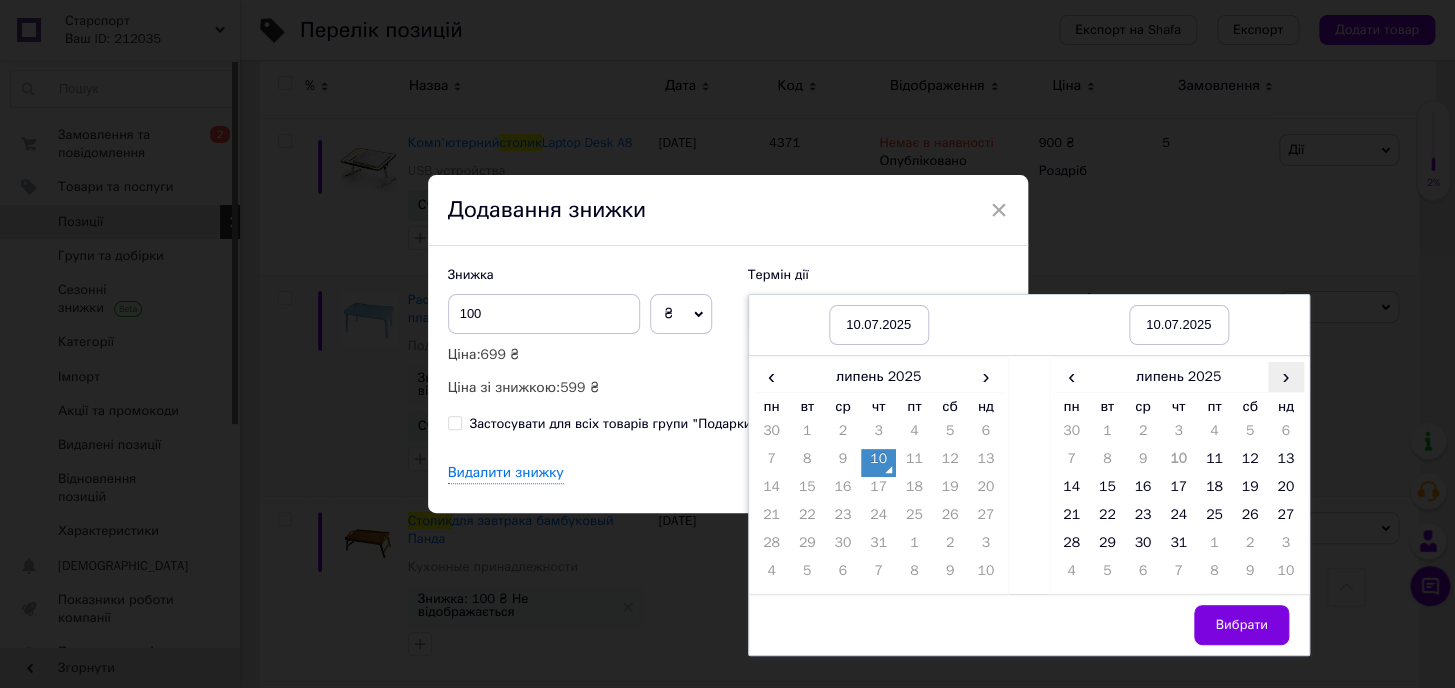 click on "›" at bounding box center (1286, 376) 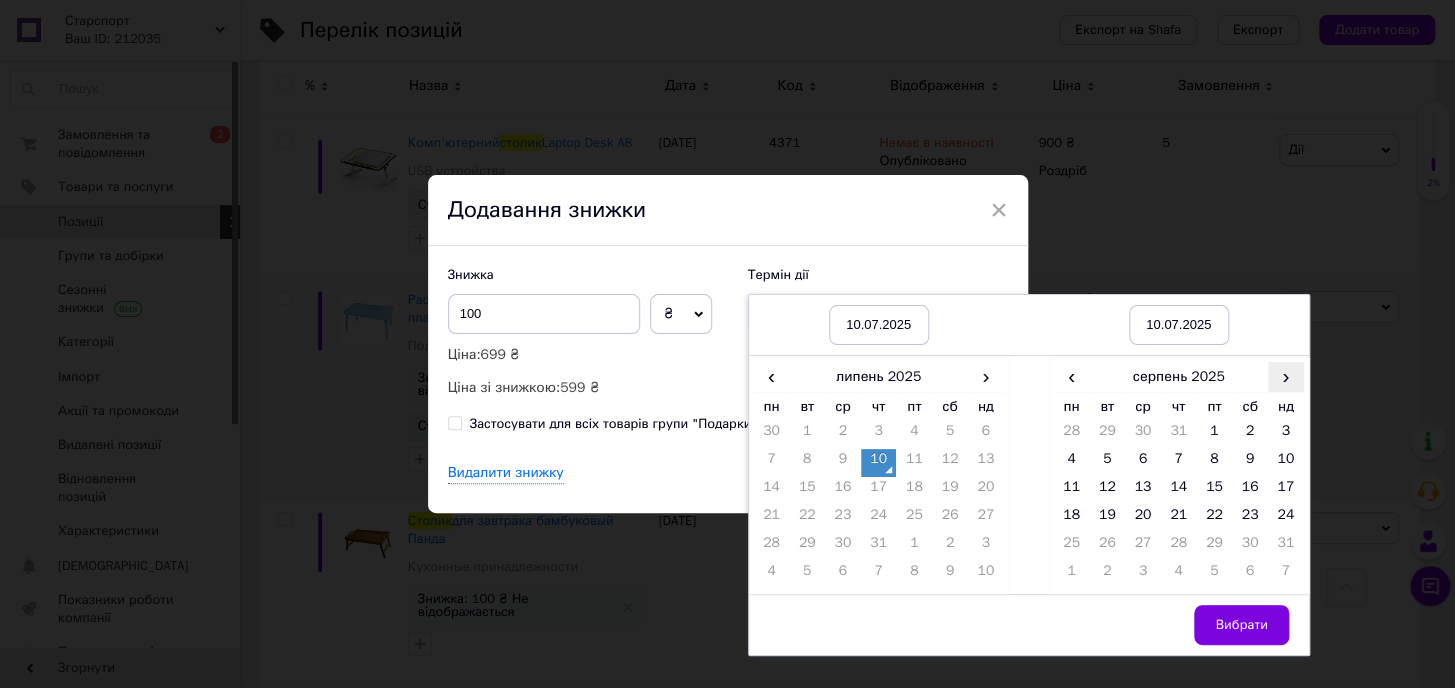 click on "›" at bounding box center (1286, 376) 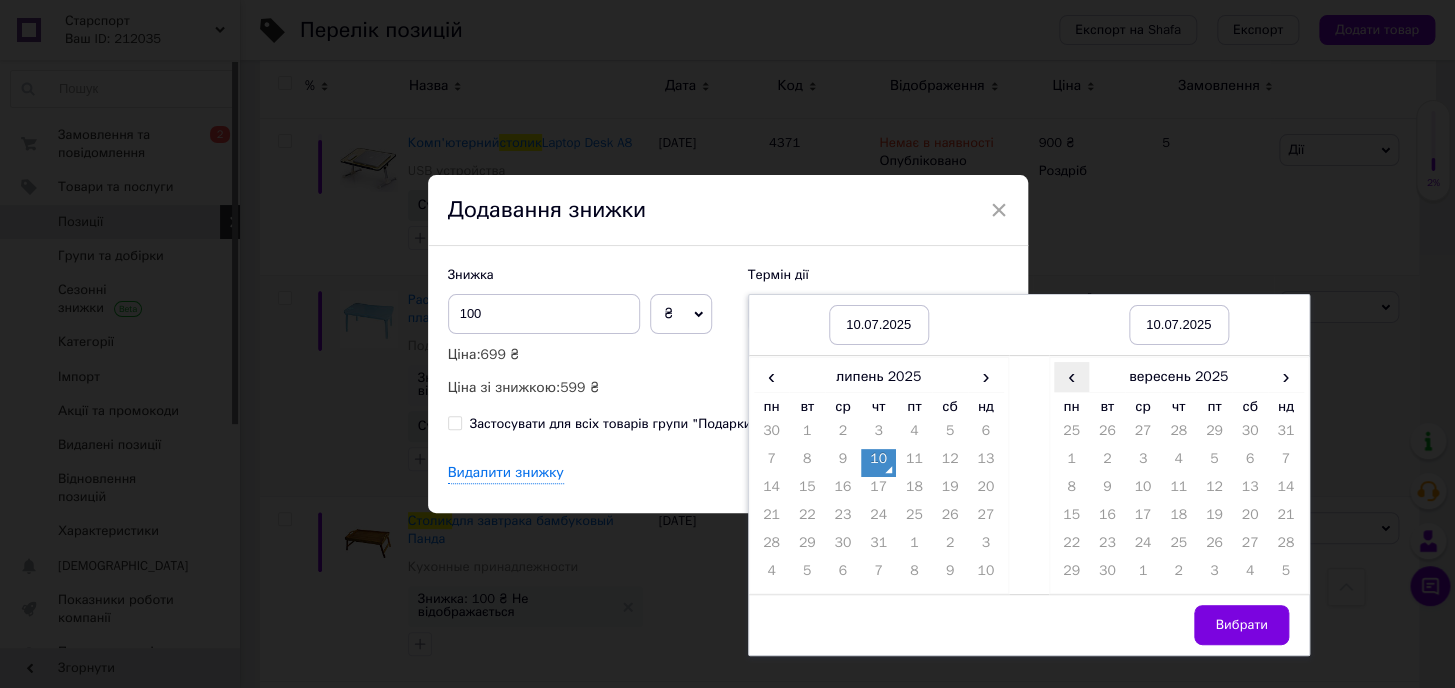 click on "‹" at bounding box center (1072, 376) 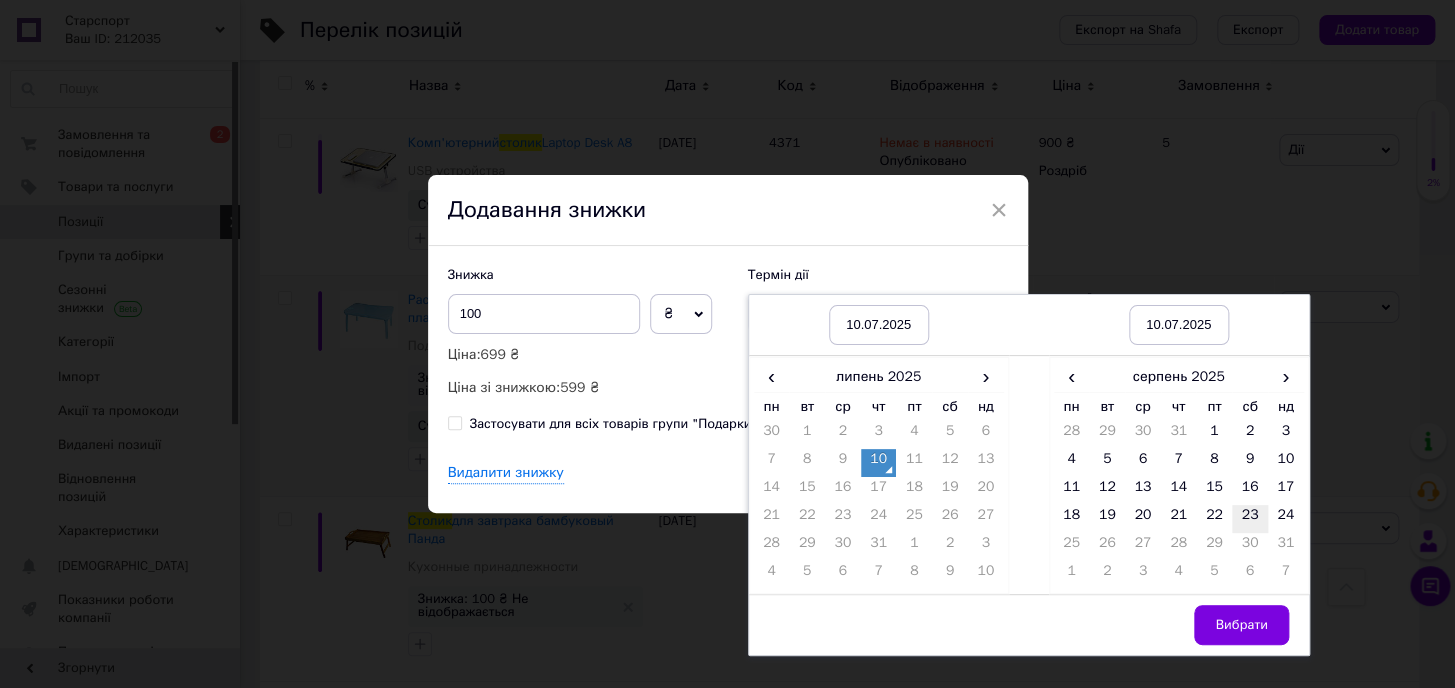 click on "23" at bounding box center [1250, 519] 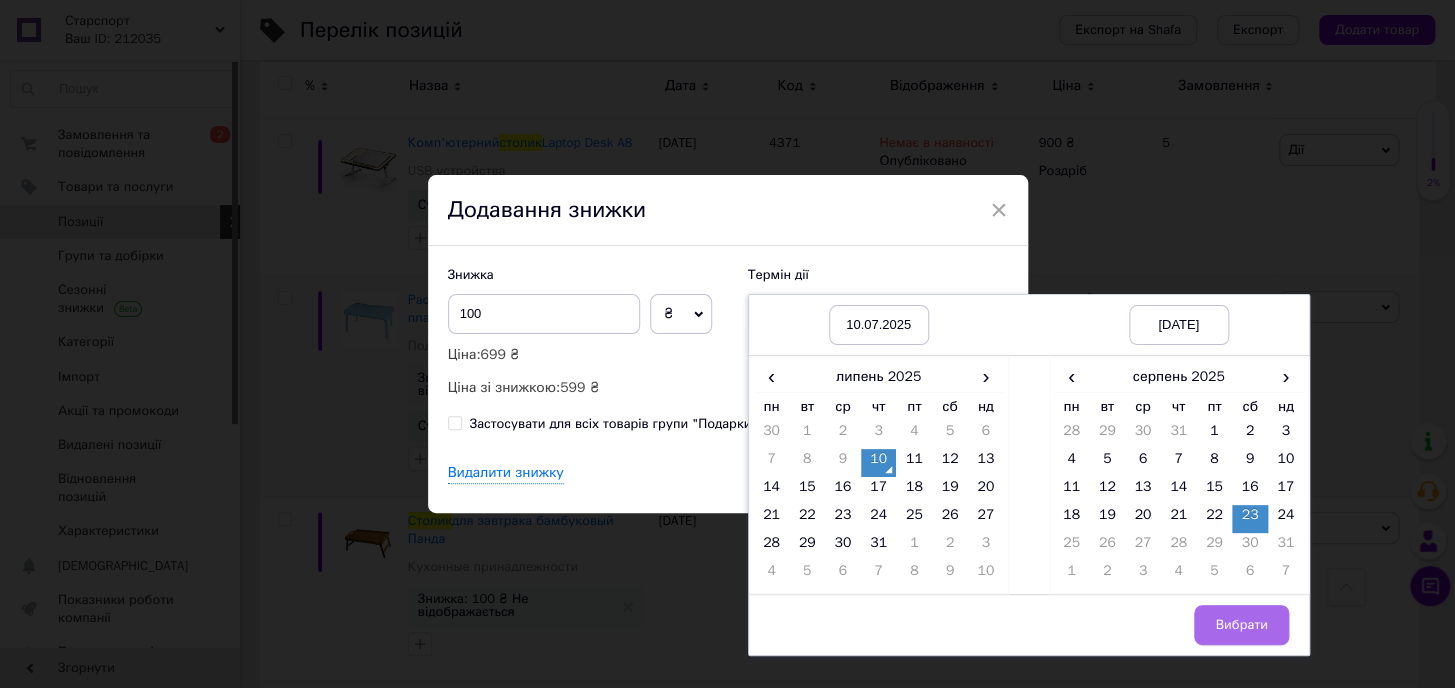 click on "Вибрати" at bounding box center (1241, 625) 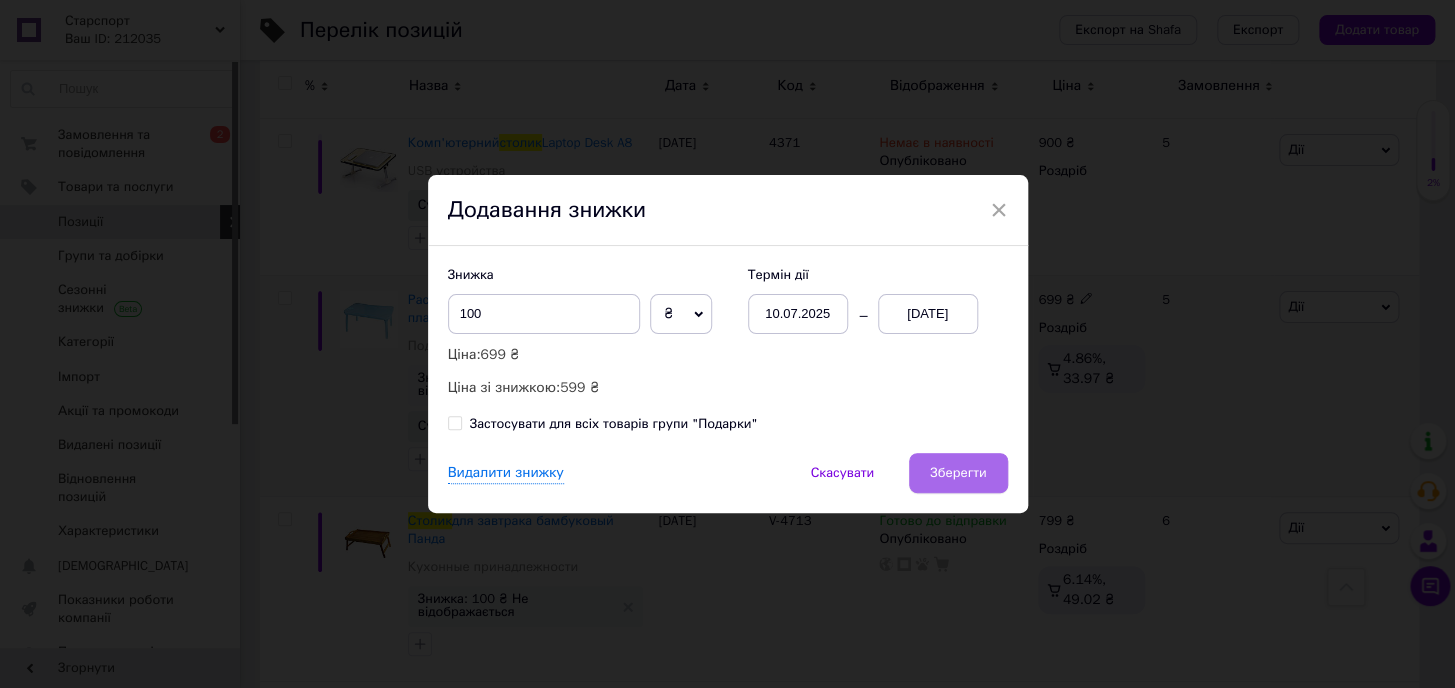 click on "Зберегти" at bounding box center [958, 473] 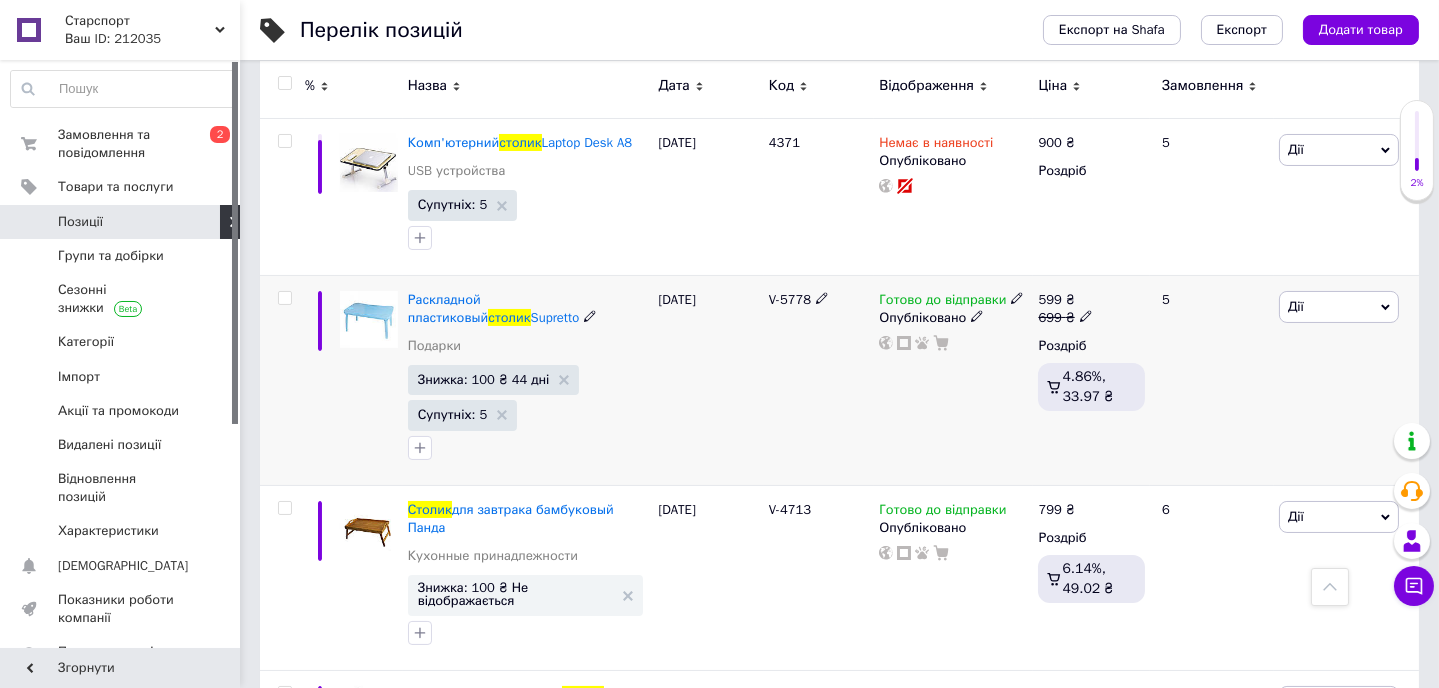 click at bounding box center (1017, 297) 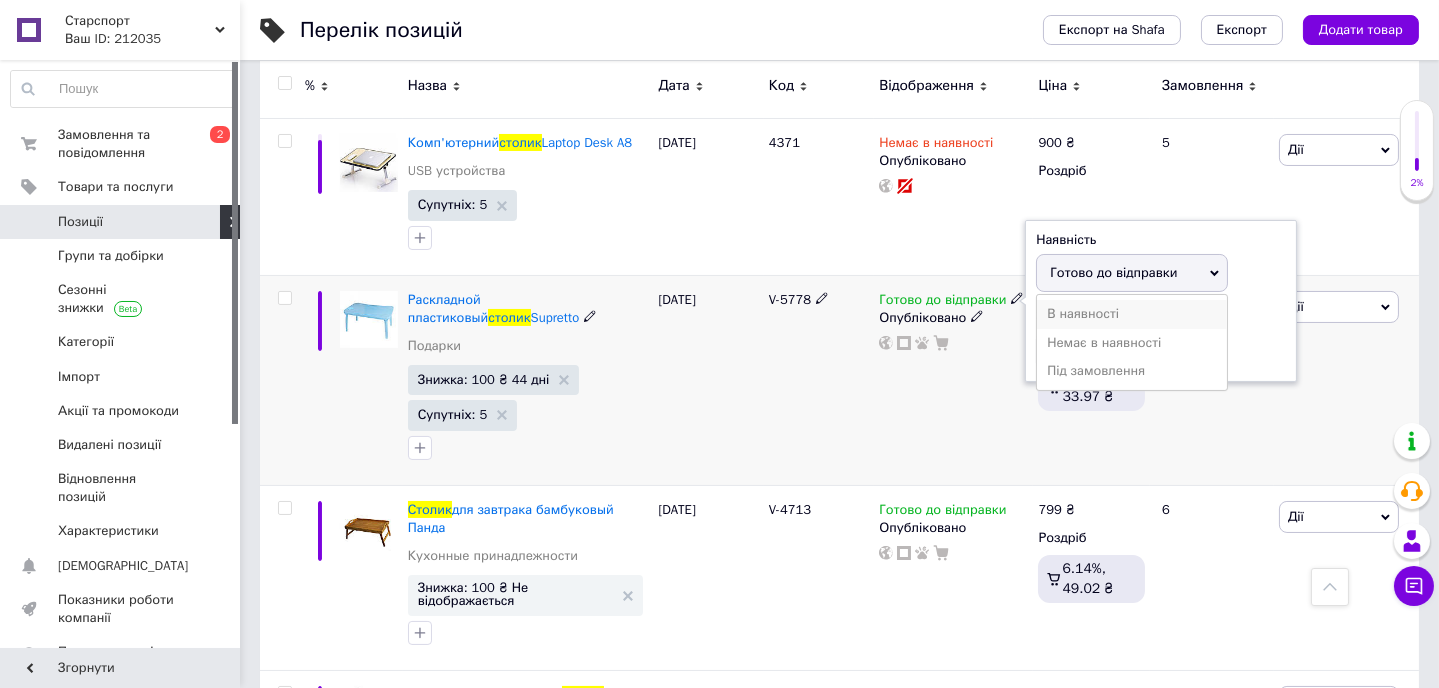 click on "В наявності" at bounding box center [1132, 314] 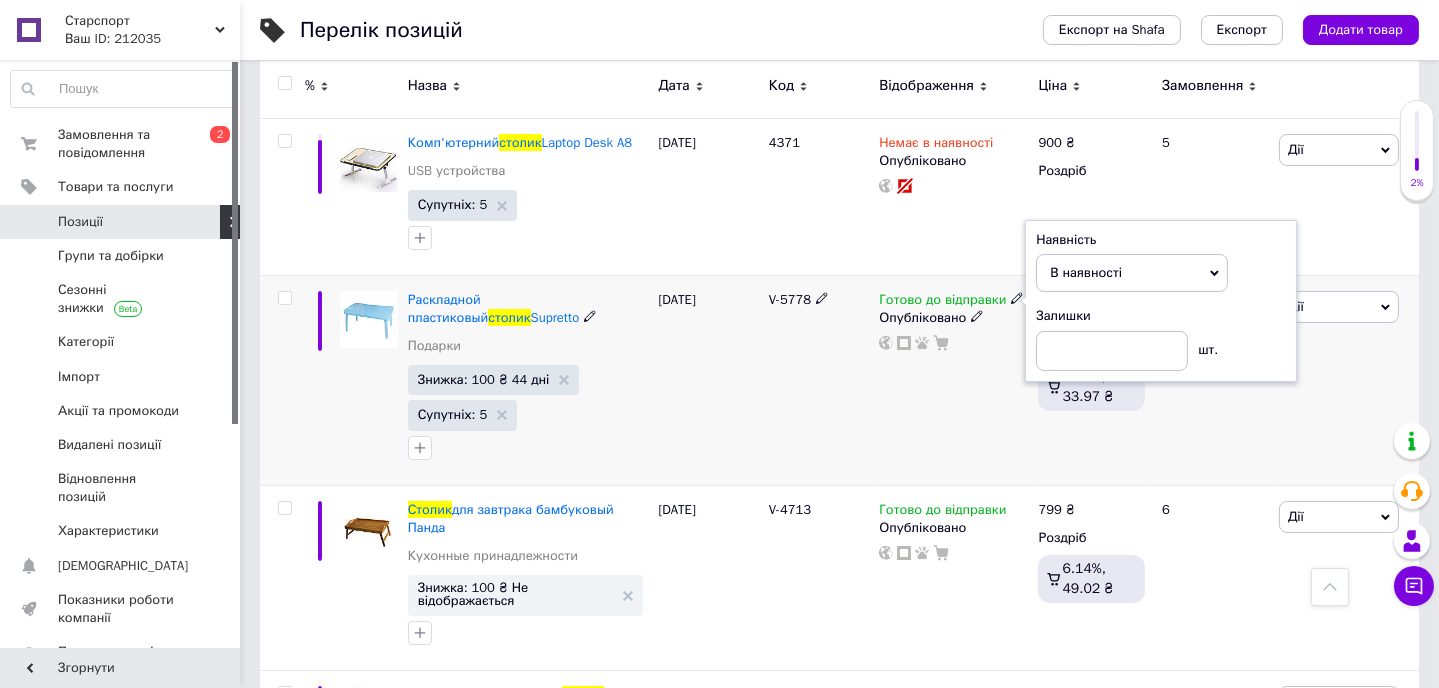 click on "Готово до відправки Наявність В наявності Немає в наявності Під замовлення Готово до відправки Залишки шт. Опубліковано" at bounding box center [953, 380] 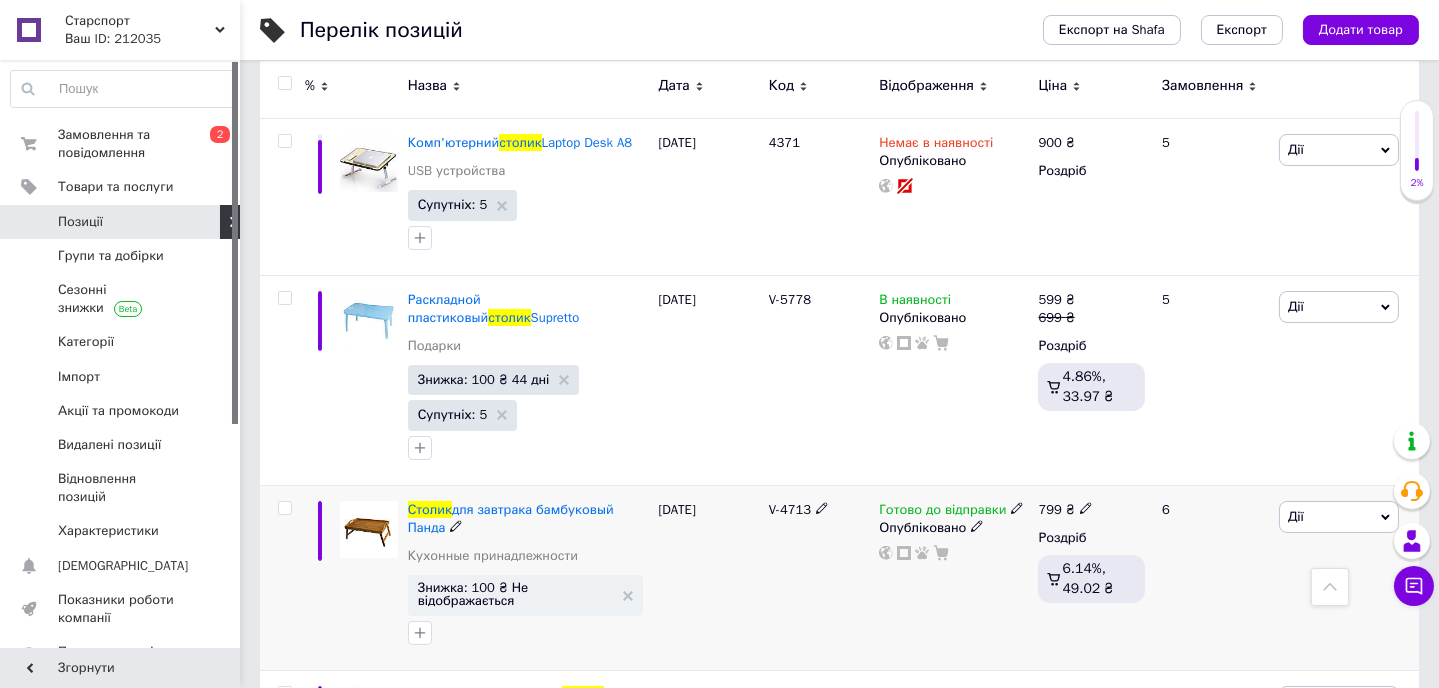 click 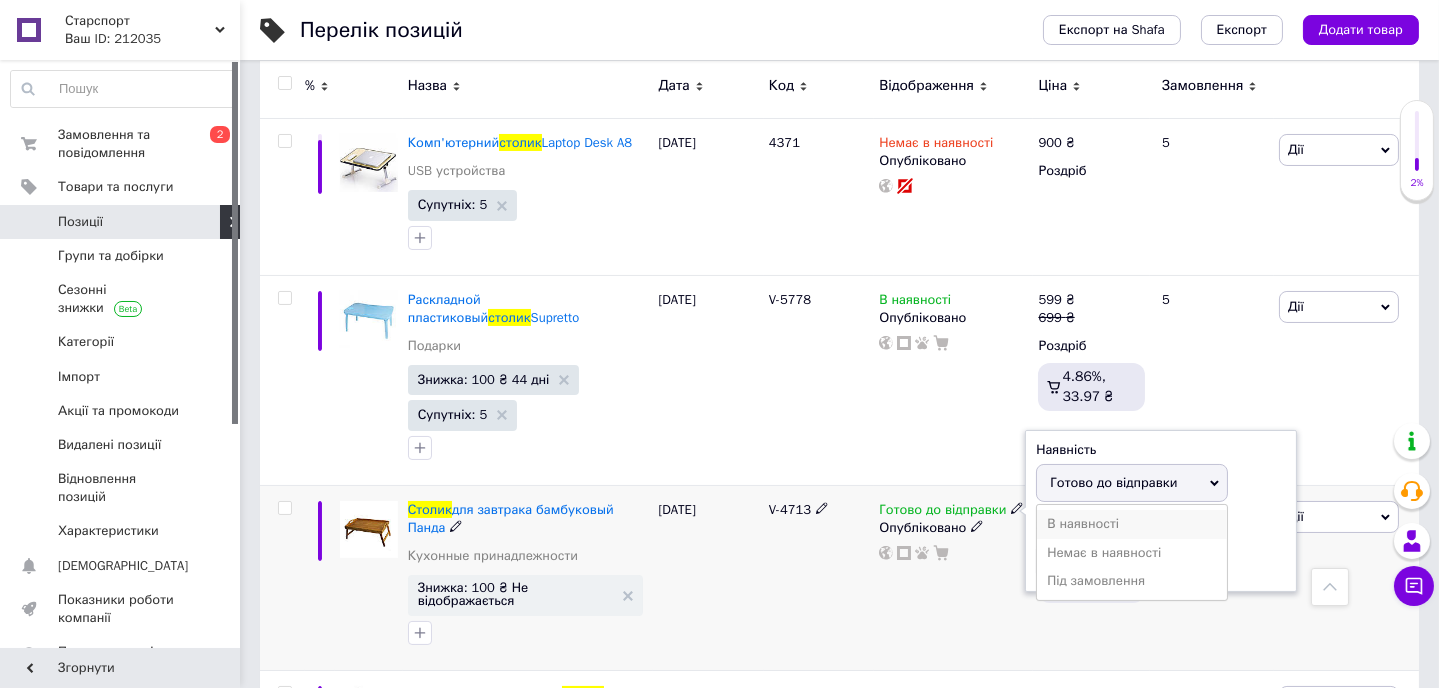 click on "В наявності" at bounding box center [1132, 524] 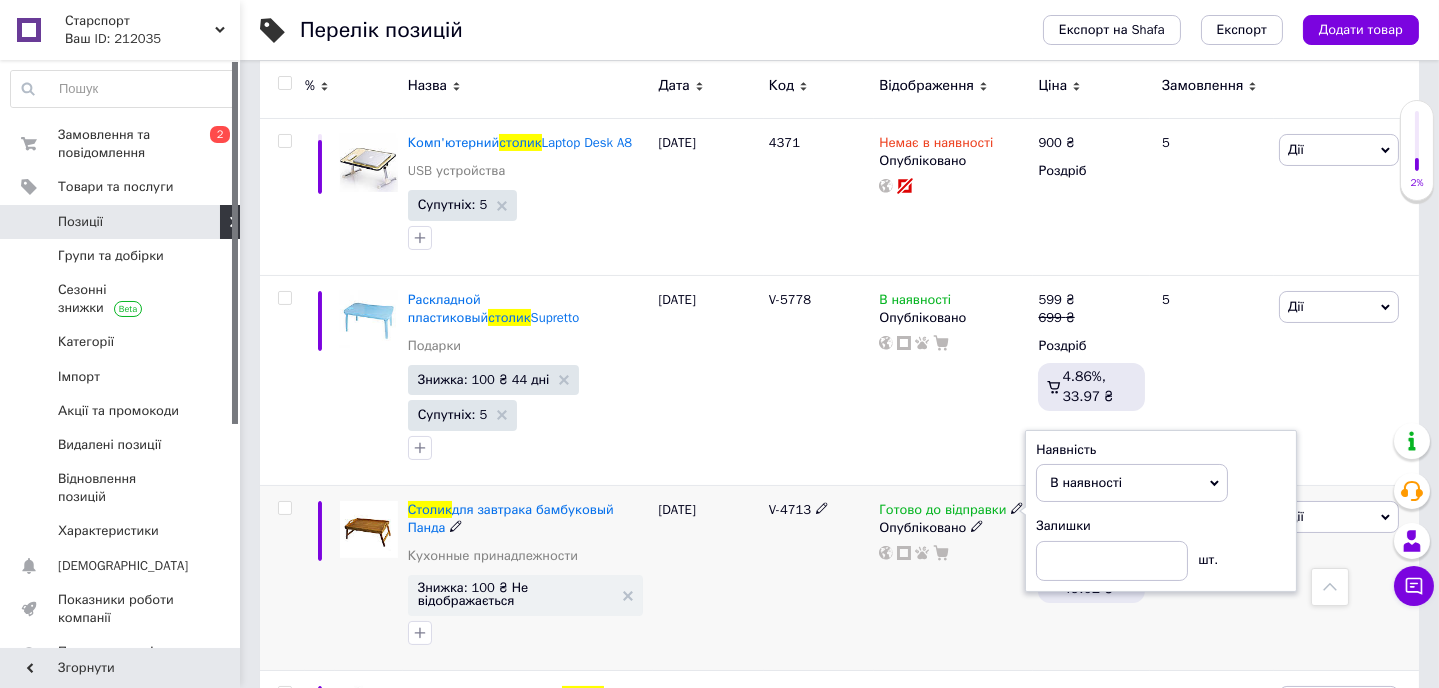 click on "Готово до відправки Наявність В наявності Немає в наявності Під замовлення Готово до відправки Залишки шт. Опубліковано" at bounding box center (953, 578) 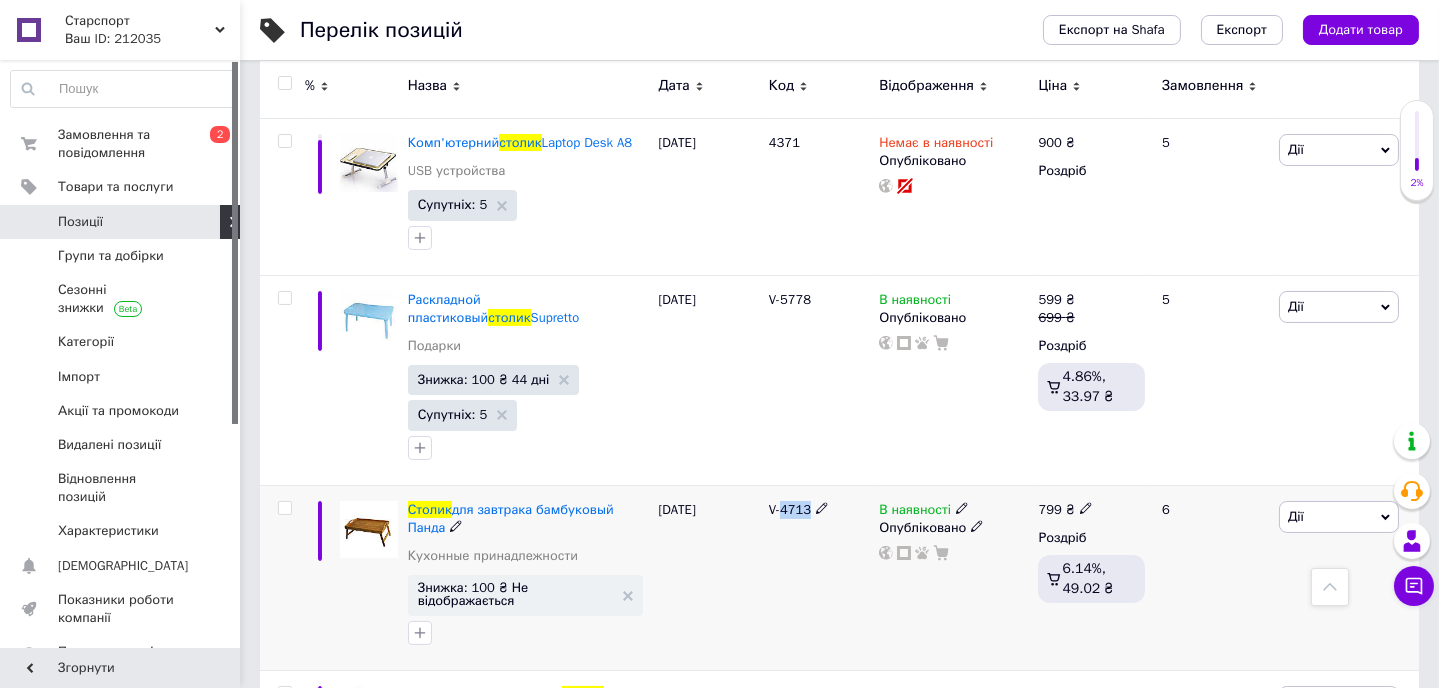 drag, startPoint x: 793, startPoint y: 507, endPoint x: 810, endPoint y: 507, distance: 17 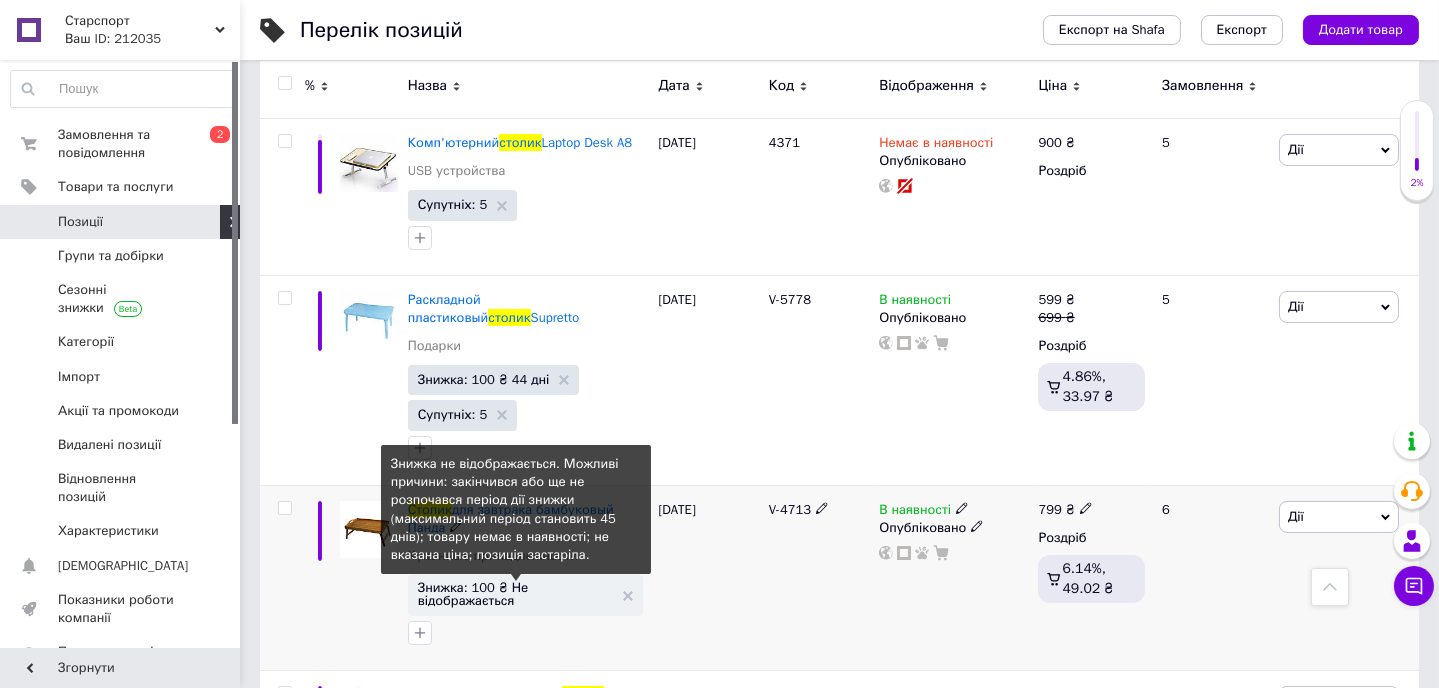 click on "Знижка: 100 ₴ Не відображається" at bounding box center [516, 594] 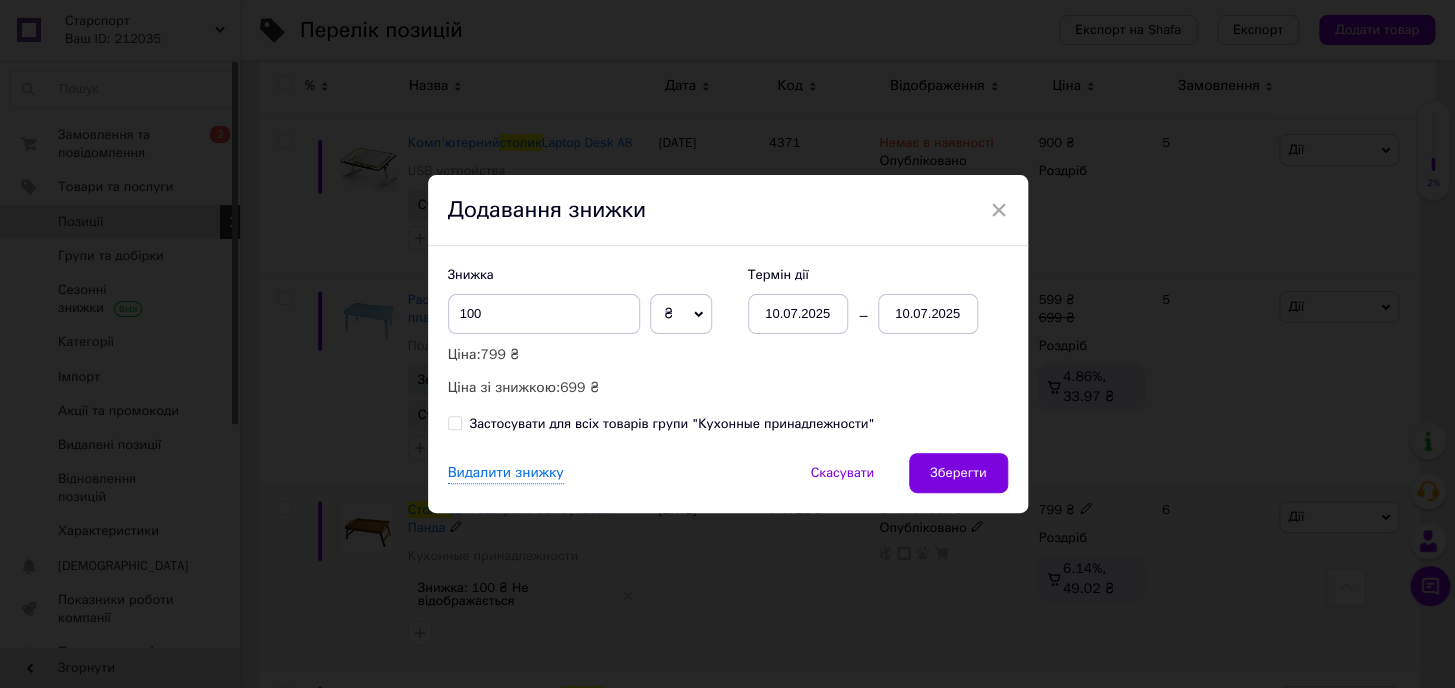 click on "10.07.2025" at bounding box center (928, 314) 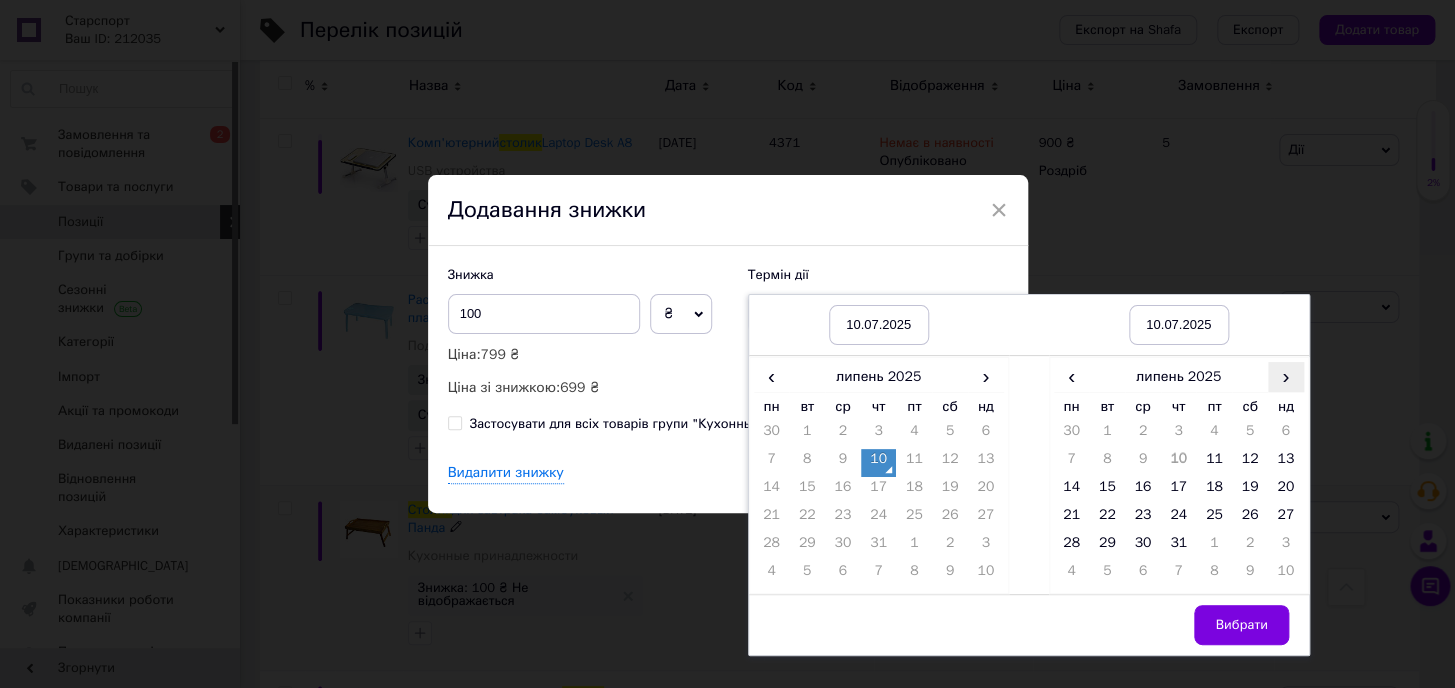 click on "›" at bounding box center [1286, 376] 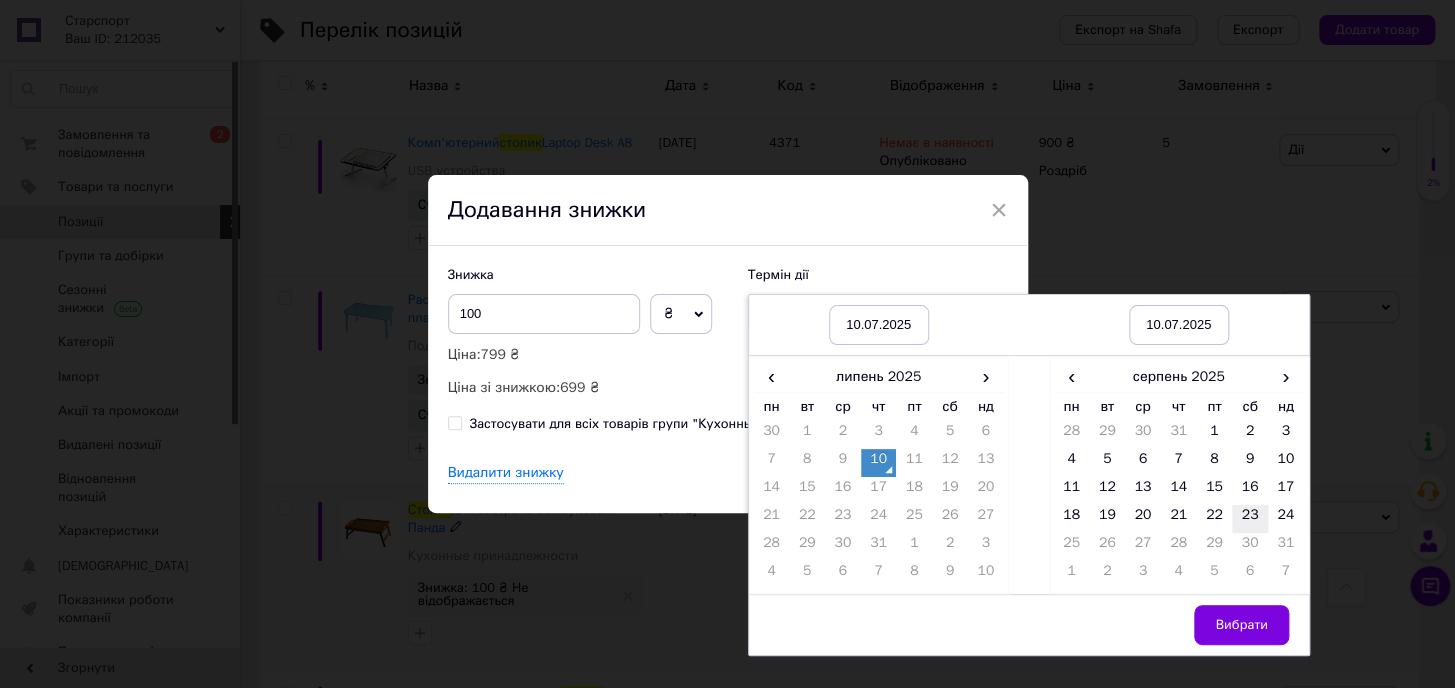 click on "23" at bounding box center [1250, 519] 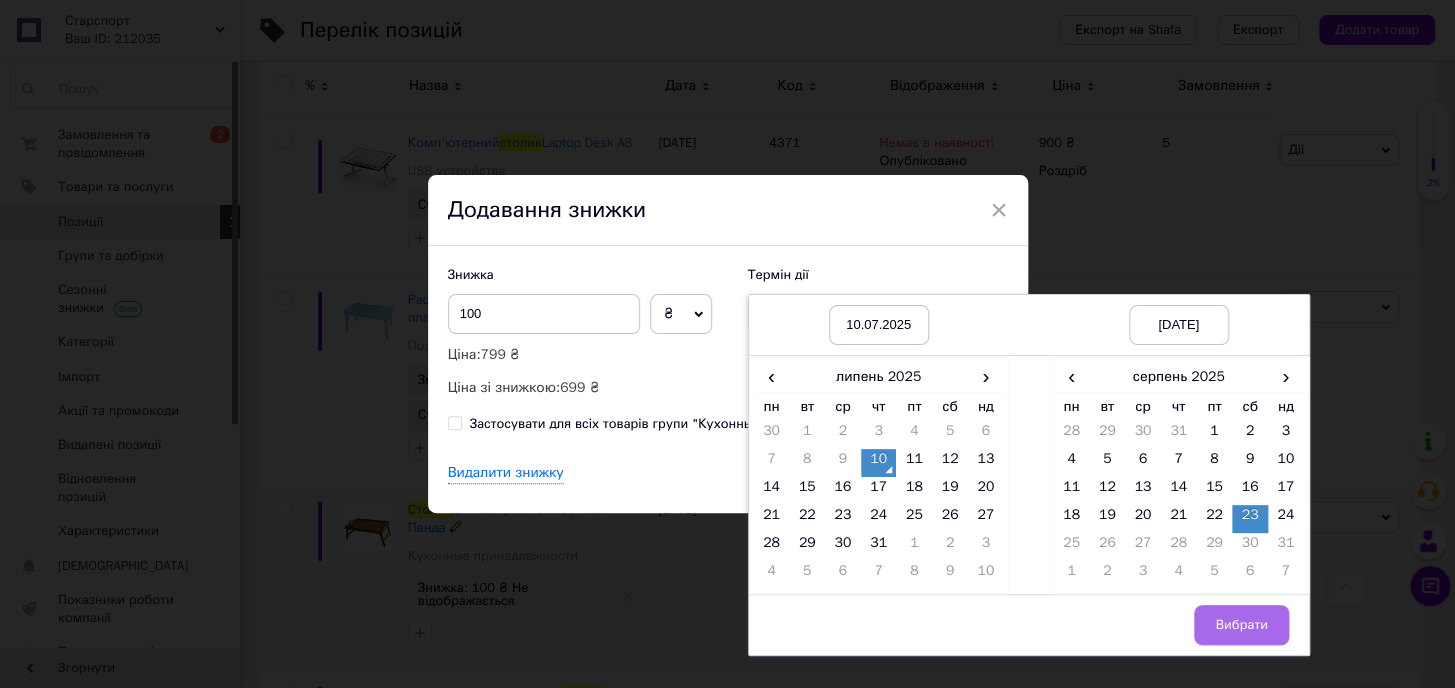 click on "Вибрати" at bounding box center (1241, 625) 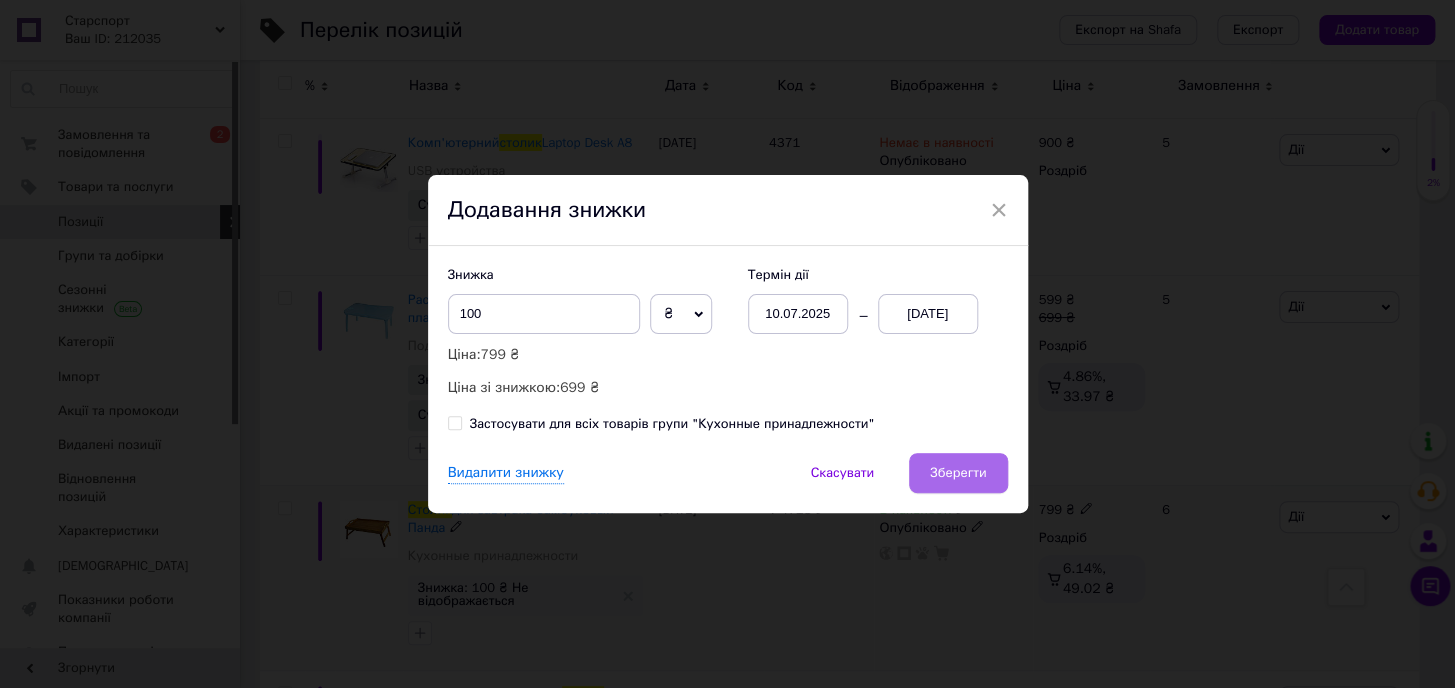 click on "Зберегти" at bounding box center (958, 473) 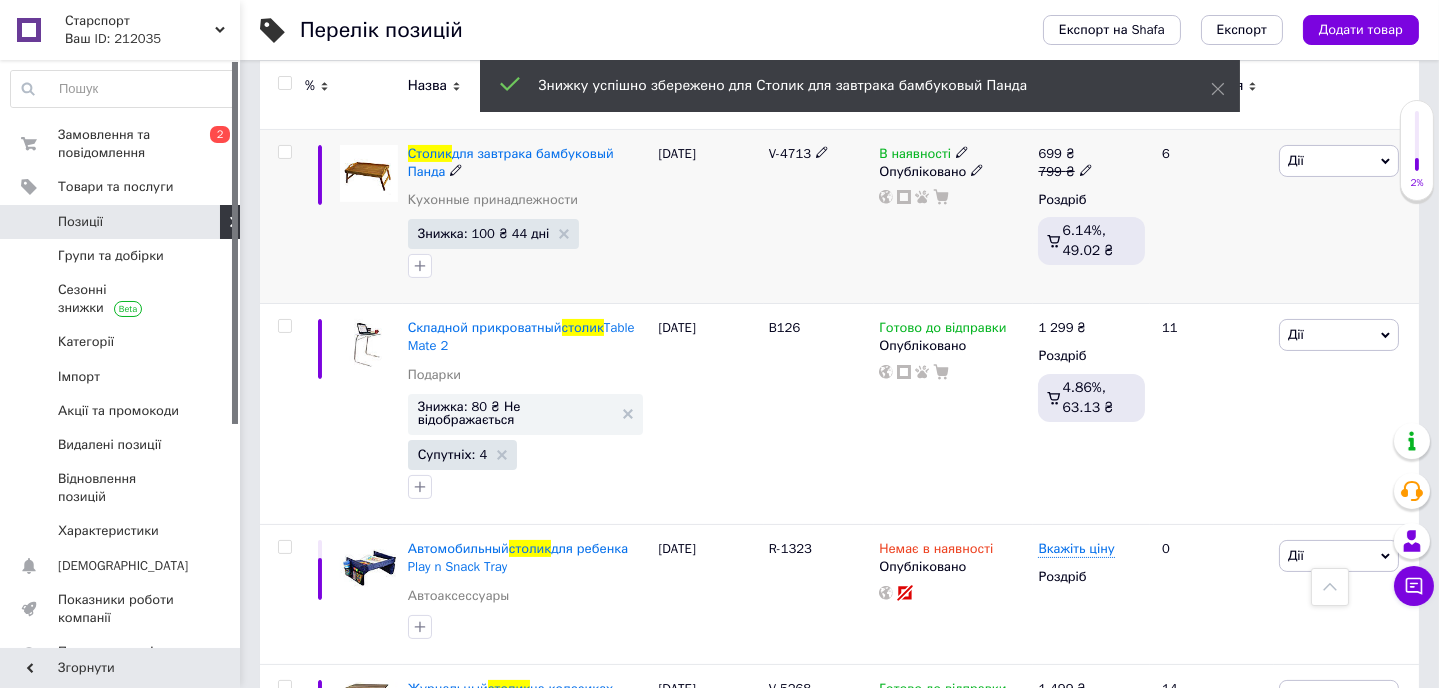 scroll, scrollTop: 818, scrollLeft: 0, axis: vertical 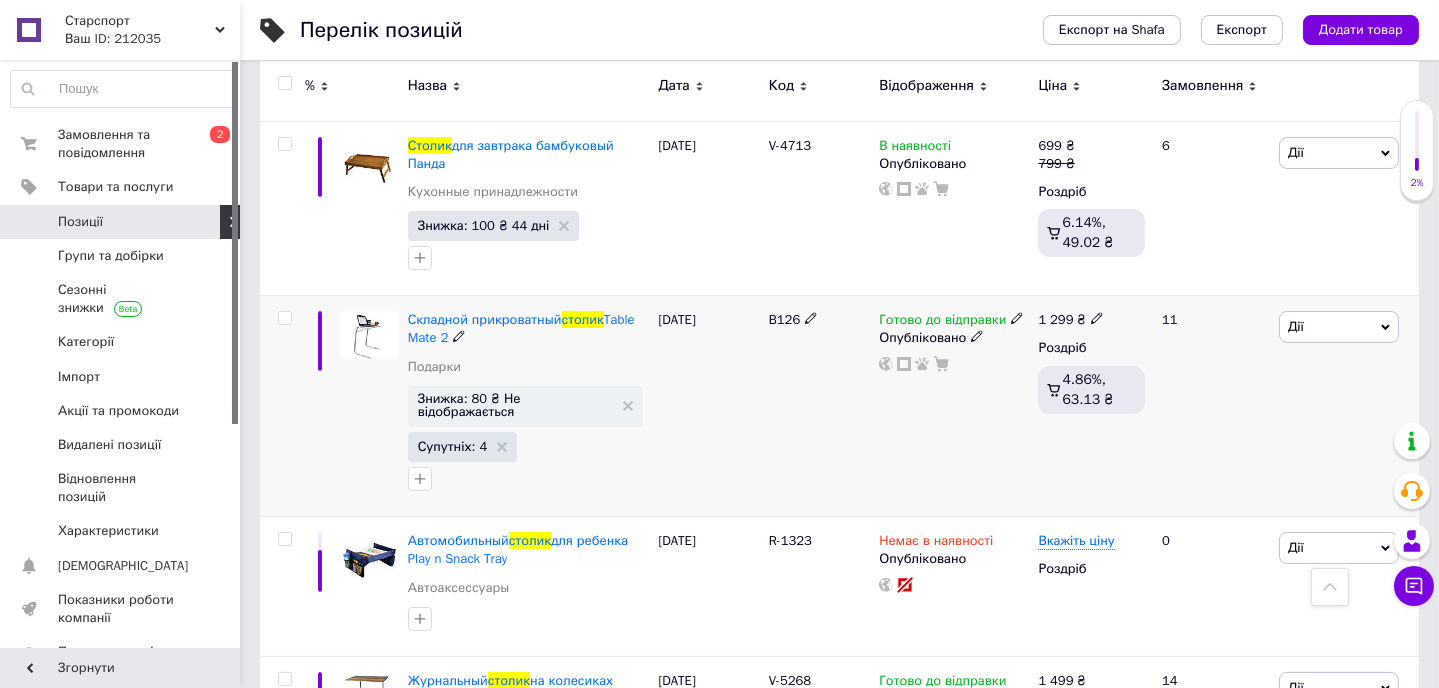 drag, startPoint x: 761, startPoint y: 299, endPoint x: 795, endPoint y: 305, distance: 34.525352 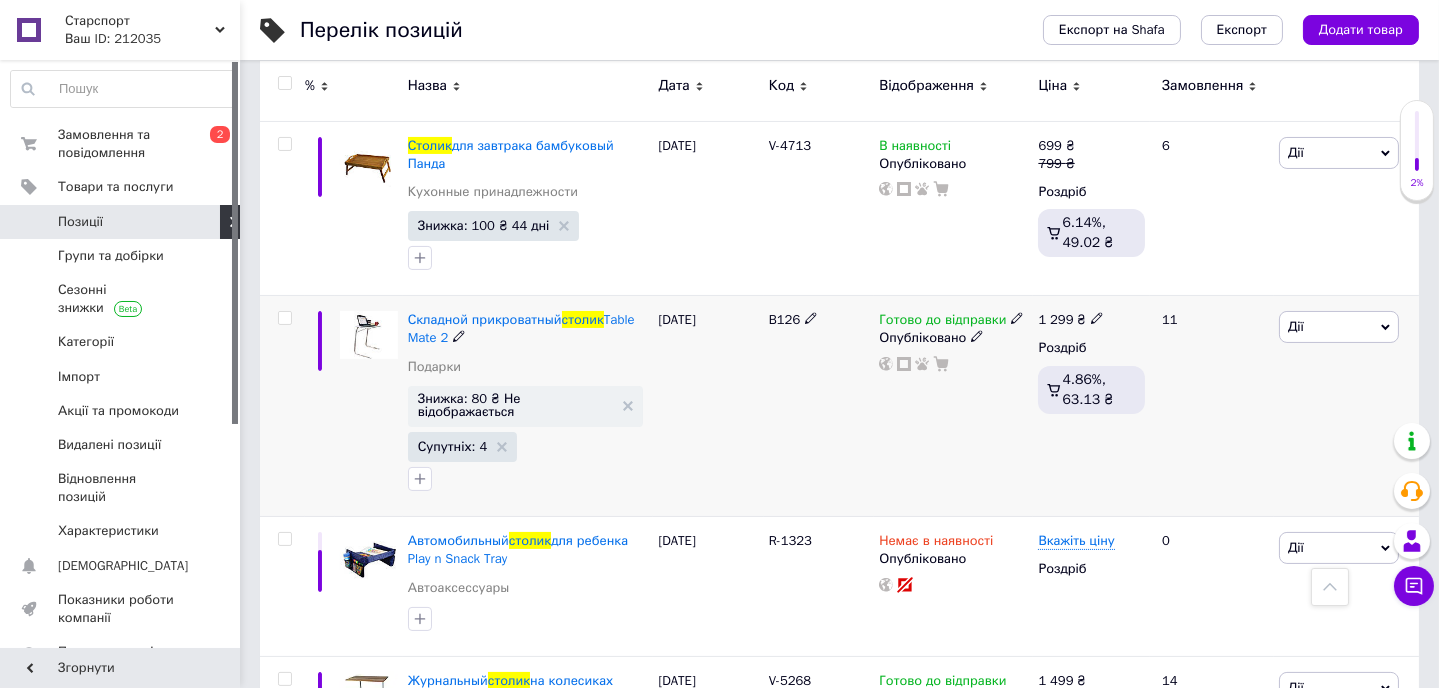 copy on "B126" 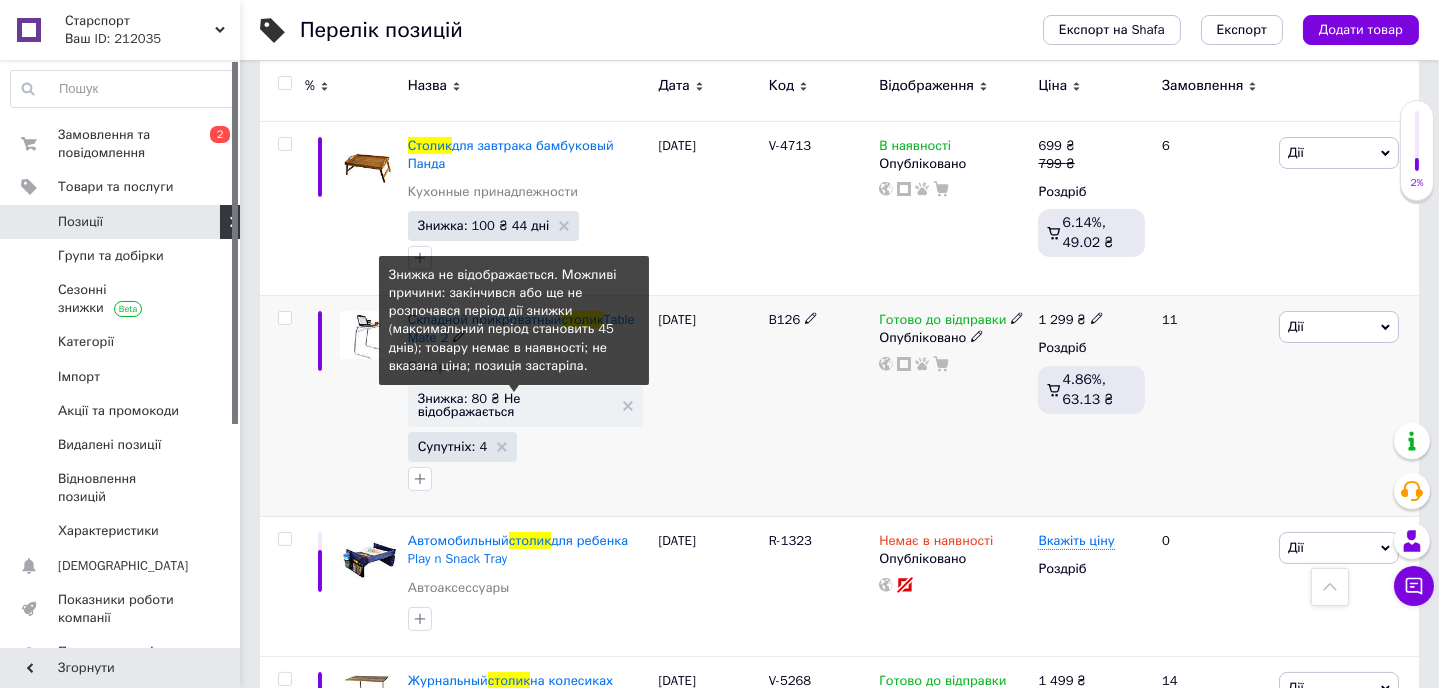 click on "Знижка: 80 ₴ Не відображається" at bounding box center (516, 405) 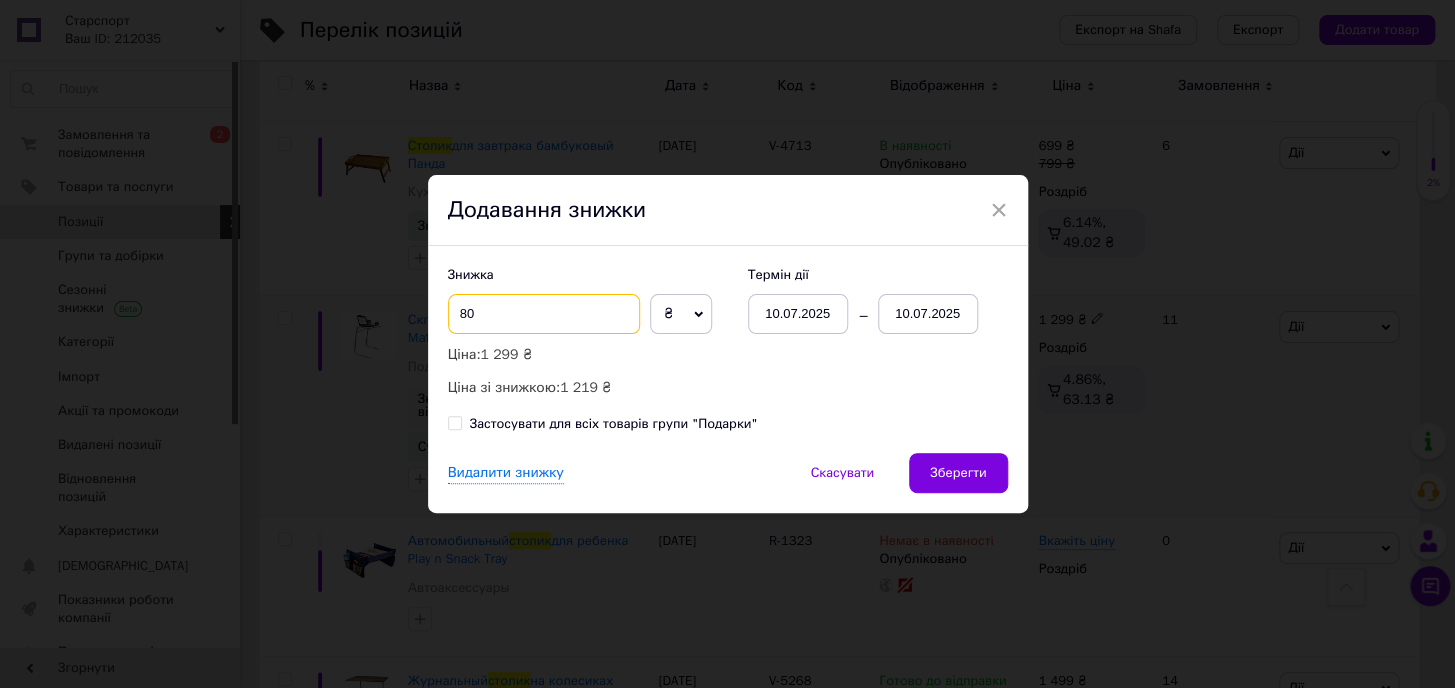 click on "80" at bounding box center [544, 314] 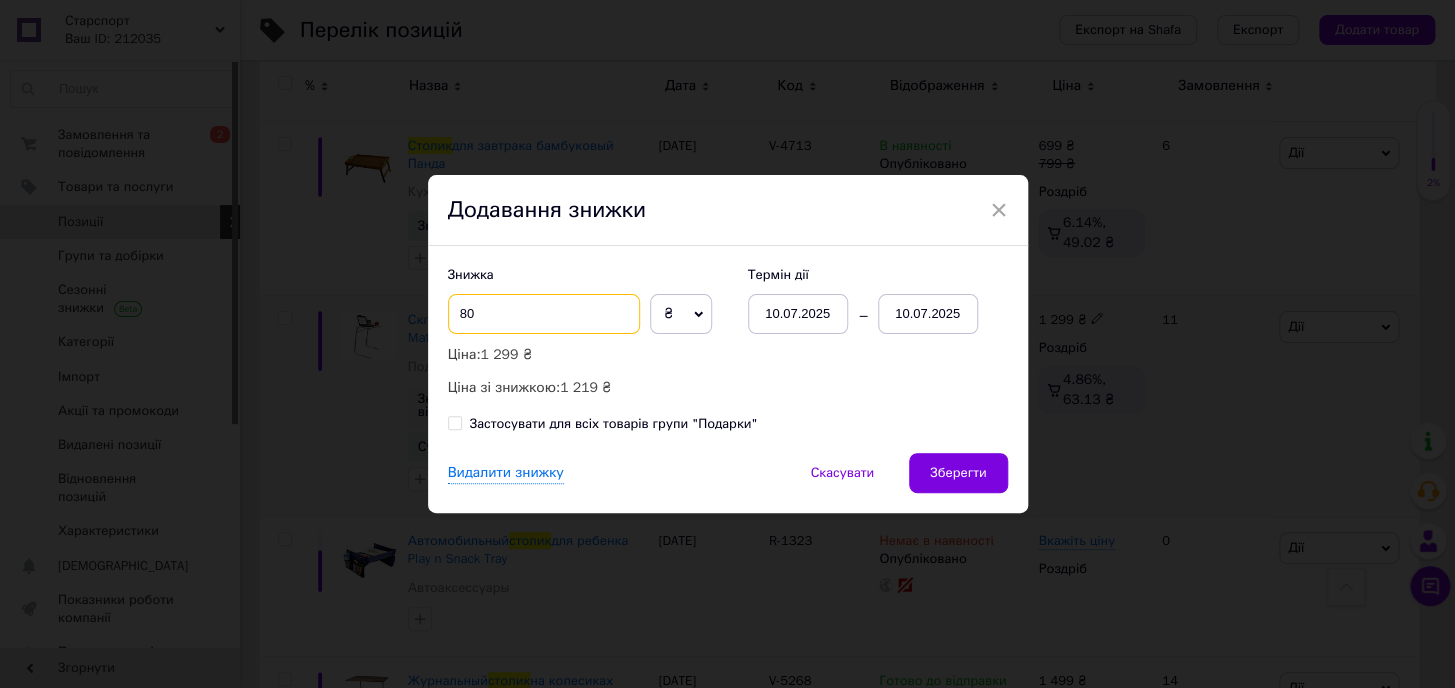 type on "8" 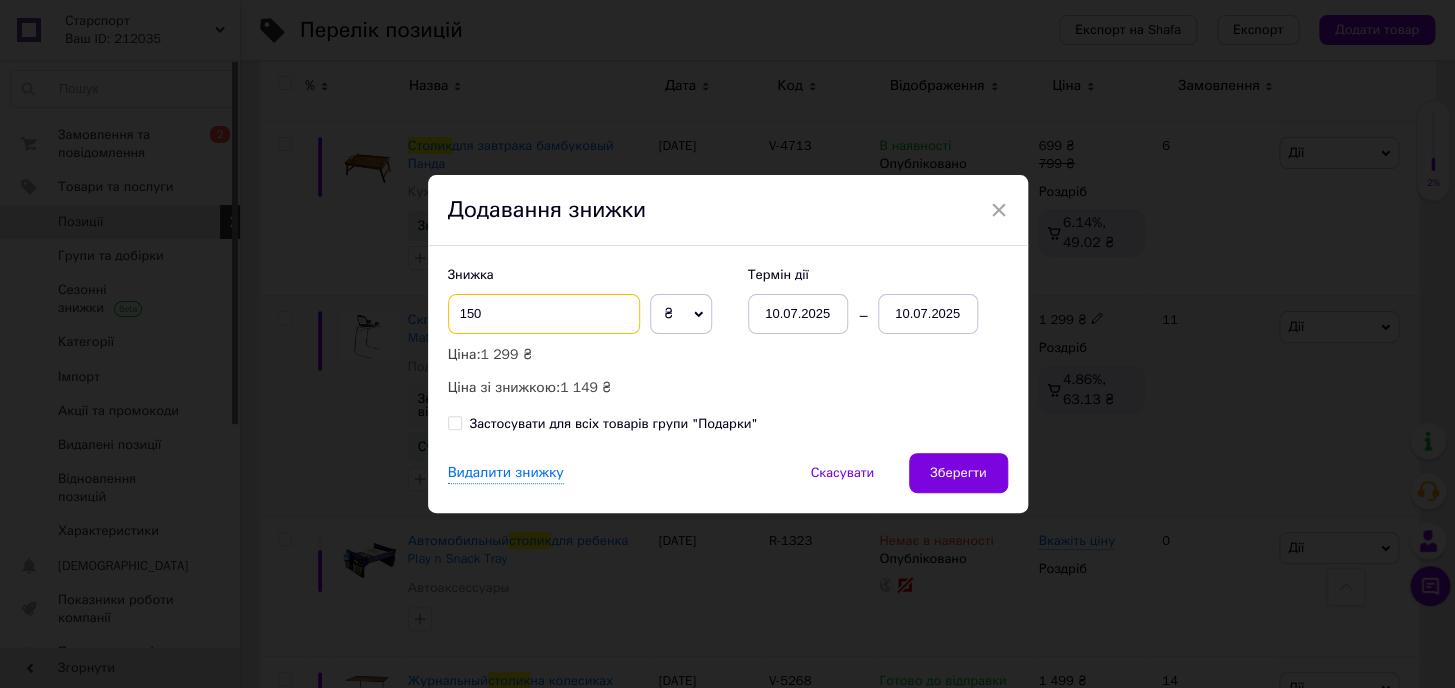 type on "150" 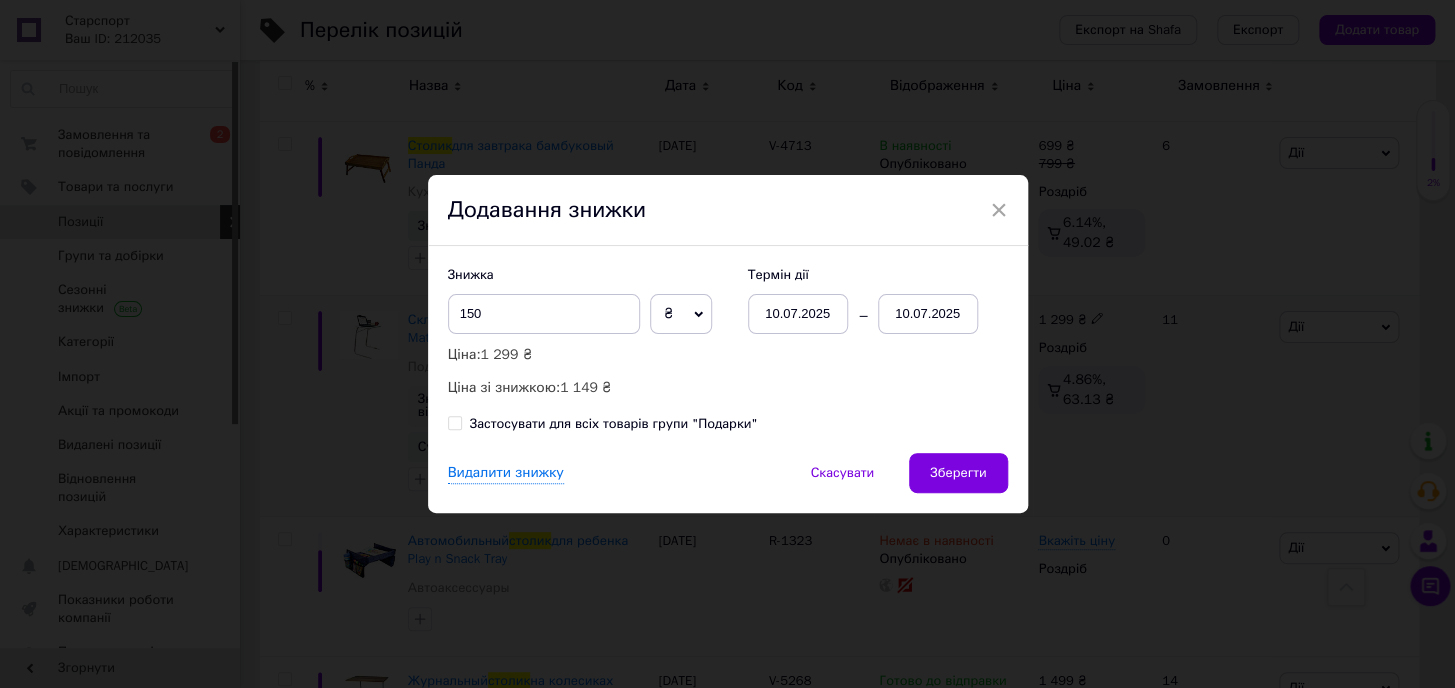 click on "10.07.2025" at bounding box center (928, 314) 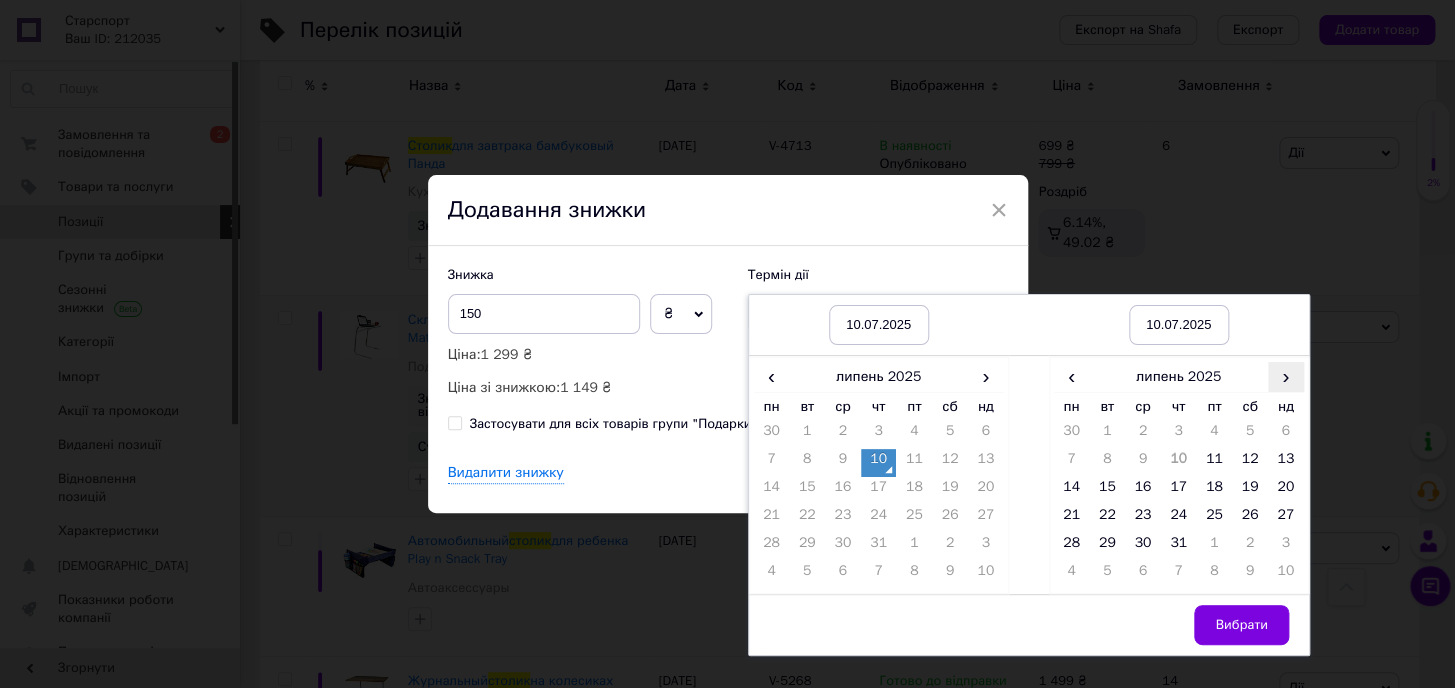 click on "›" at bounding box center (1286, 376) 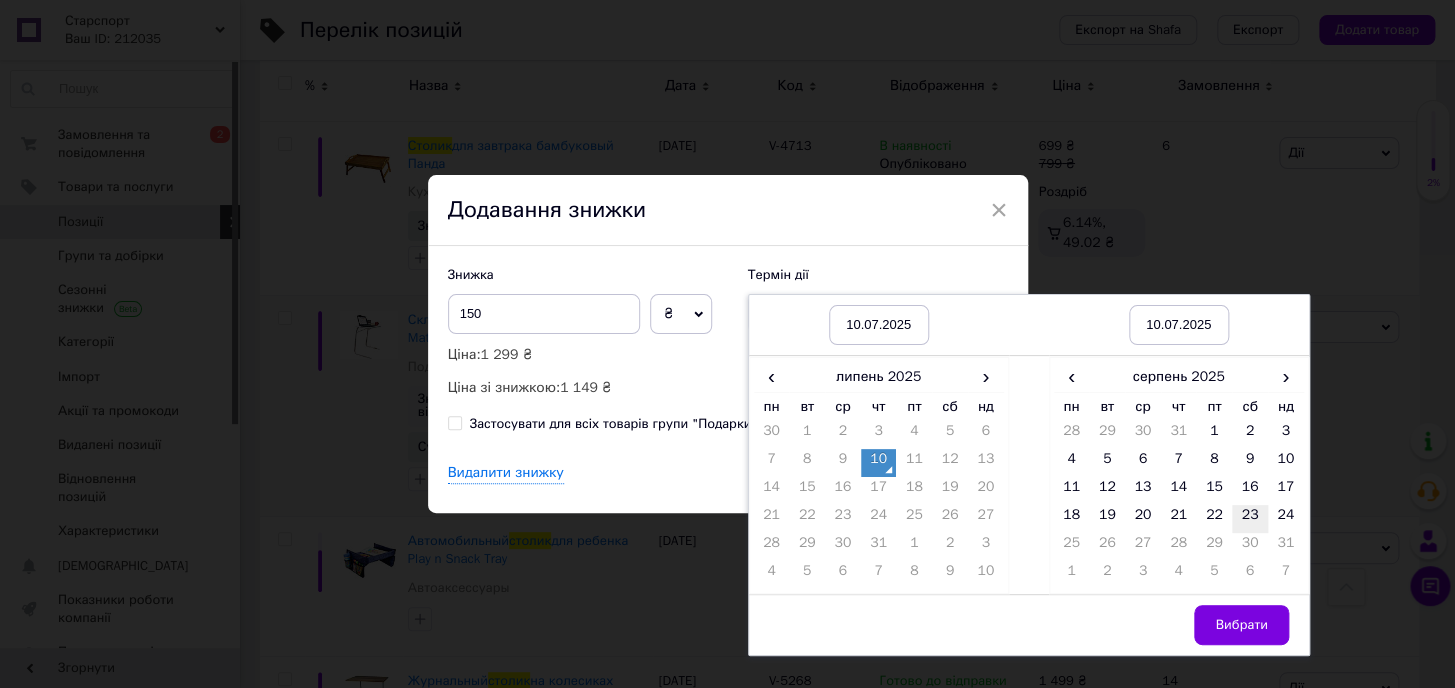 click on "23" at bounding box center (1250, 519) 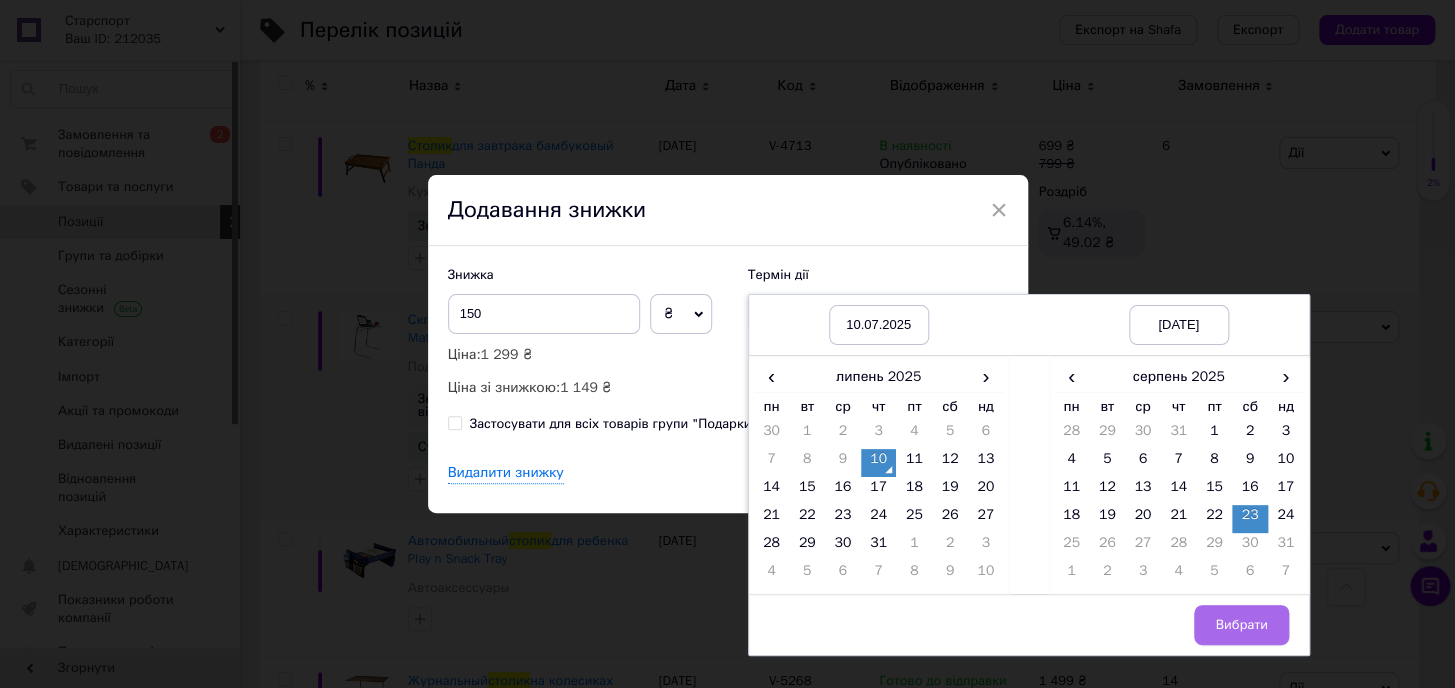 click on "Вибрати" at bounding box center [1241, 625] 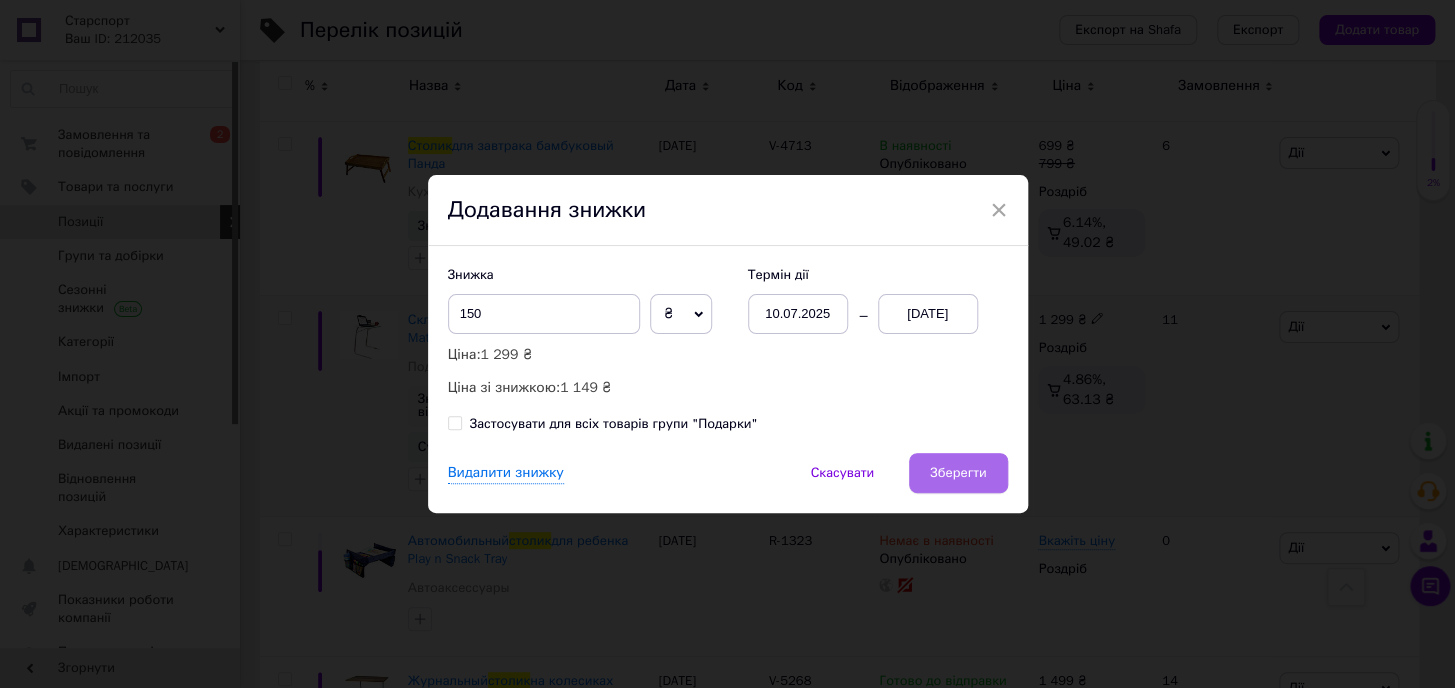 click on "Зберегти" at bounding box center (958, 473) 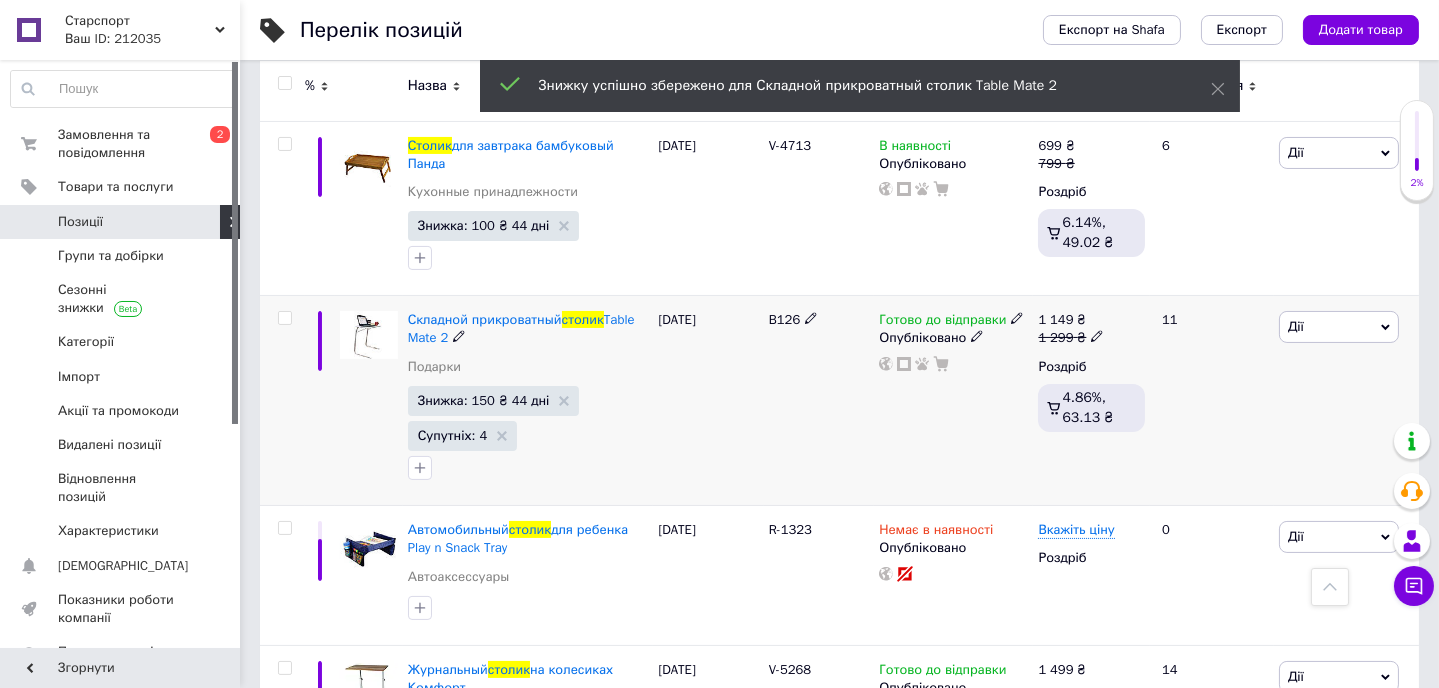 click 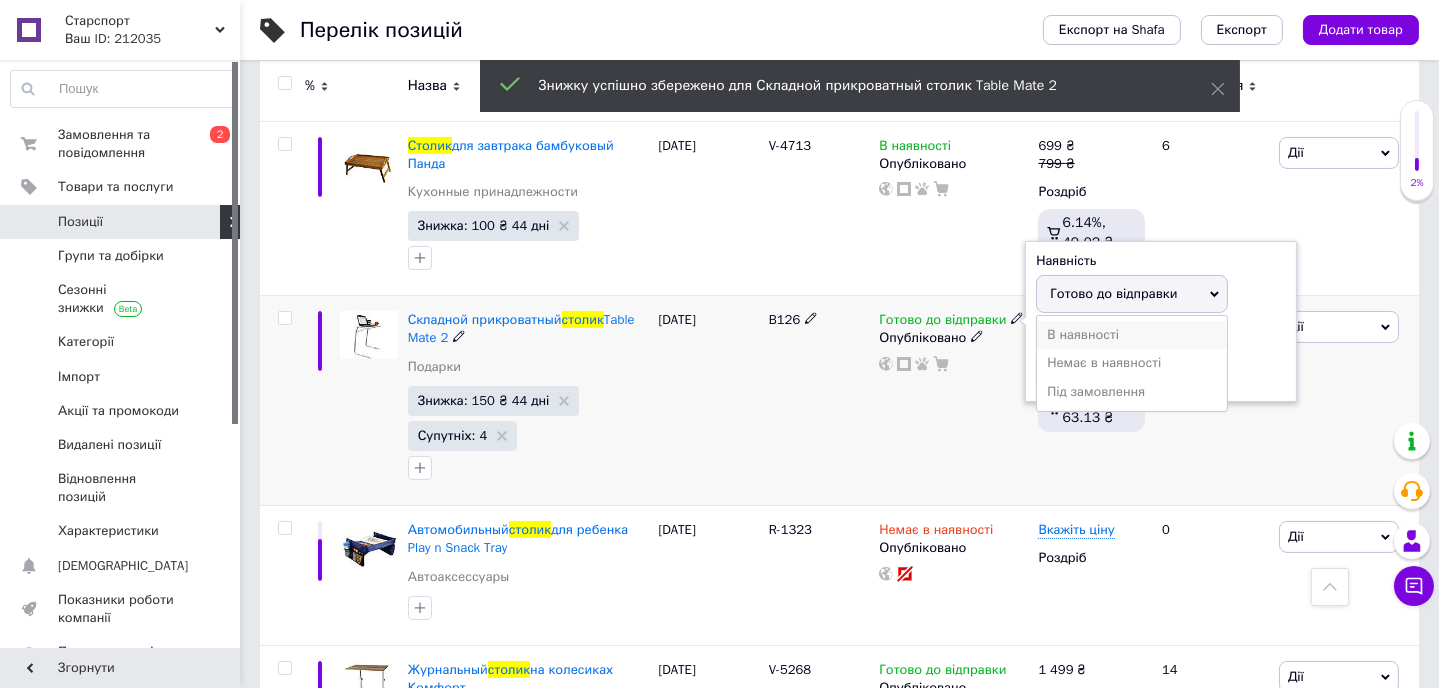 click on "В наявності" at bounding box center (1132, 335) 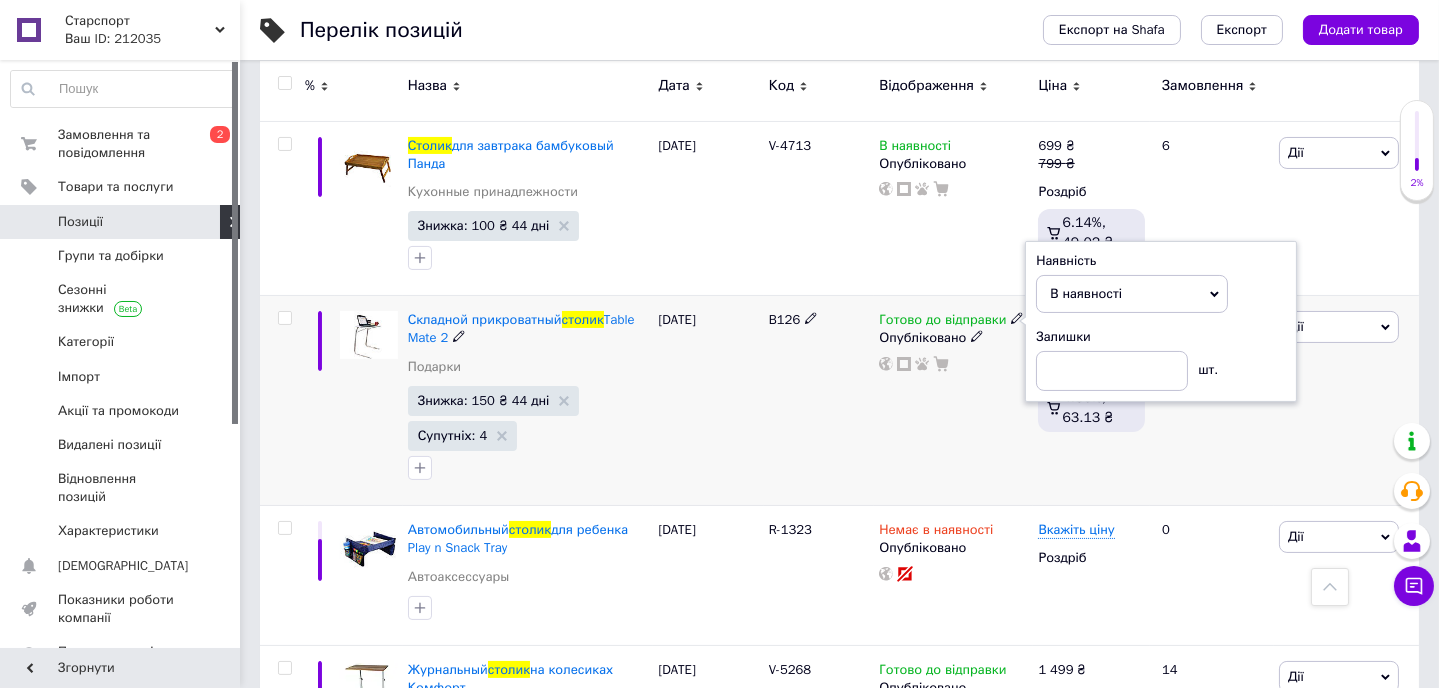 click on "B126" at bounding box center [819, 401] 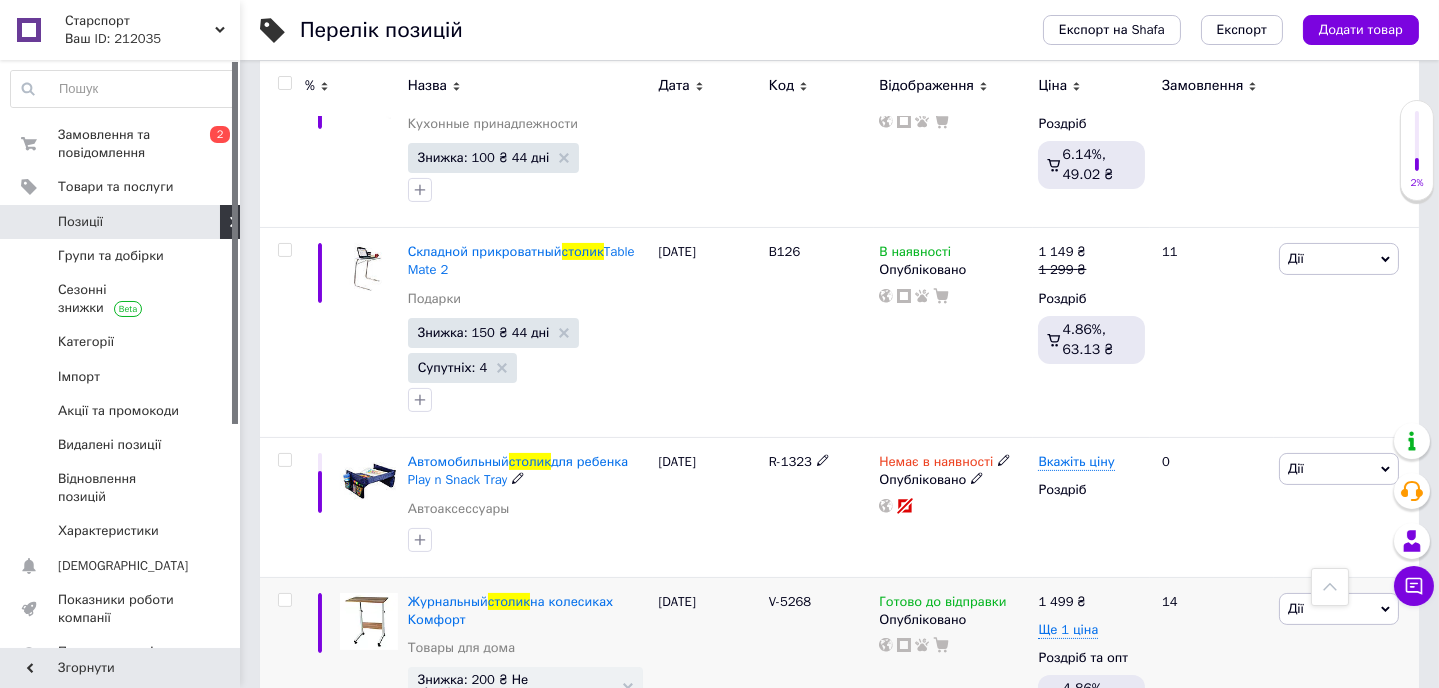 scroll, scrollTop: 1090, scrollLeft: 0, axis: vertical 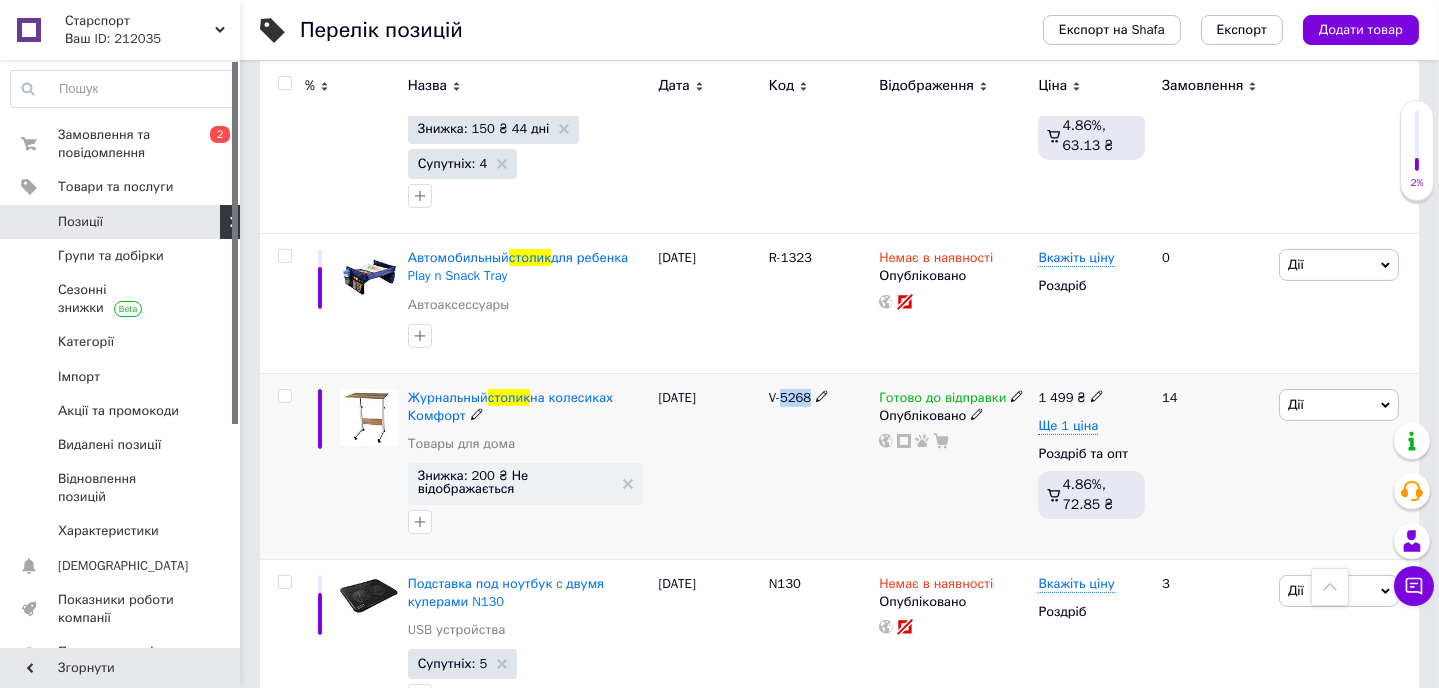 drag, startPoint x: 811, startPoint y: 379, endPoint x: 784, endPoint y: 381, distance: 27.073973 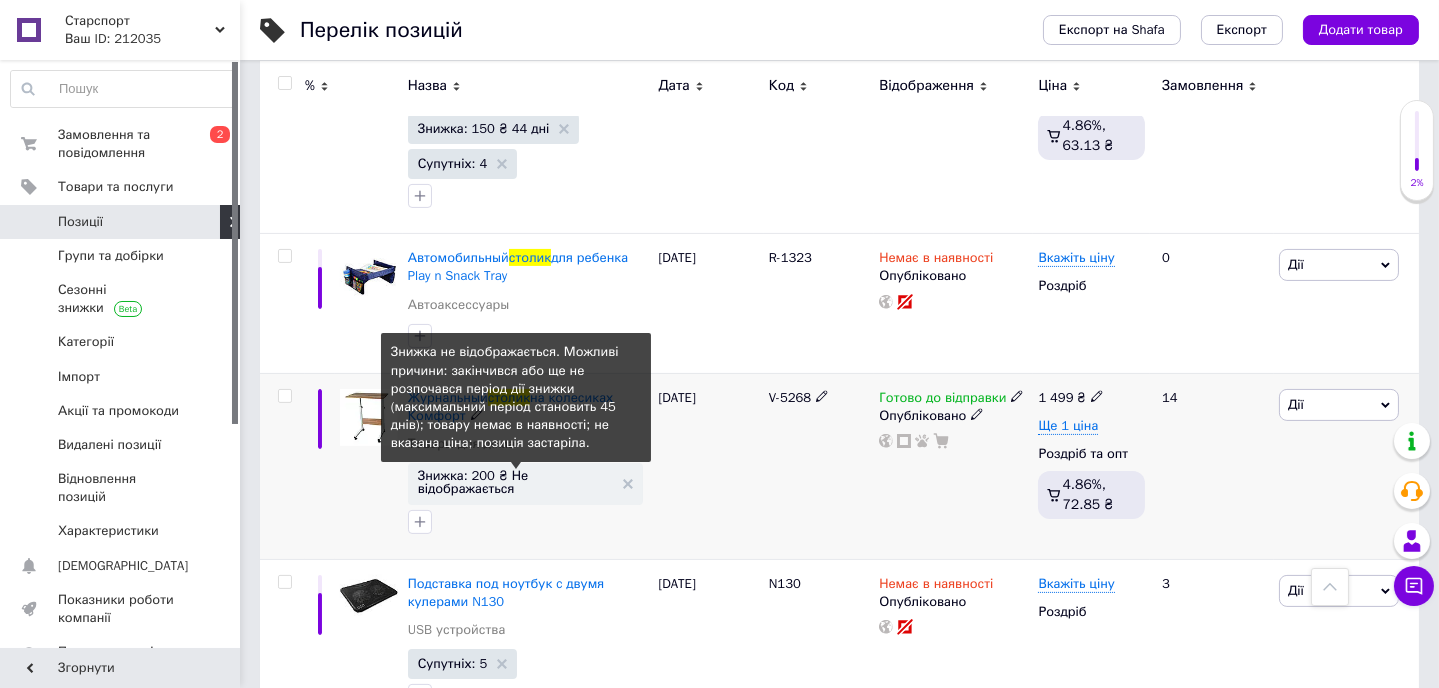 click on "Знижка: 200 ₴ Не відображається" at bounding box center (516, 482) 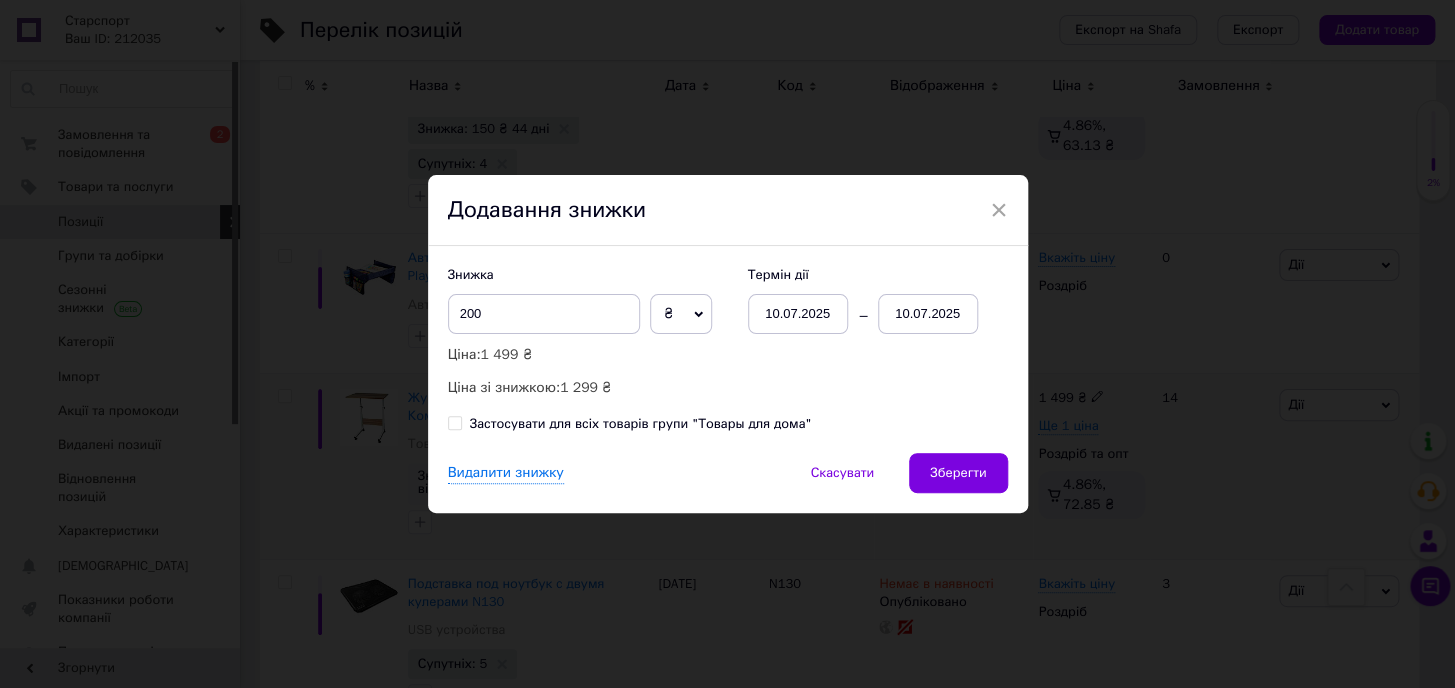click on "10.07.2025" at bounding box center (928, 314) 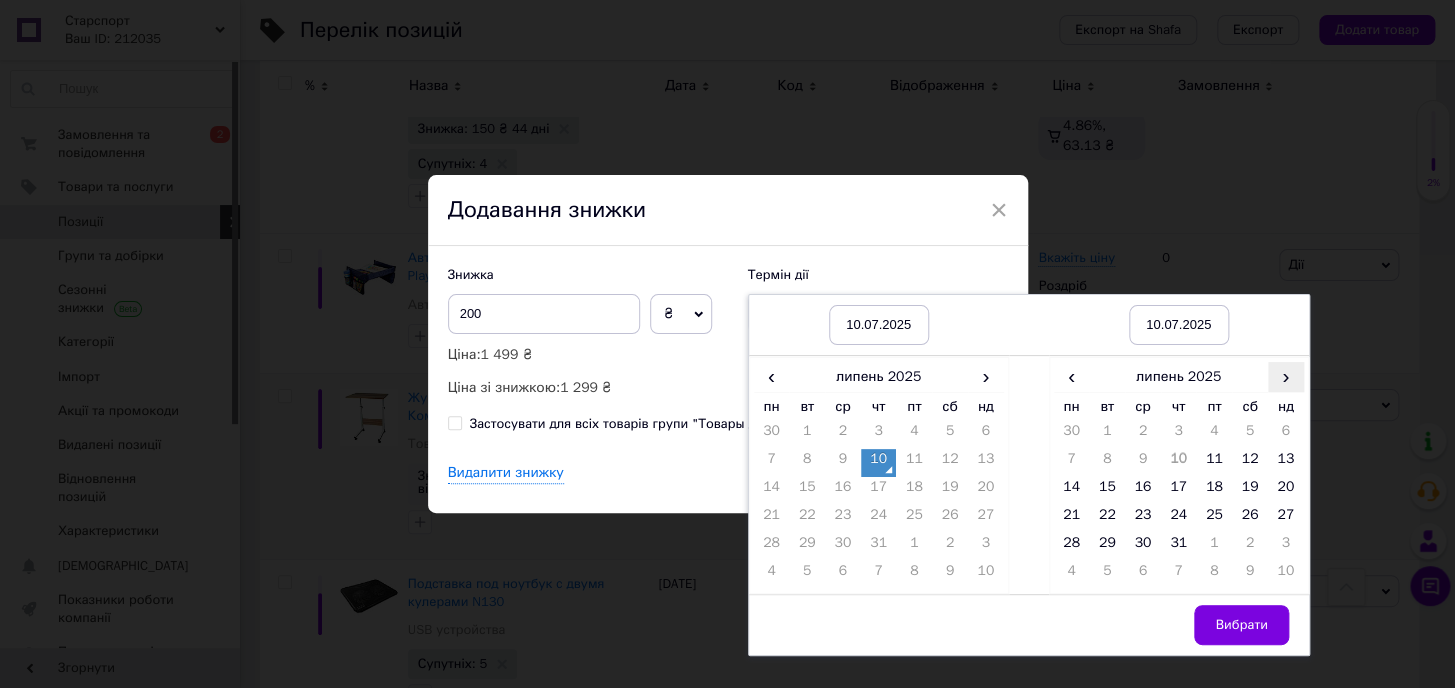 click on "›" at bounding box center [1286, 376] 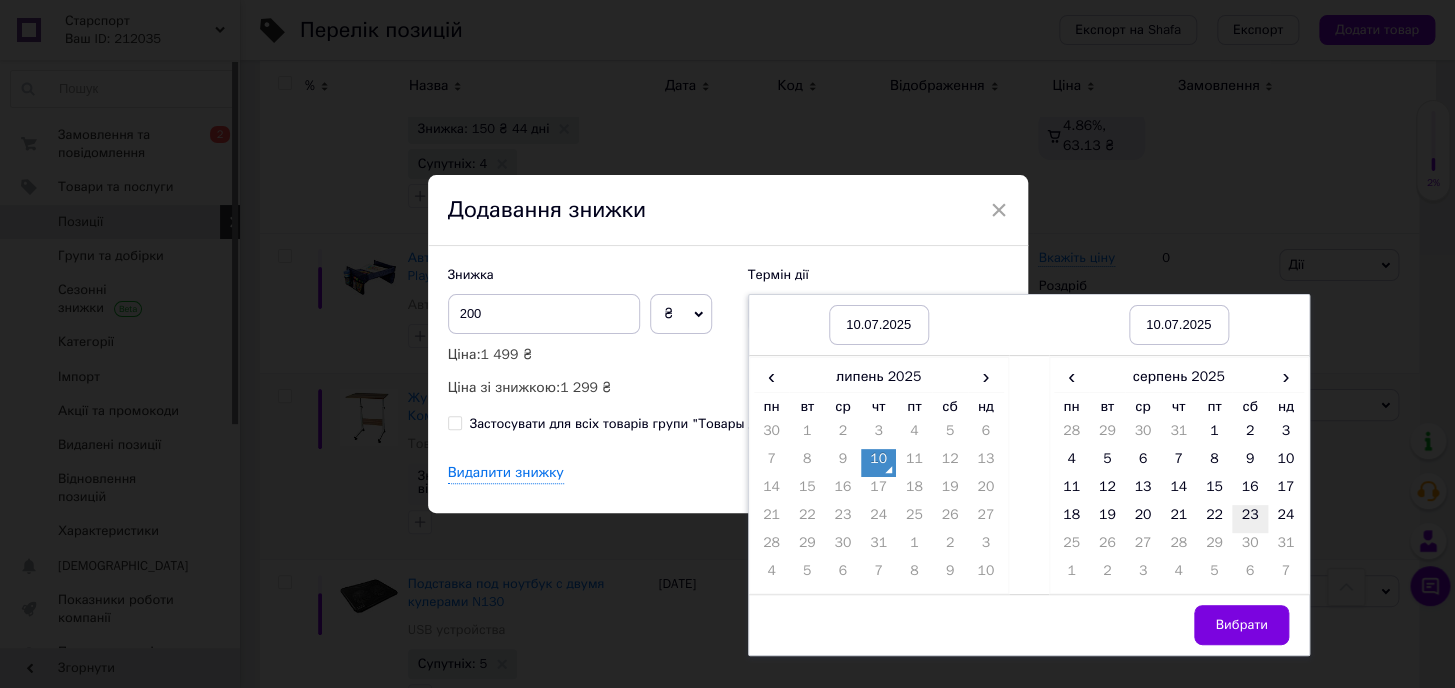 click on "23" at bounding box center (1250, 519) 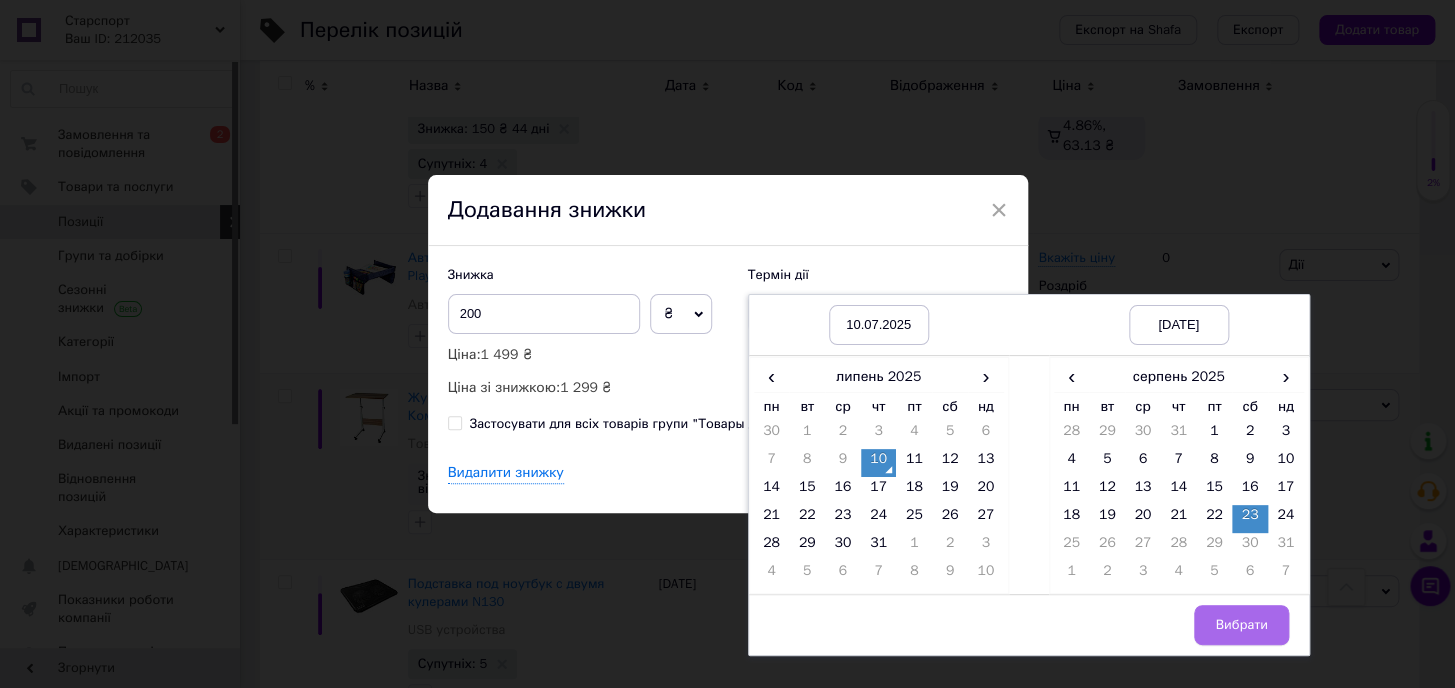 click on "Вибрати" at bounding box center (1241, 625) 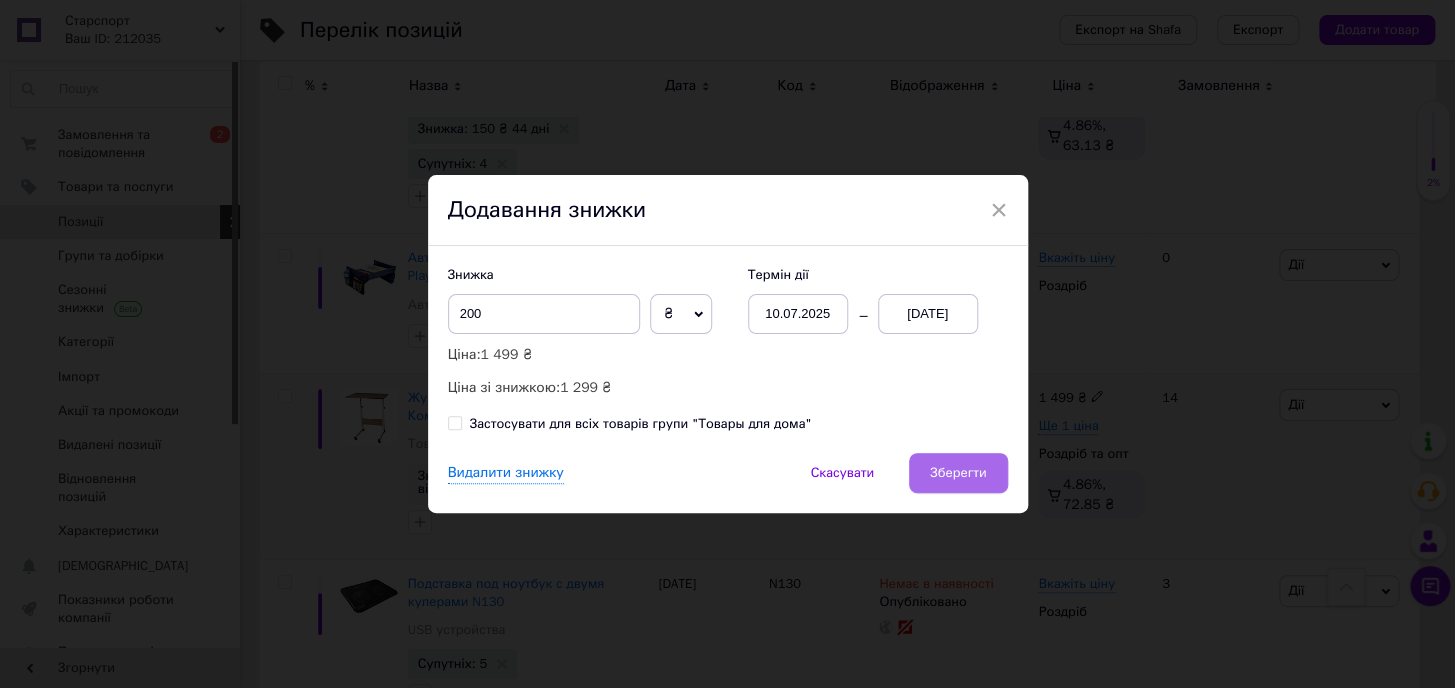 click on "Зберегти" at bounding box center (958, 473) 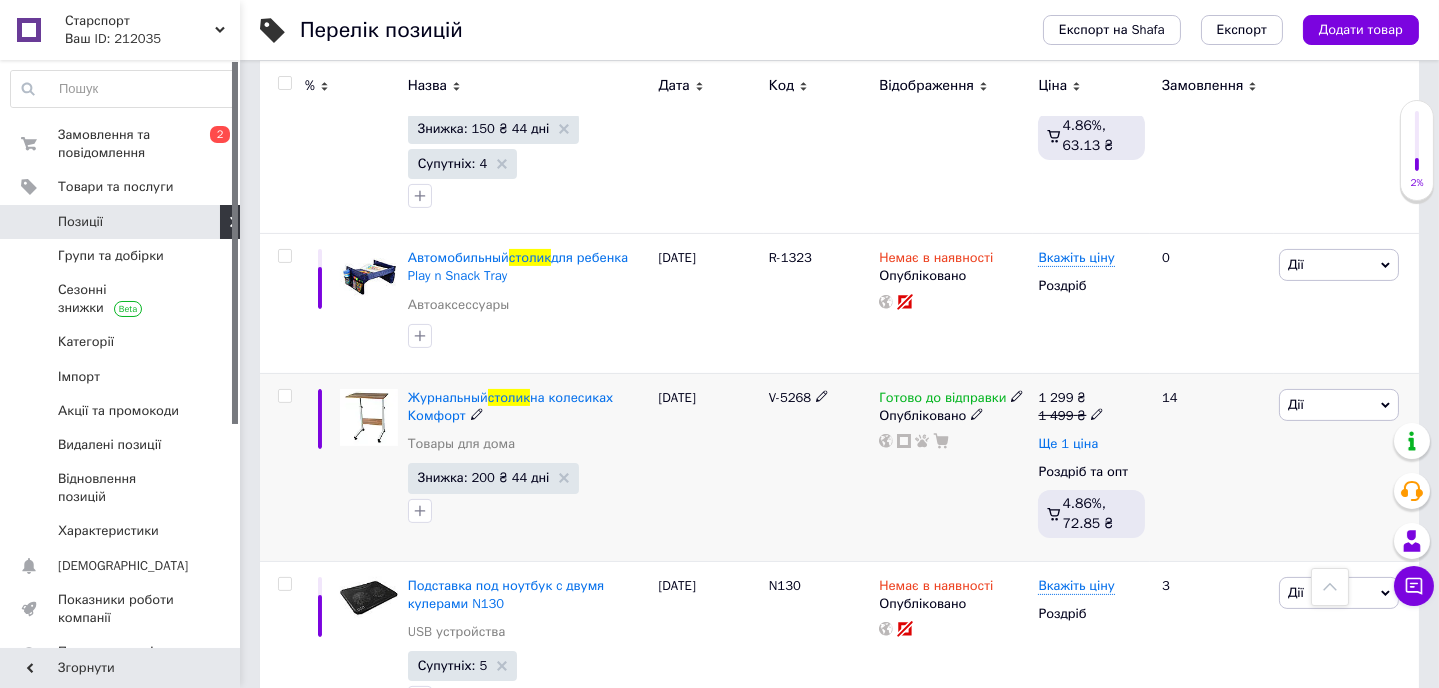 click on "Ще 1 ціна" at bounding box center (1068, 444) 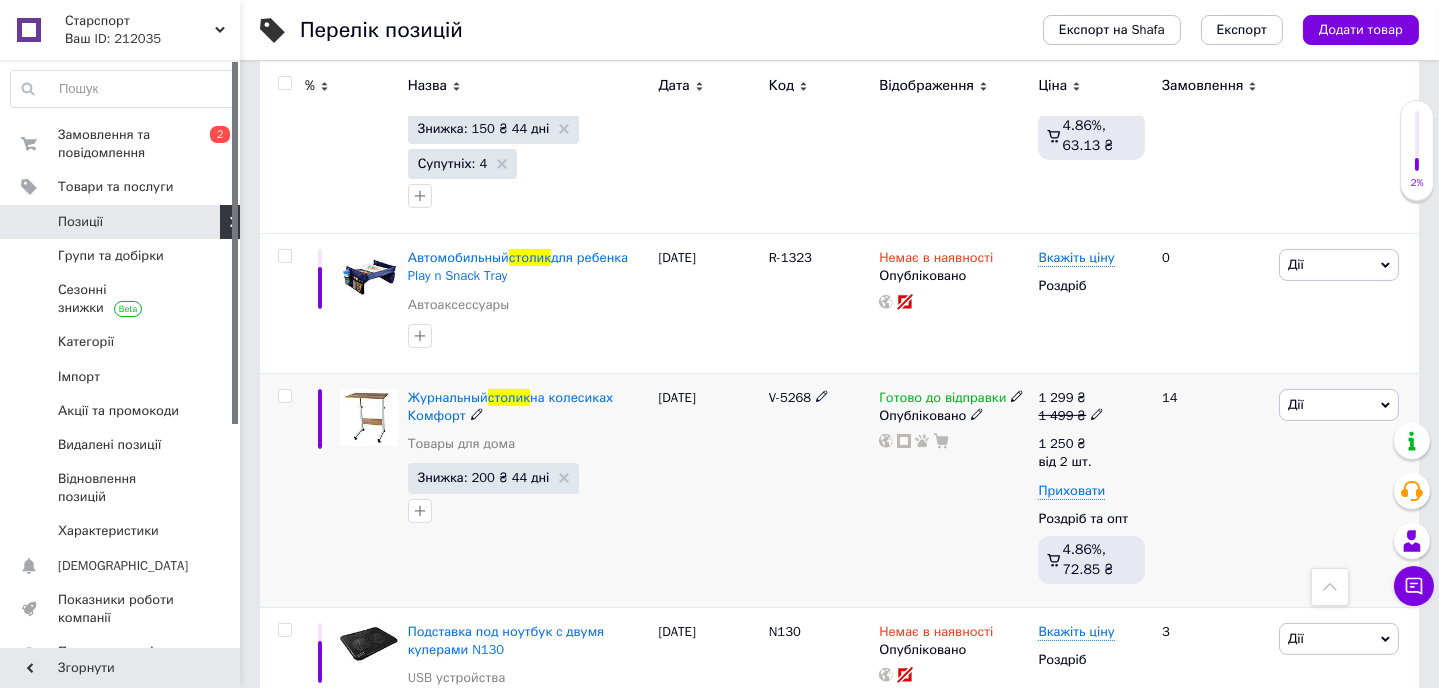 click on "Готово до відправки Опубліковано" at bounding box center (953, 490) 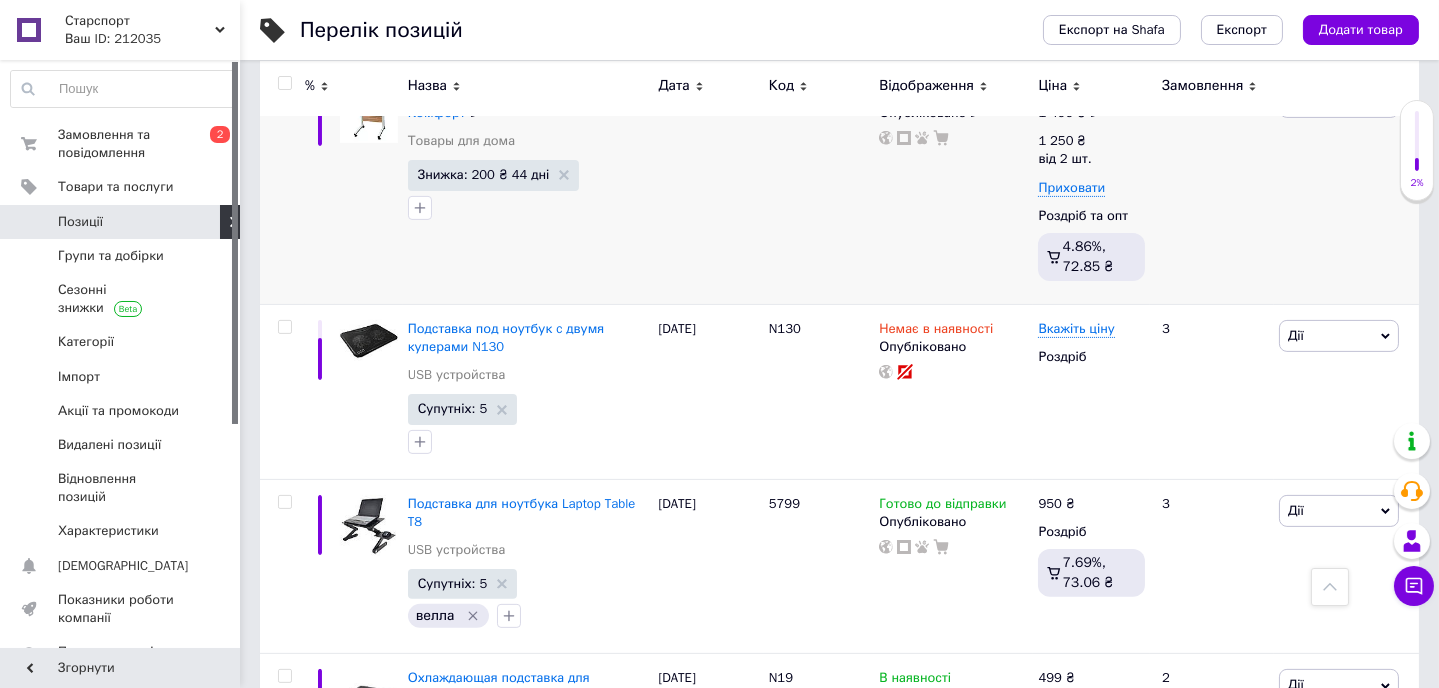 scroll, scrollTop: 1454, scrollLeft: 0, axis: vertical 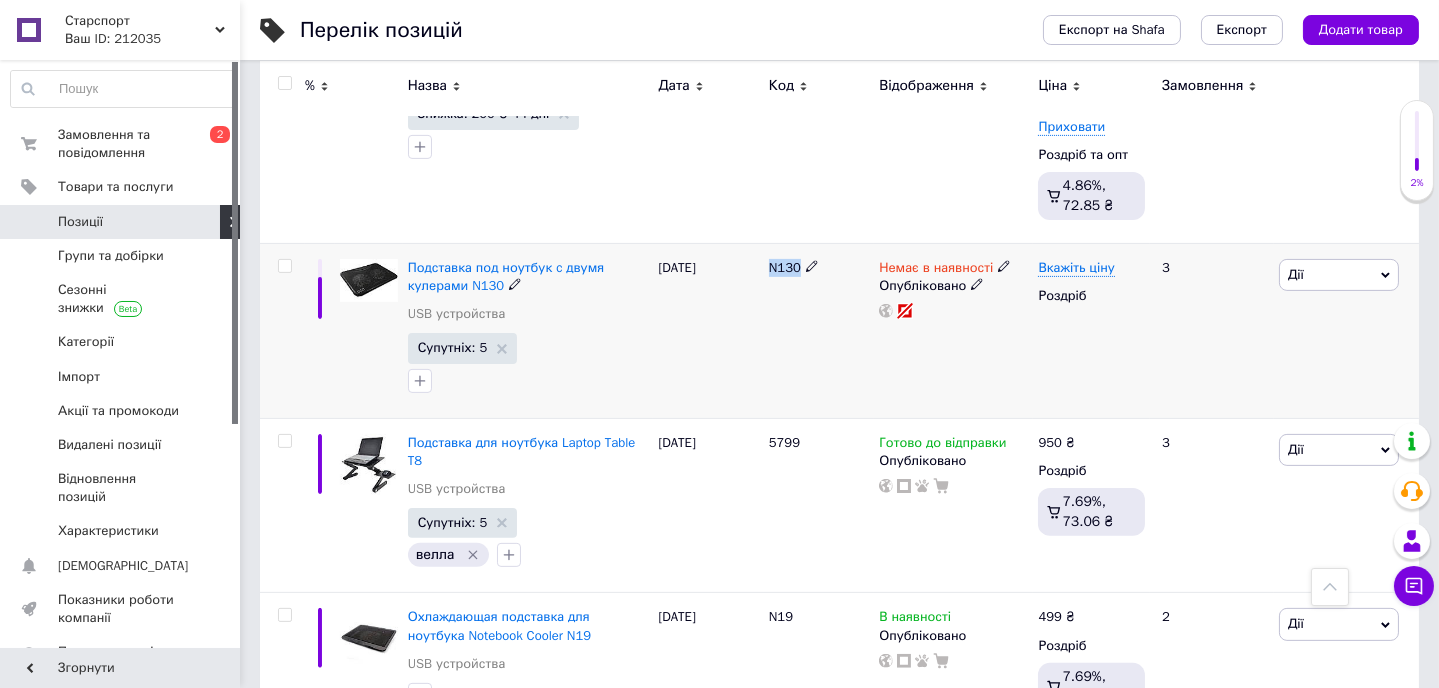 drag, startPoint x: 770, startPoint y: 249, endPoint x: 800, endPoint y: 248, distance: 30.016663 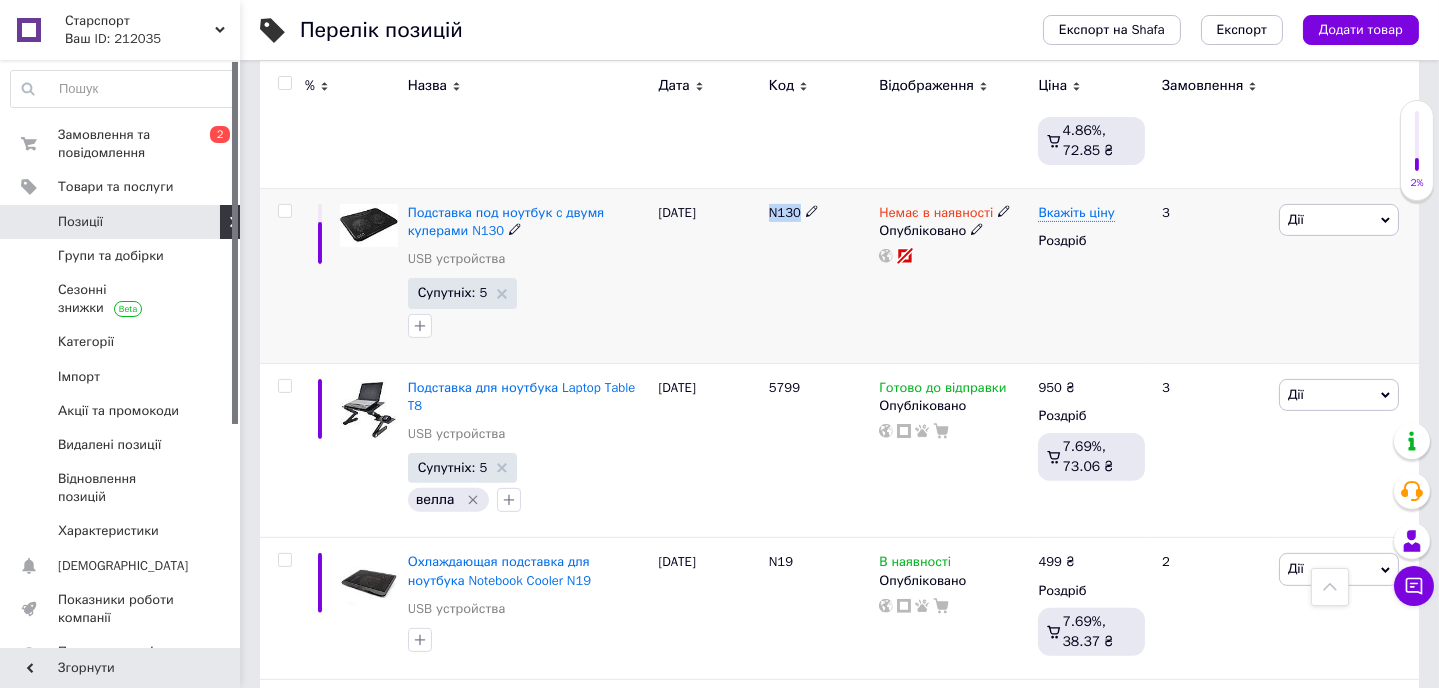 scroll, scrollTop: 1545, scrollLeft: 0, axis: vertical 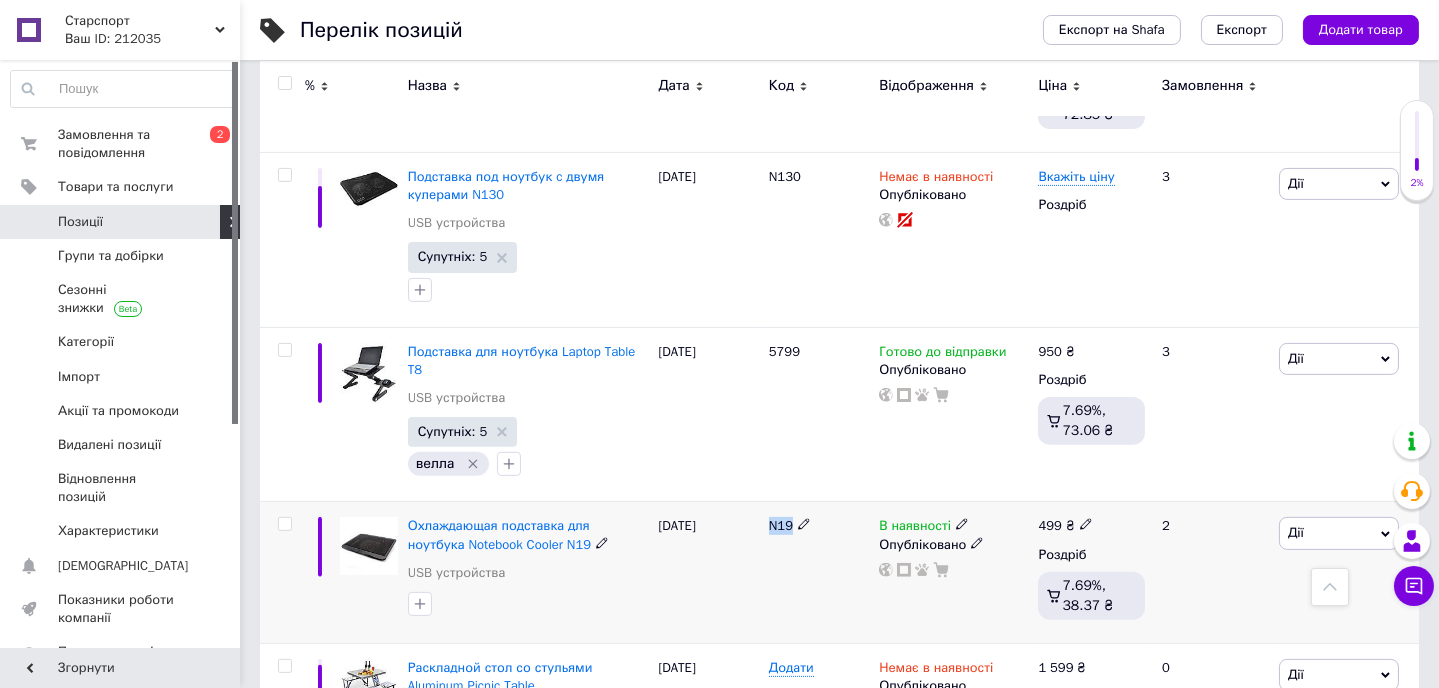 drag, startPoint x: 769, startPoint y: 490, endPoint x: 793, endPoint y: 489, distance: 24.020824 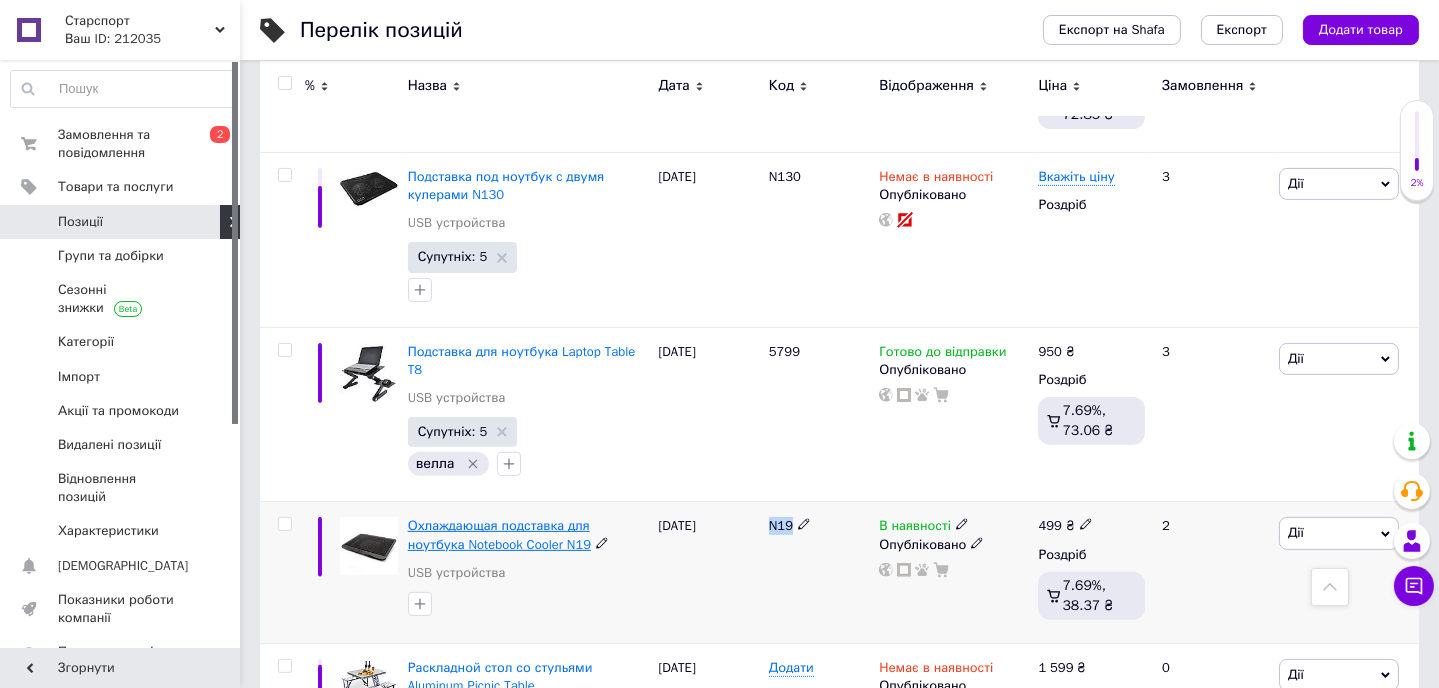 click on "Охлаждающая подставка для ноутбука Notebook Cooler N19" at bounding box center [499, 534] 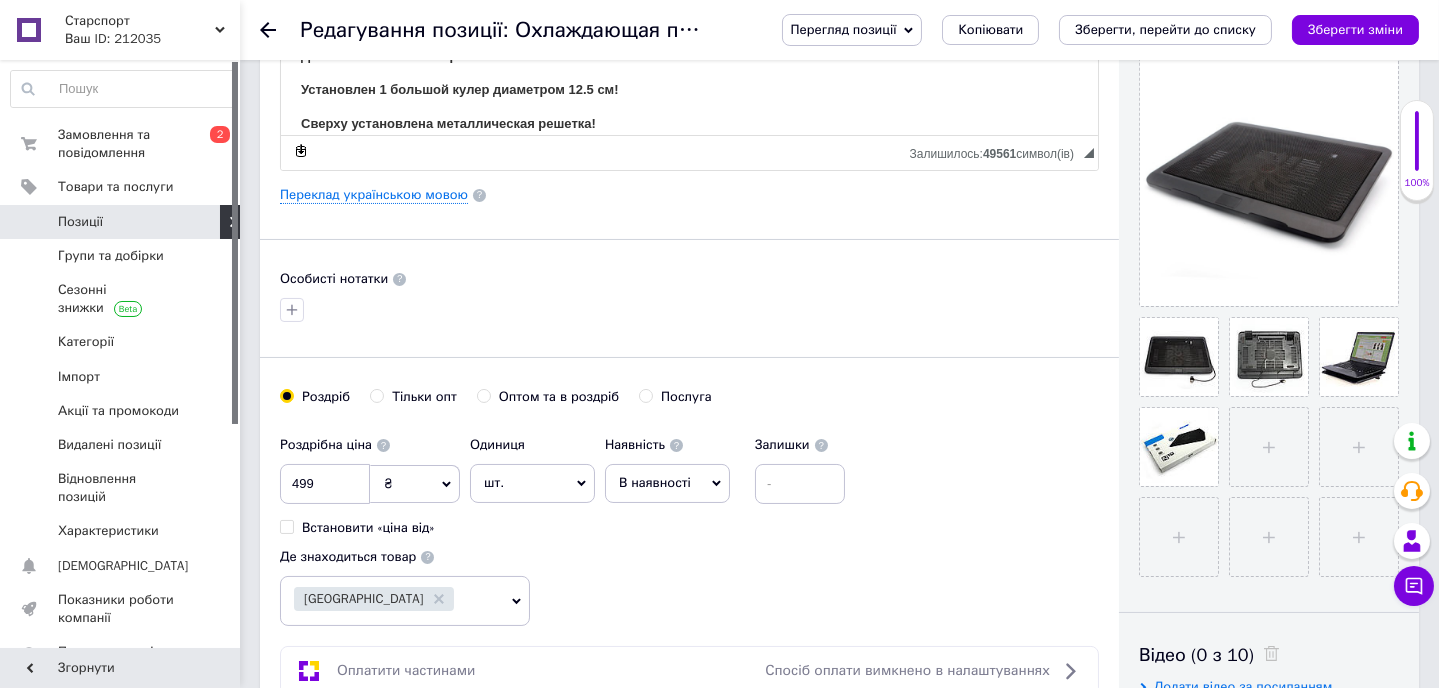 scroll, scrollTop: 454, scrollLeft: 0, axis: vertical 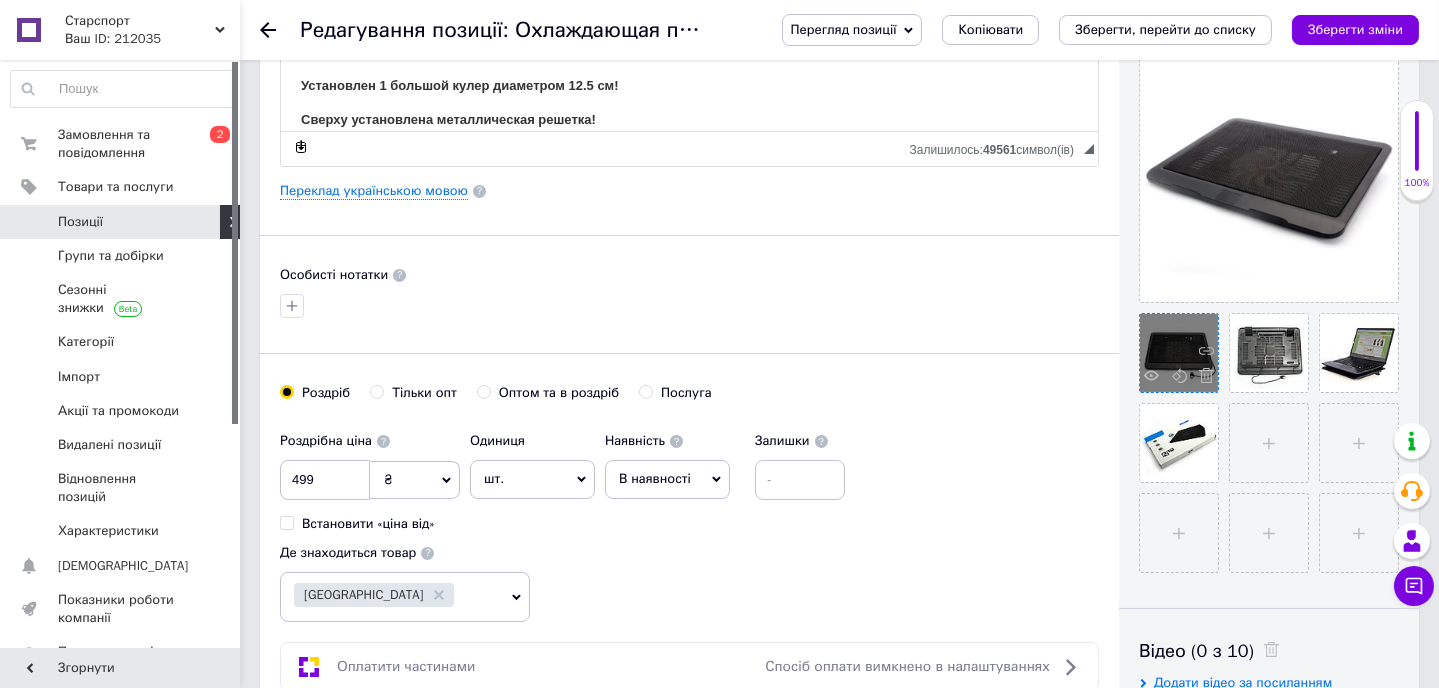 click at bounding box center [1179, 353] 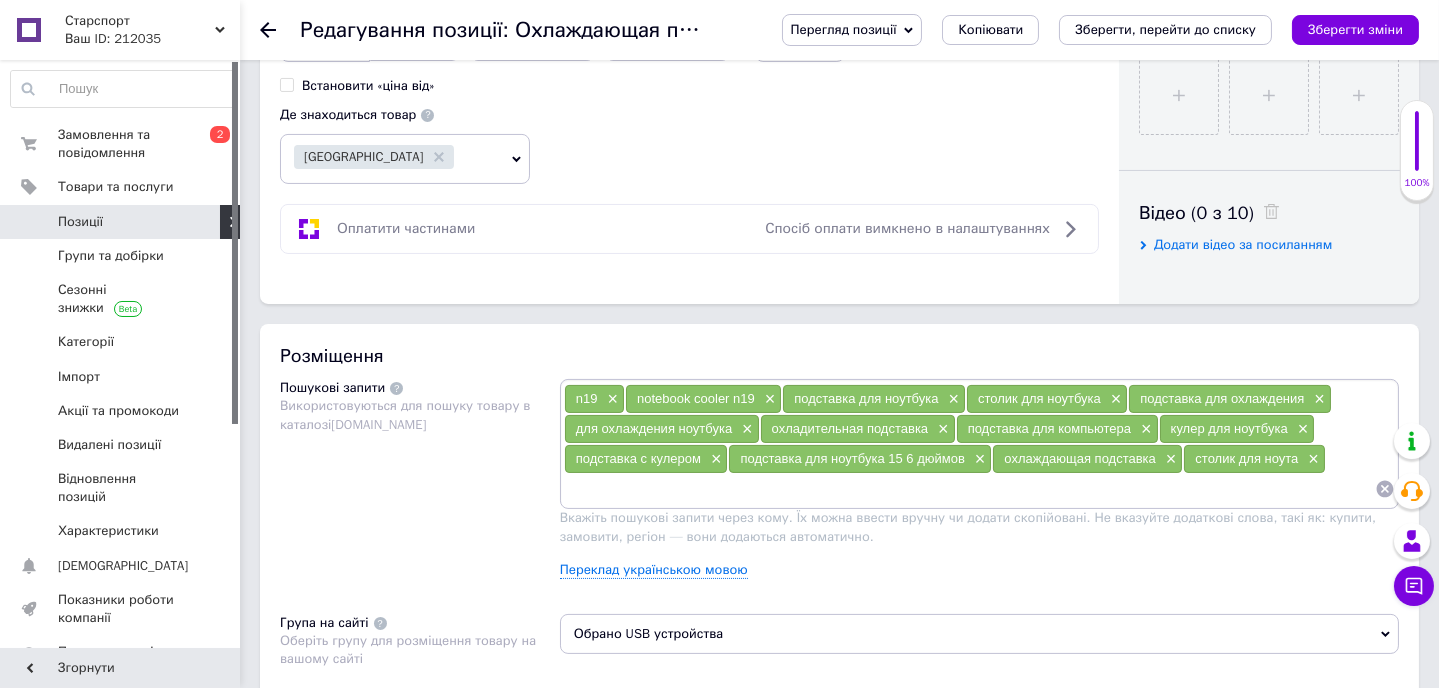 scroll, scrollTop: 909, scrollLeft: 0, axis: vertical 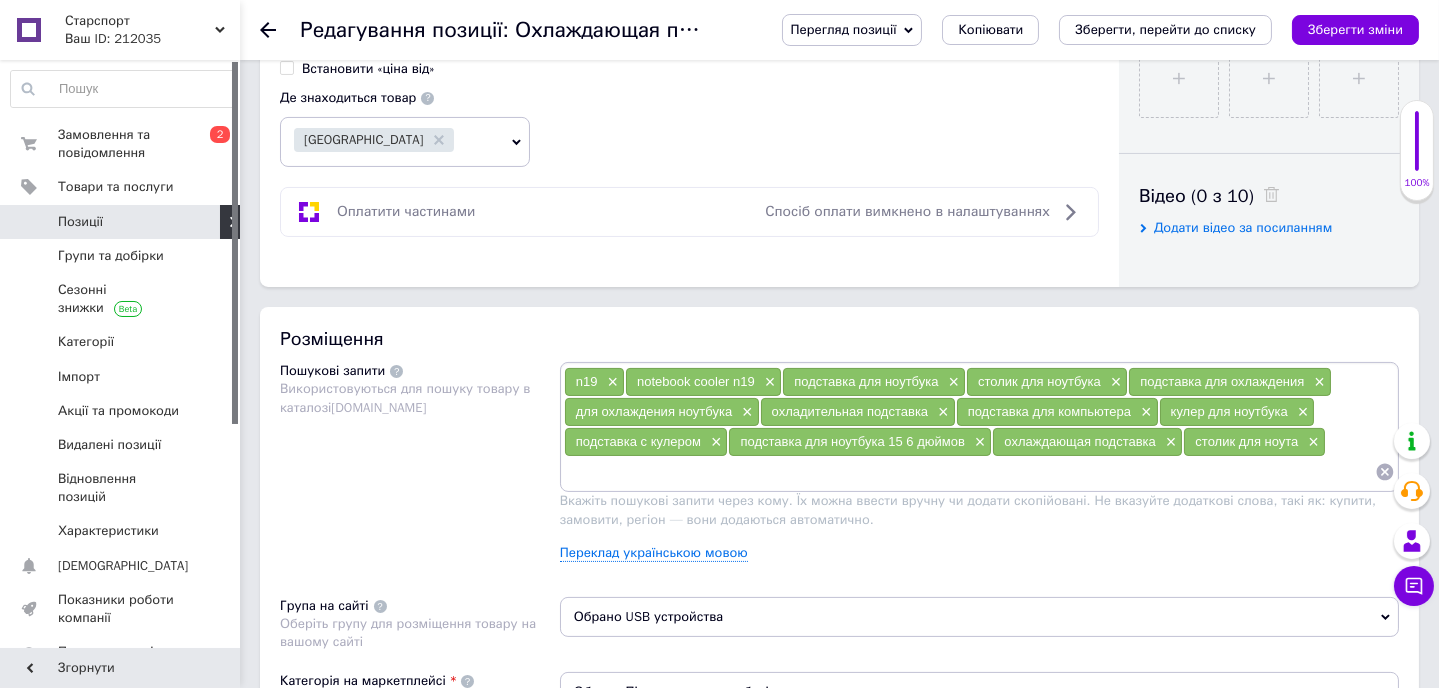 click on "n19 ×" at bounding box center [594, 382] 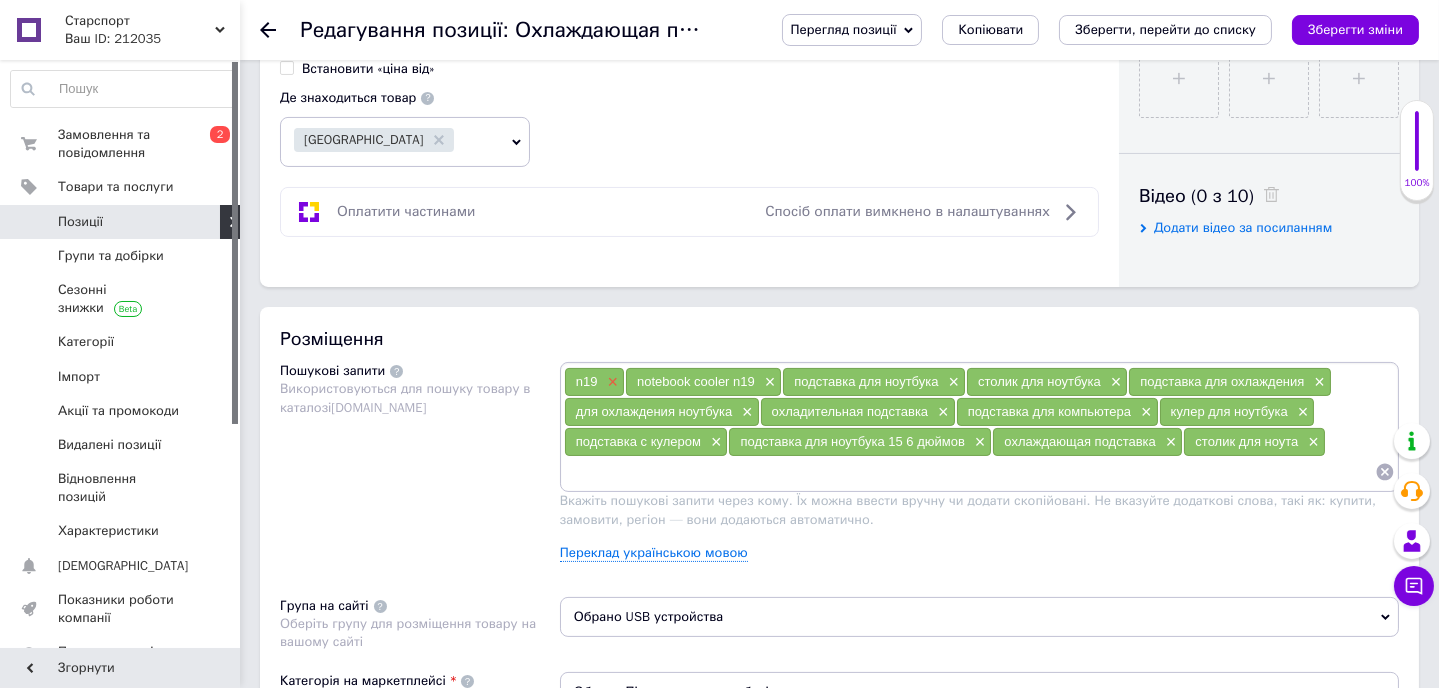 click on "×" at bounding box center (610, 382) 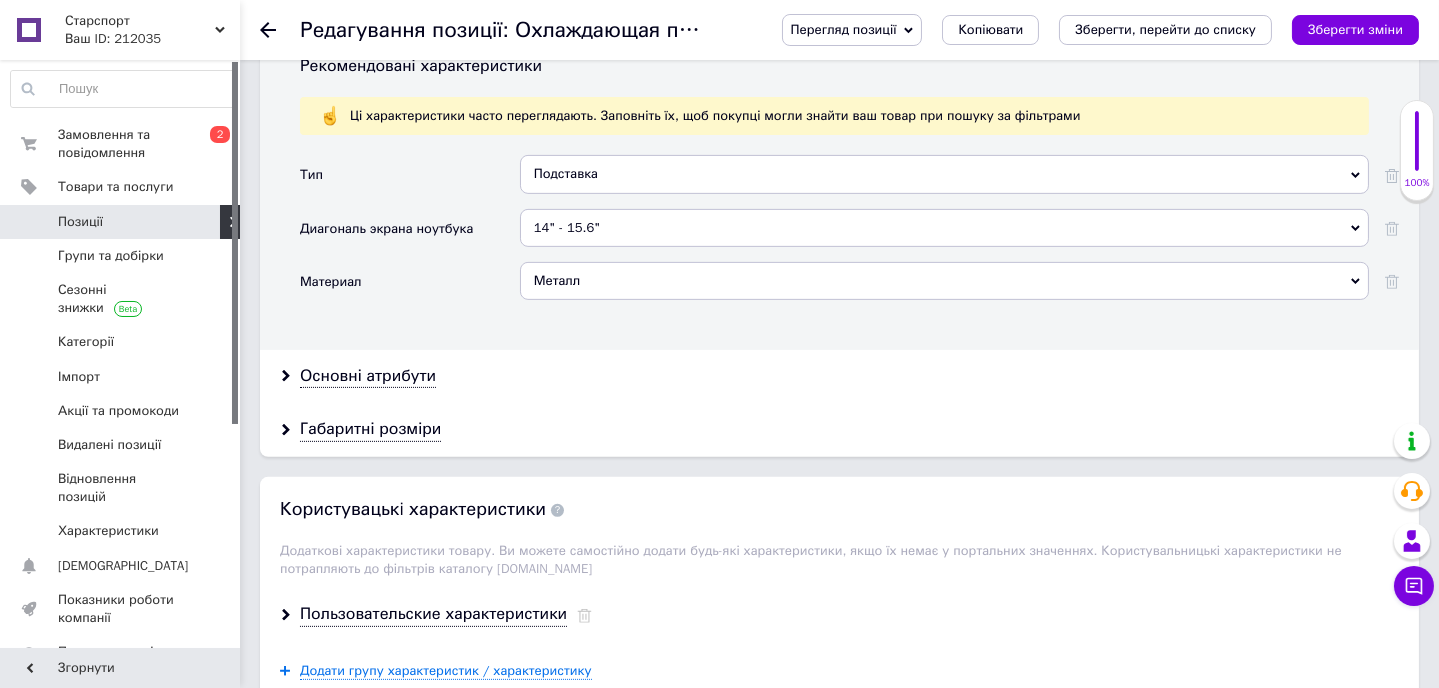 scroll, scrollTop: 1818, scrollLeft: 0, axis: vertical 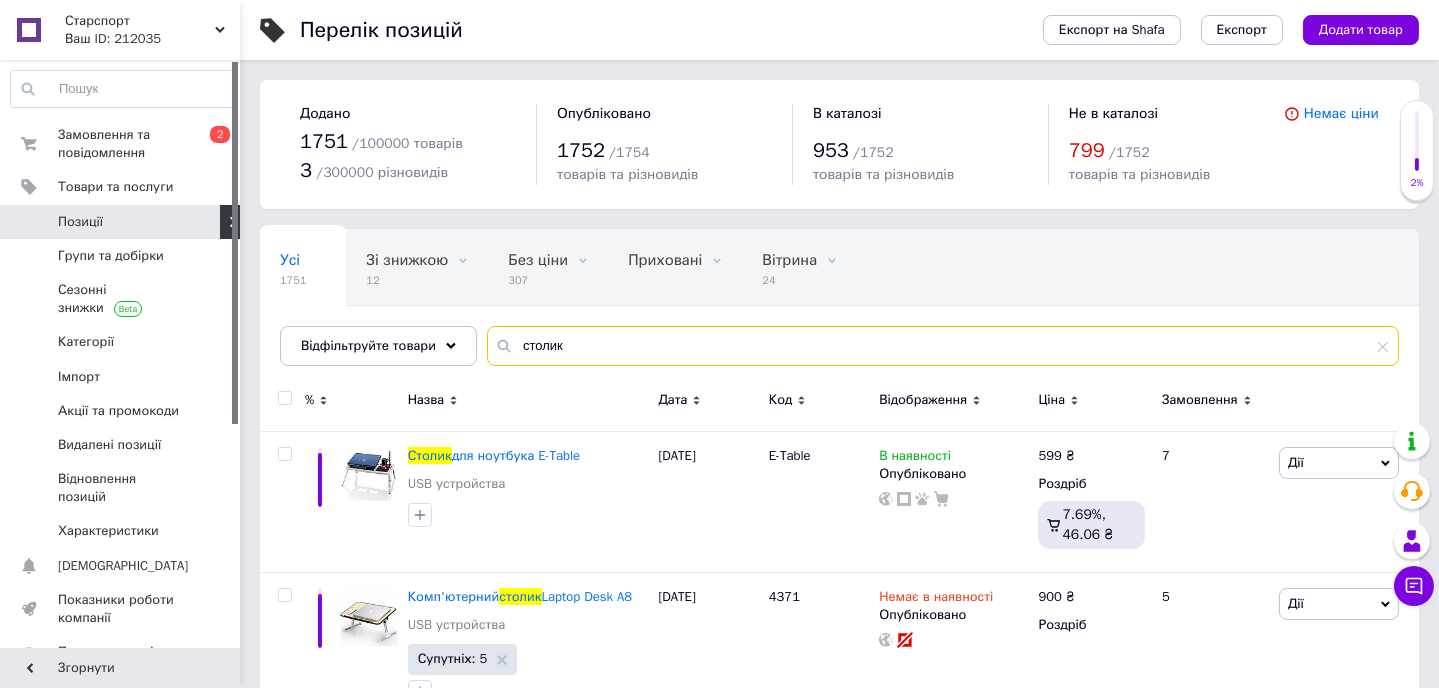 drag, startPoint x: 580, startPoint y: 354, endPoint x: 568, endPoint y: 347, distance: 13.892444 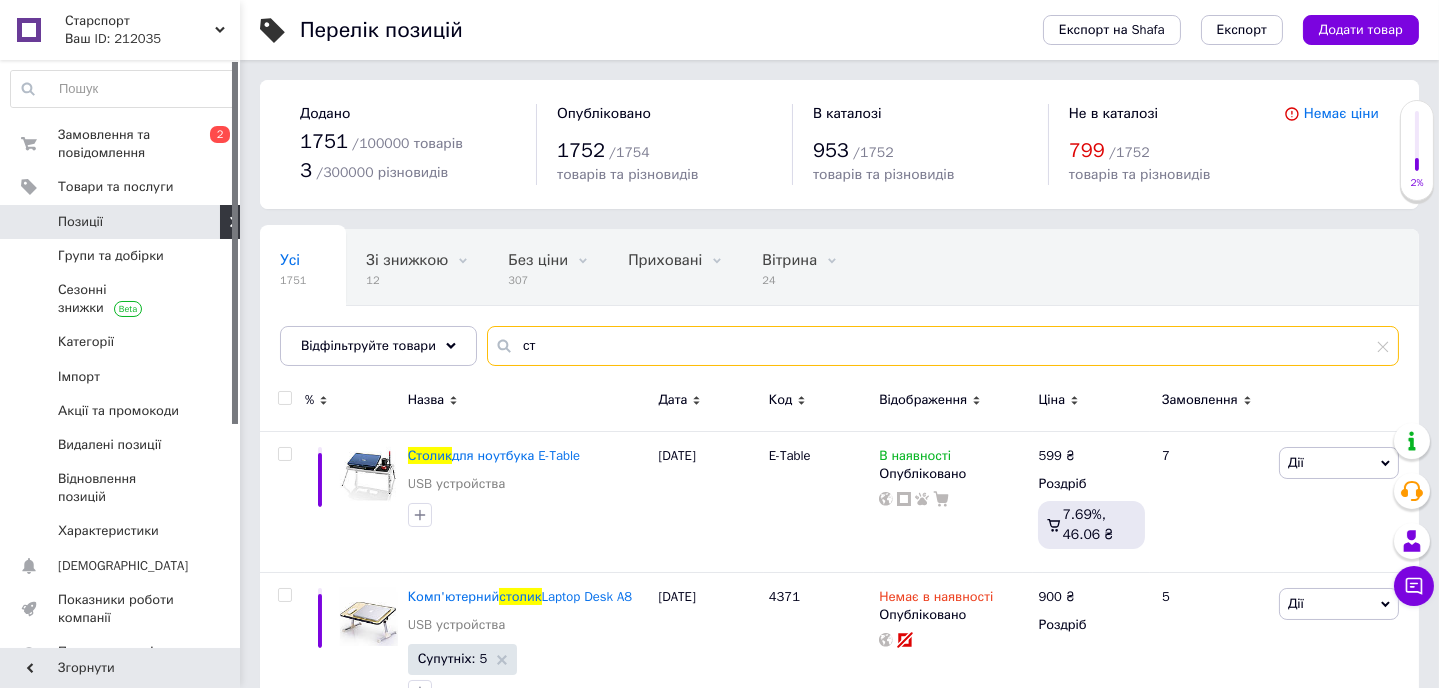 type on "с" 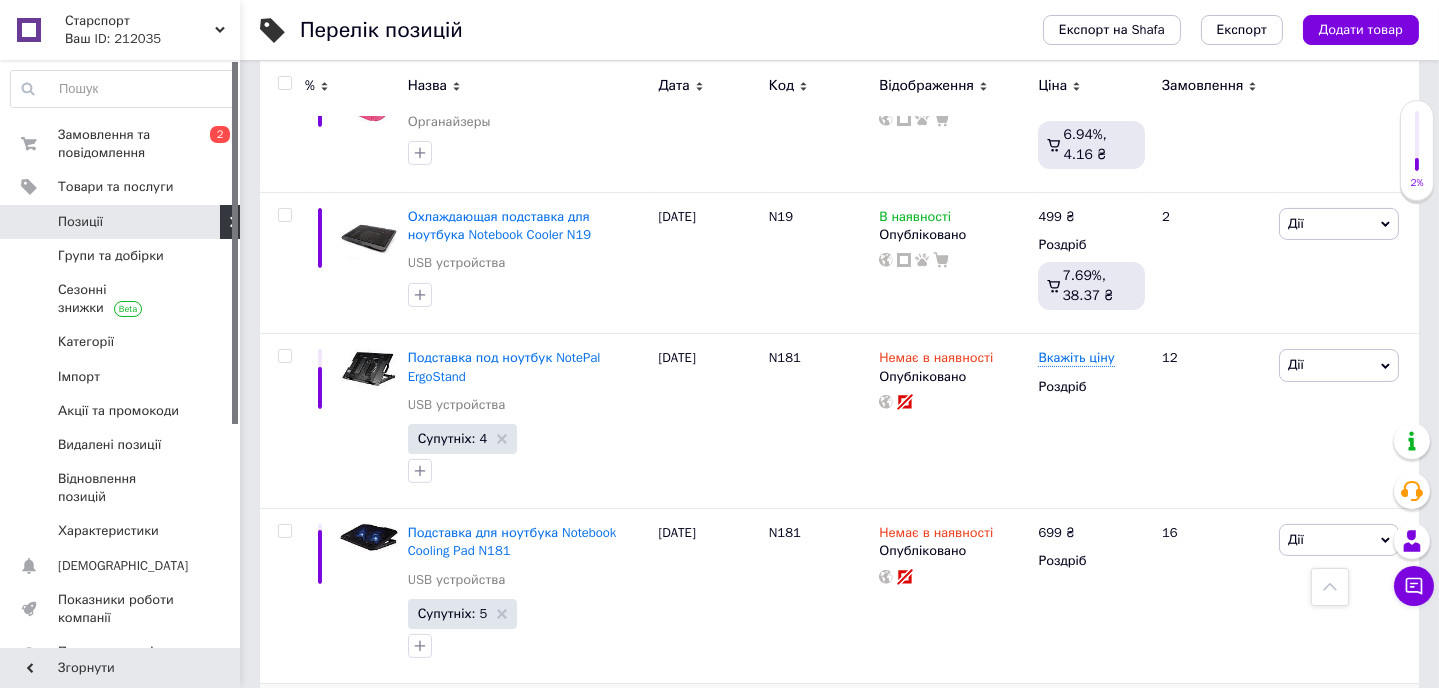 scroll, scrollTop: 1045, scrollLeft: 0, axis: vertical 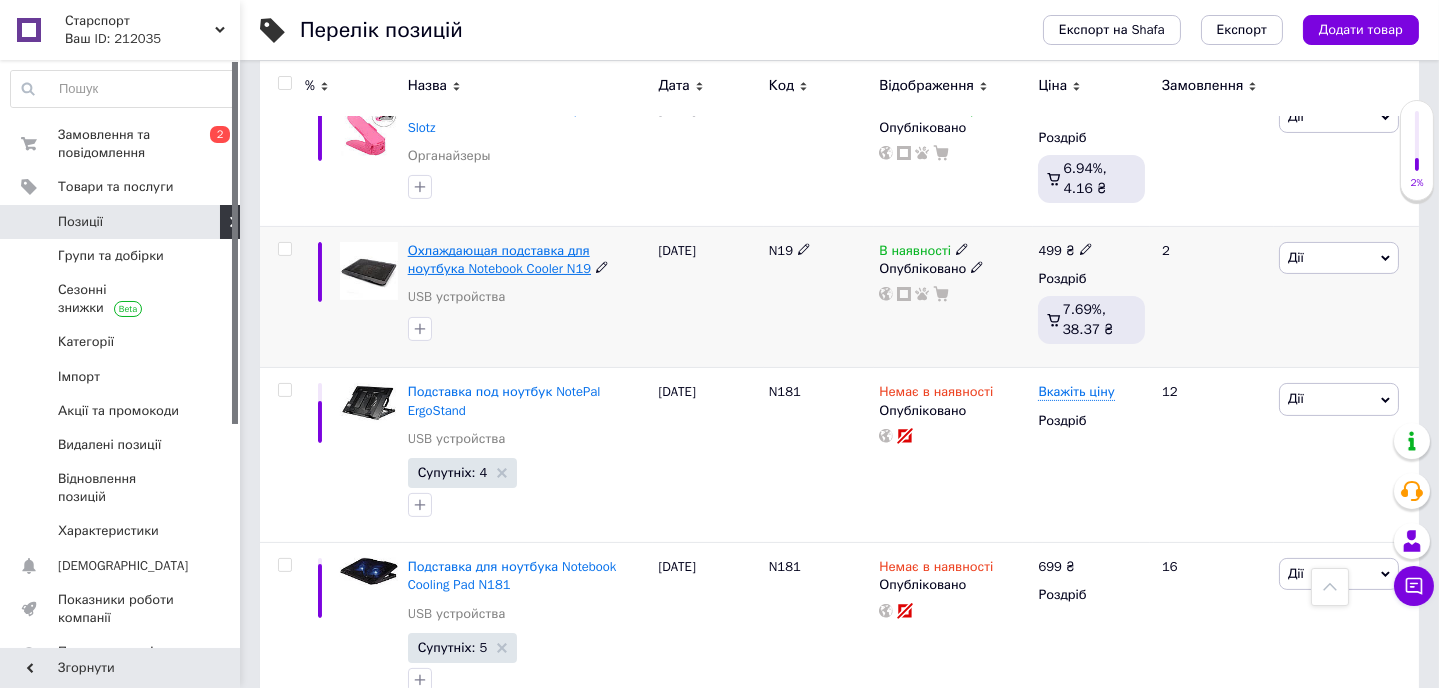 type on "підставка" 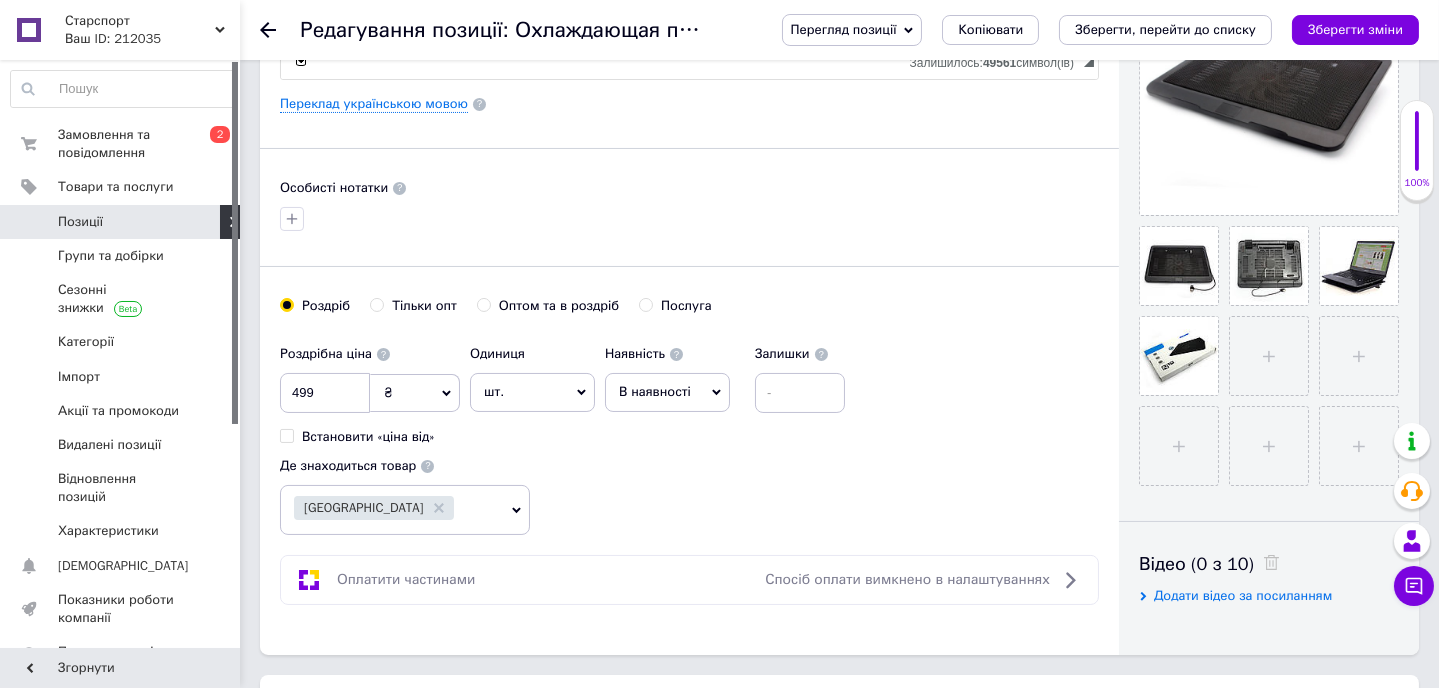scroll, scrollTop: 545, scrollLeft: 0, axis: vertical 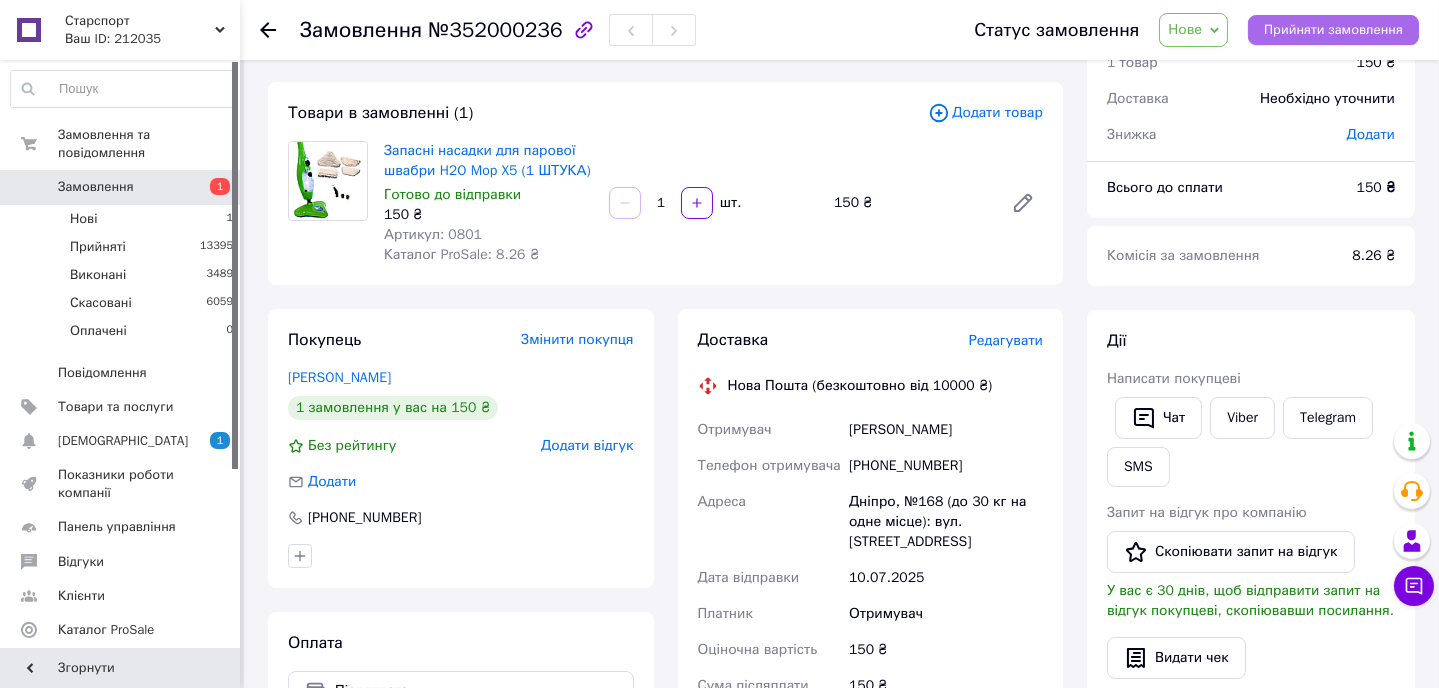 click on "Прийняти замовлення" at bounding box center (1333, 30) 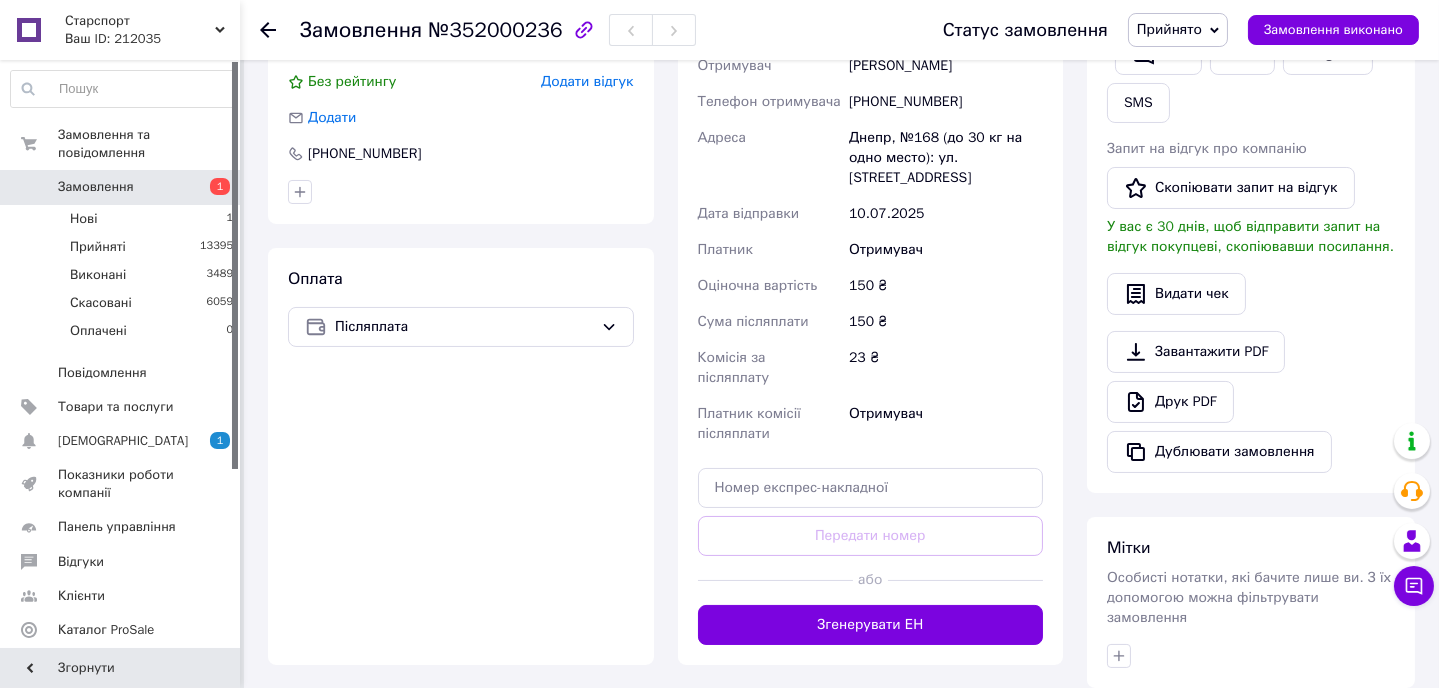 scroll, scrollTop: 636, scrollLeft: 0, axis: vertical 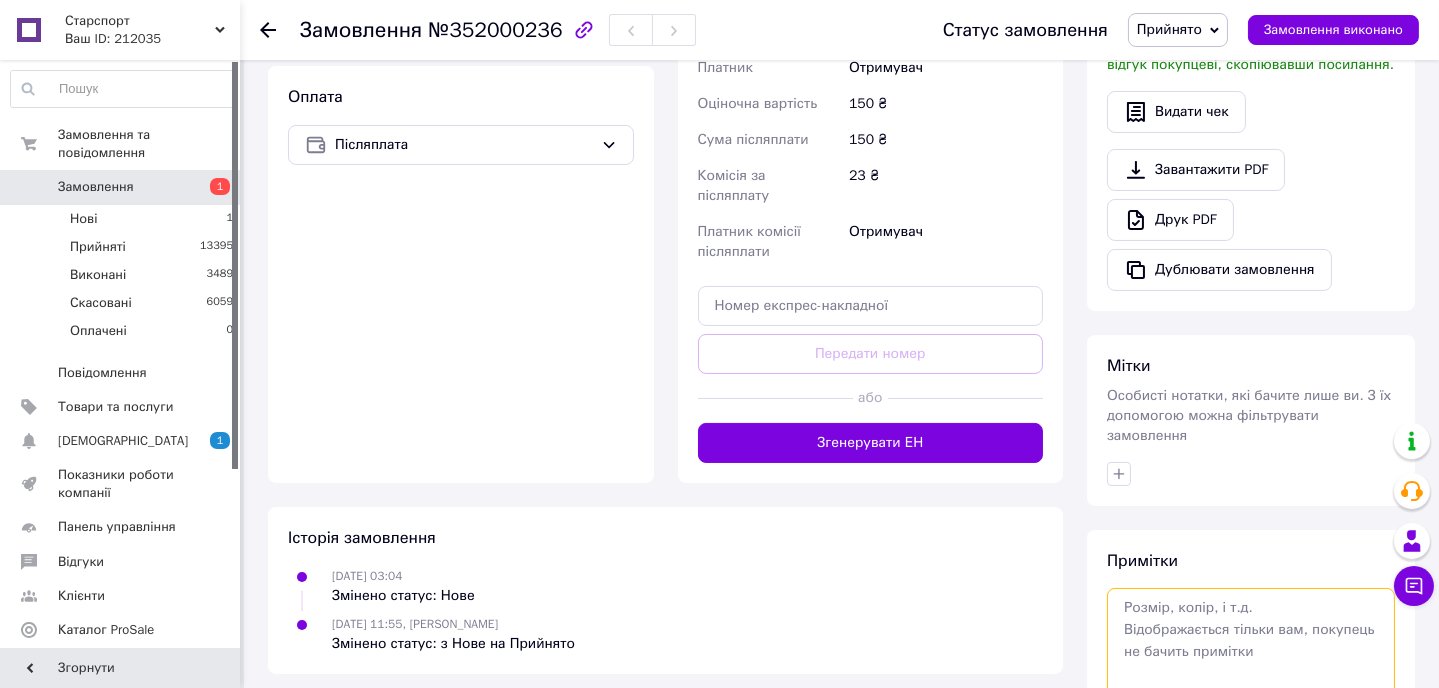 click at bounding box center (1251, 641) 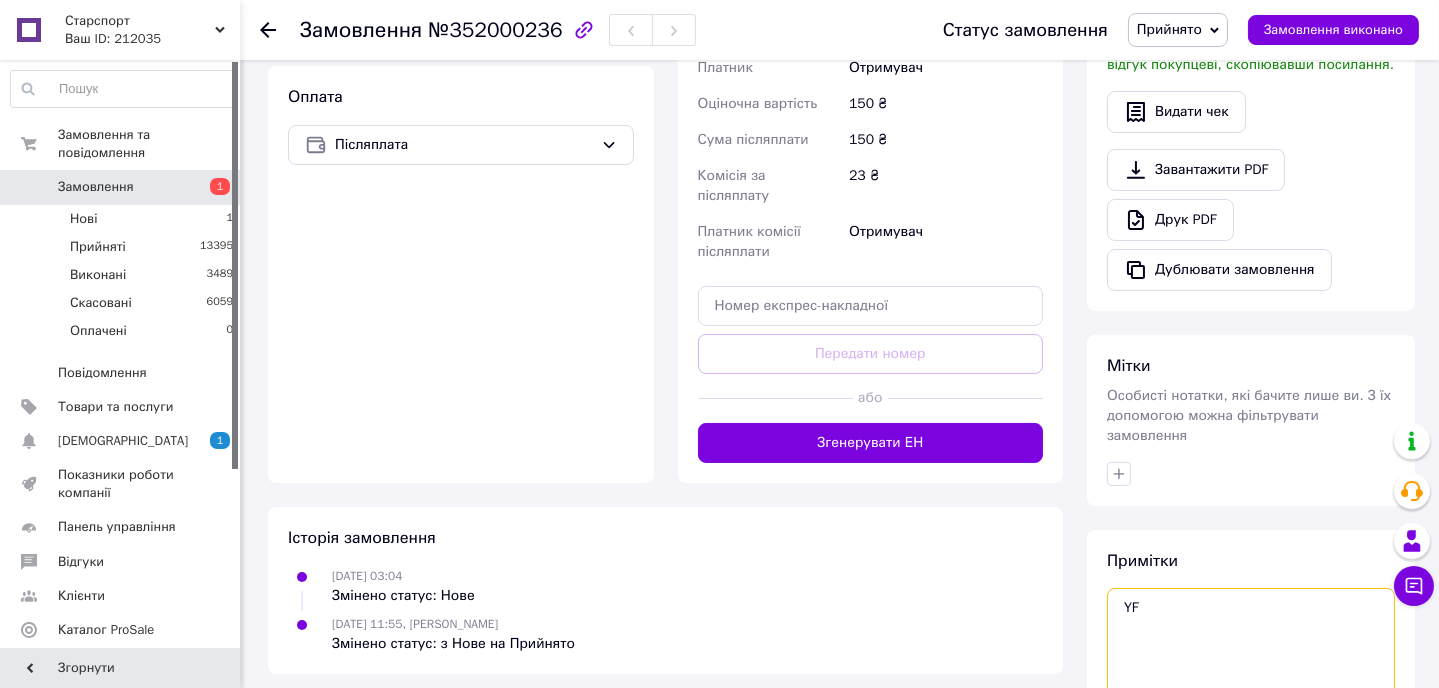 type on "Y" 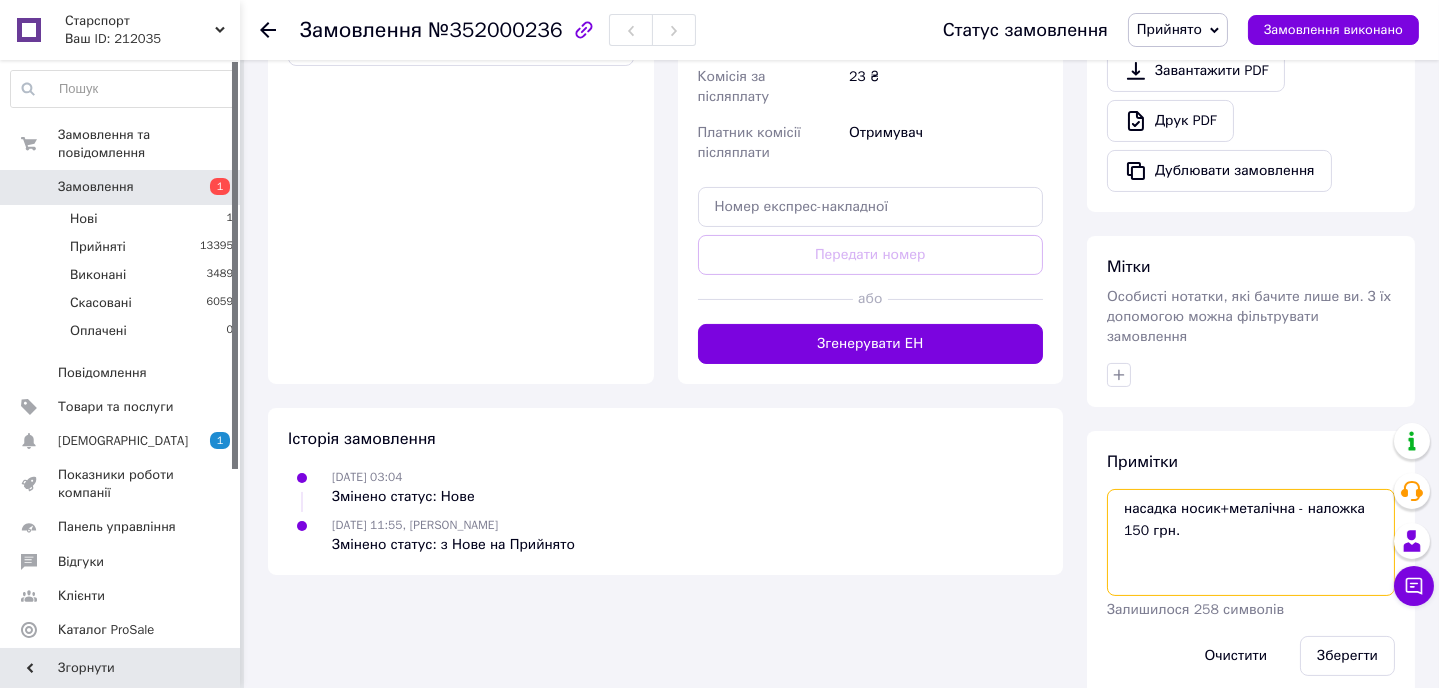 scroll, scrollTop: 744, scrollLeft: 0, axis: vertical 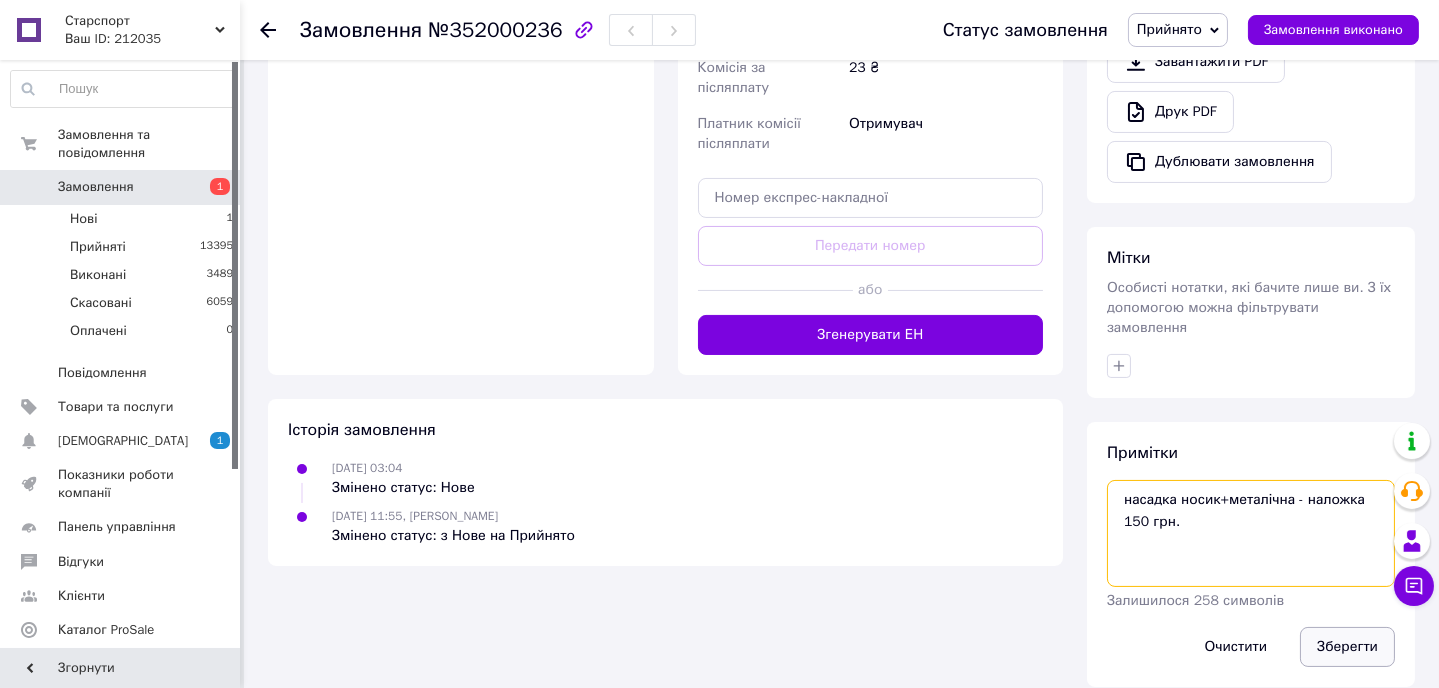 type on "насадка носик+металічна - наложка 150 грн." 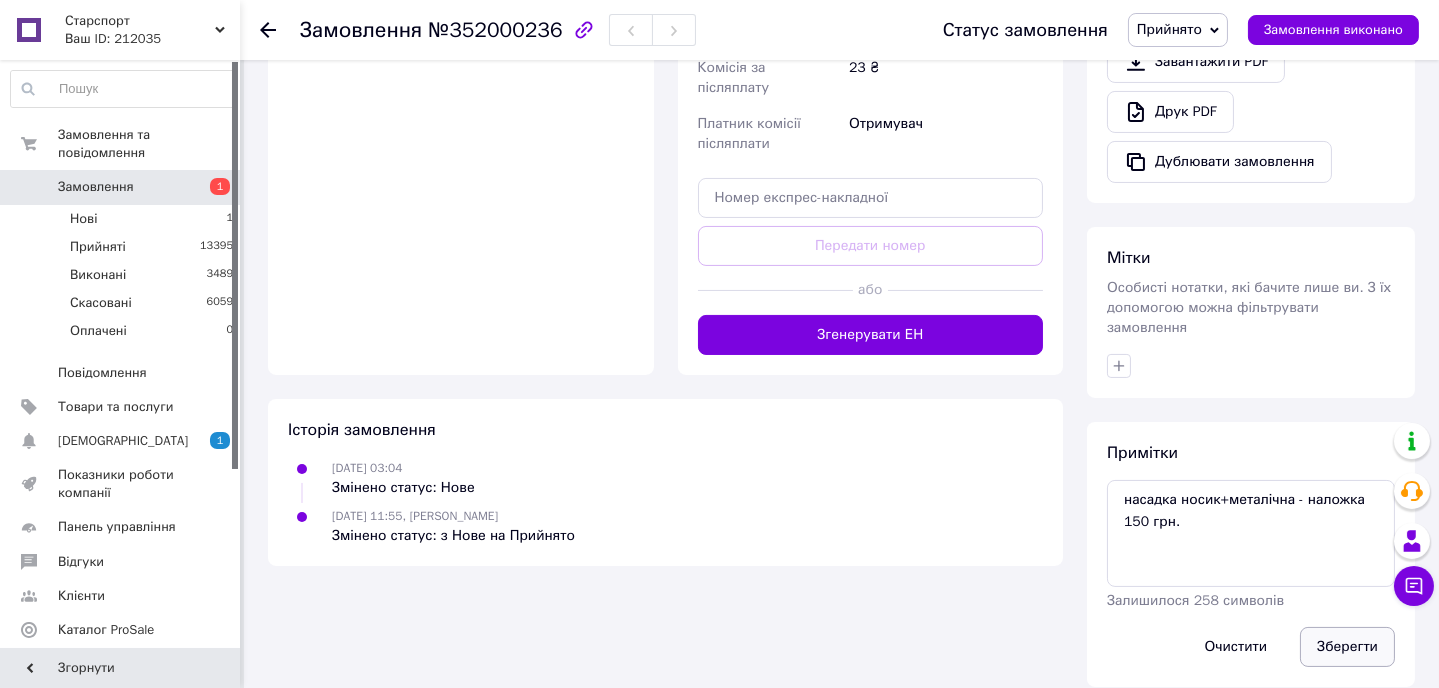 click on "Зберегти" at bounding box center (1347, 647) 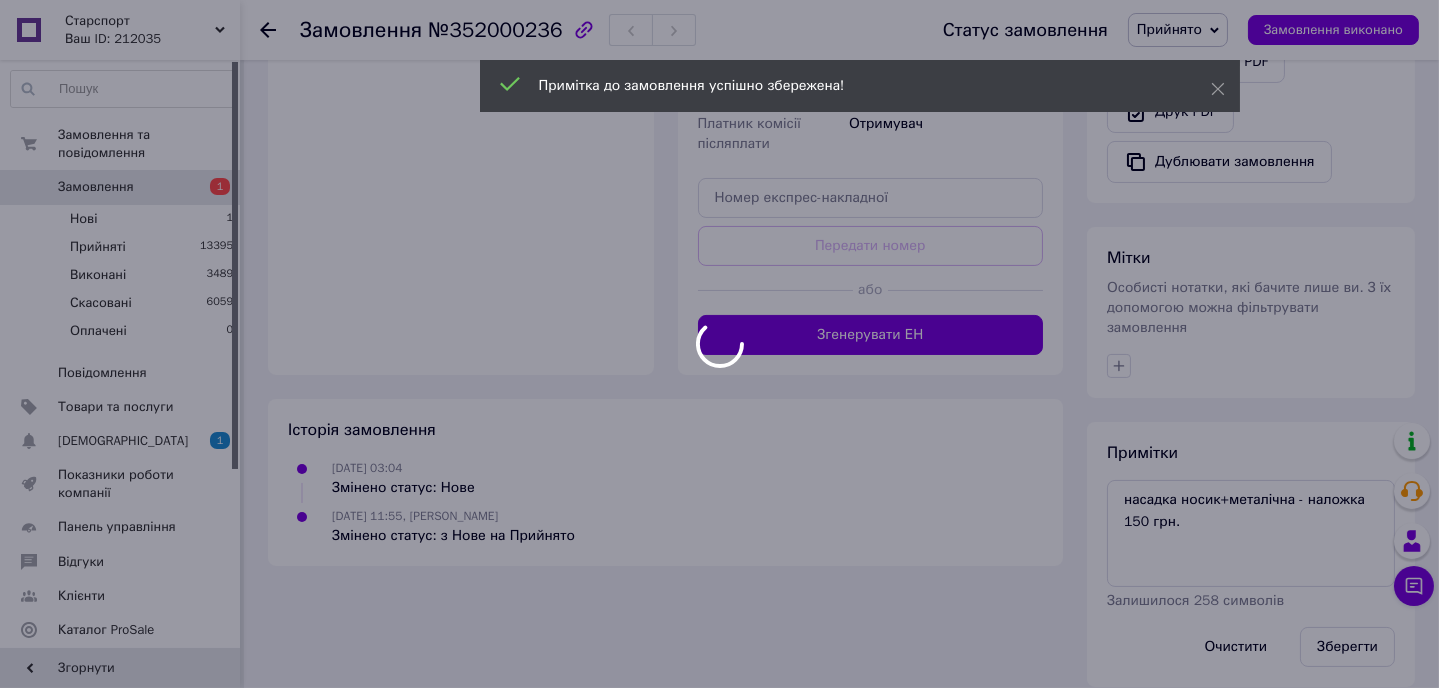 click at bounding box center (719, 344) 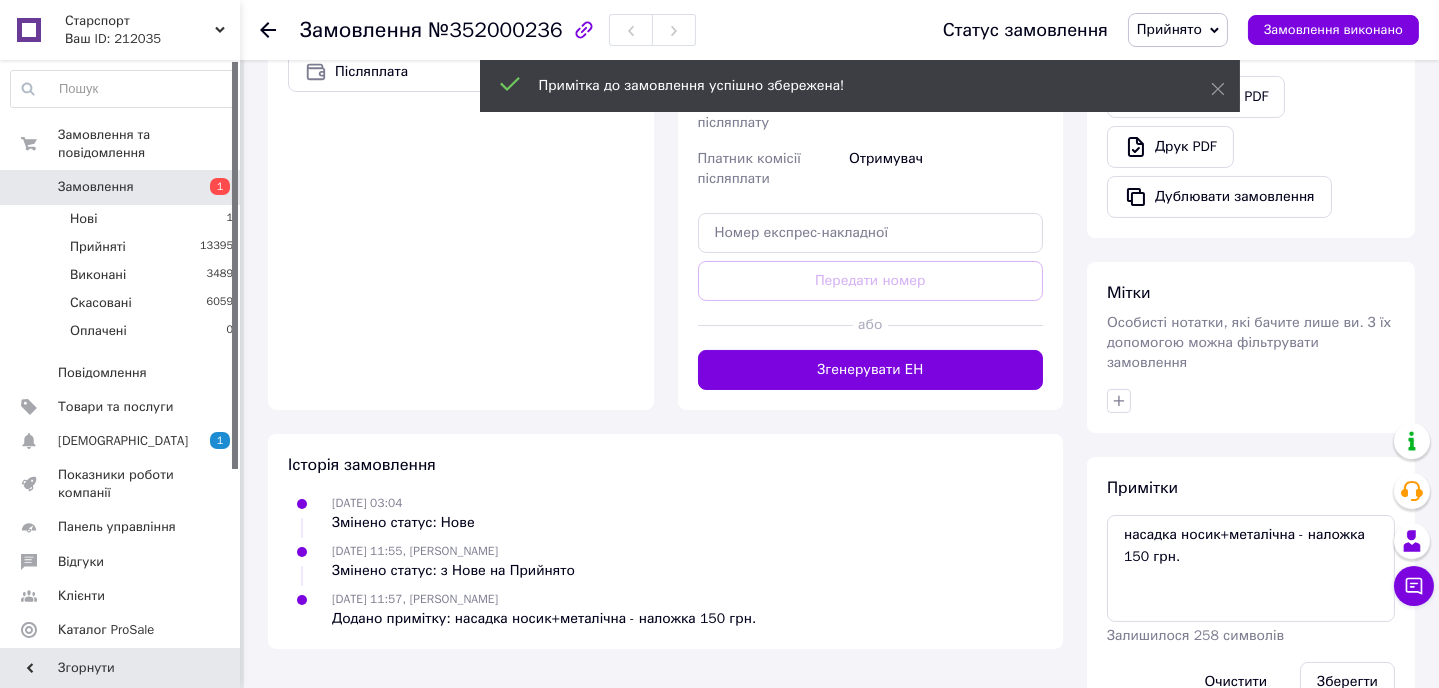 scroll, scrollTop: 744, scrollLeft: 0, axis: vertical 